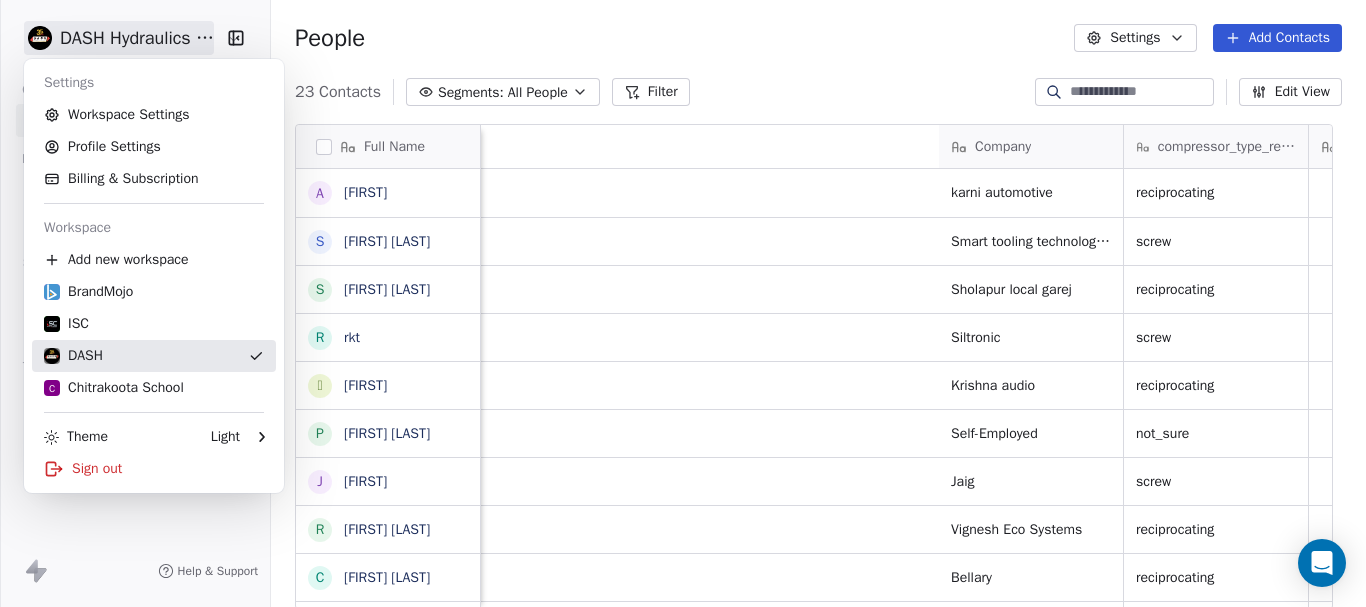 scroll, scrollTop: 0, scrollLeft: 0, axis: both 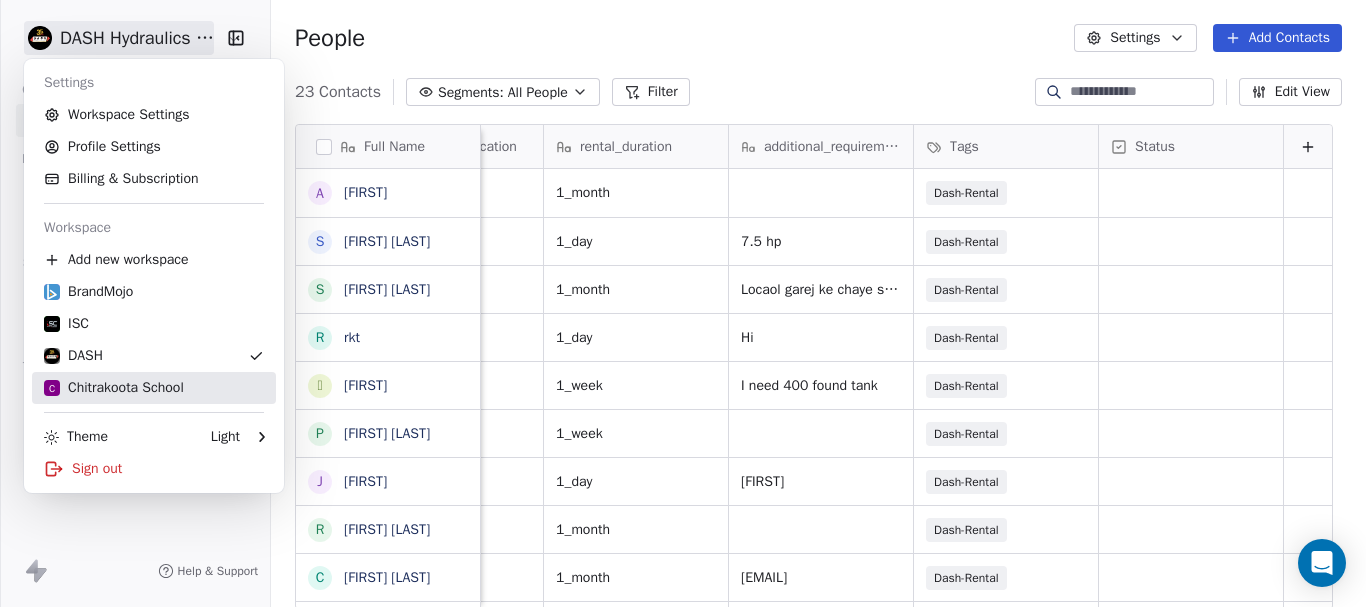 click on "C Chitrakoota School" at bounding box center [114, 388] 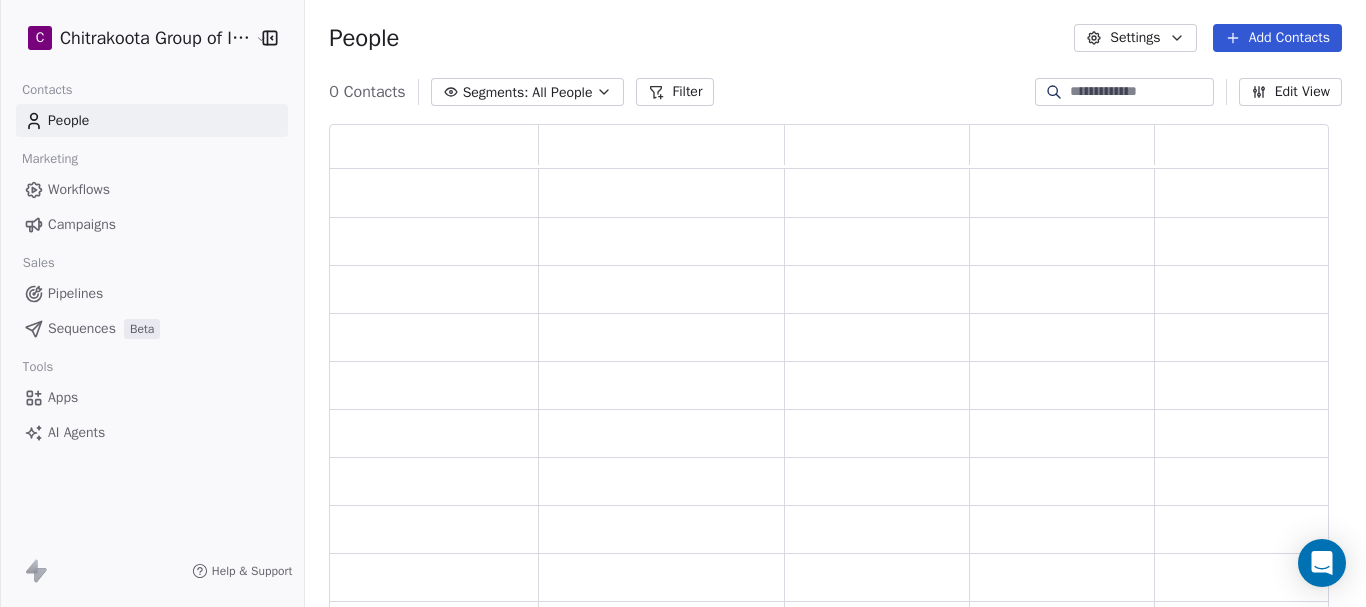 scroll, scrollTop: 16, scrollLeft: 16, axis: both 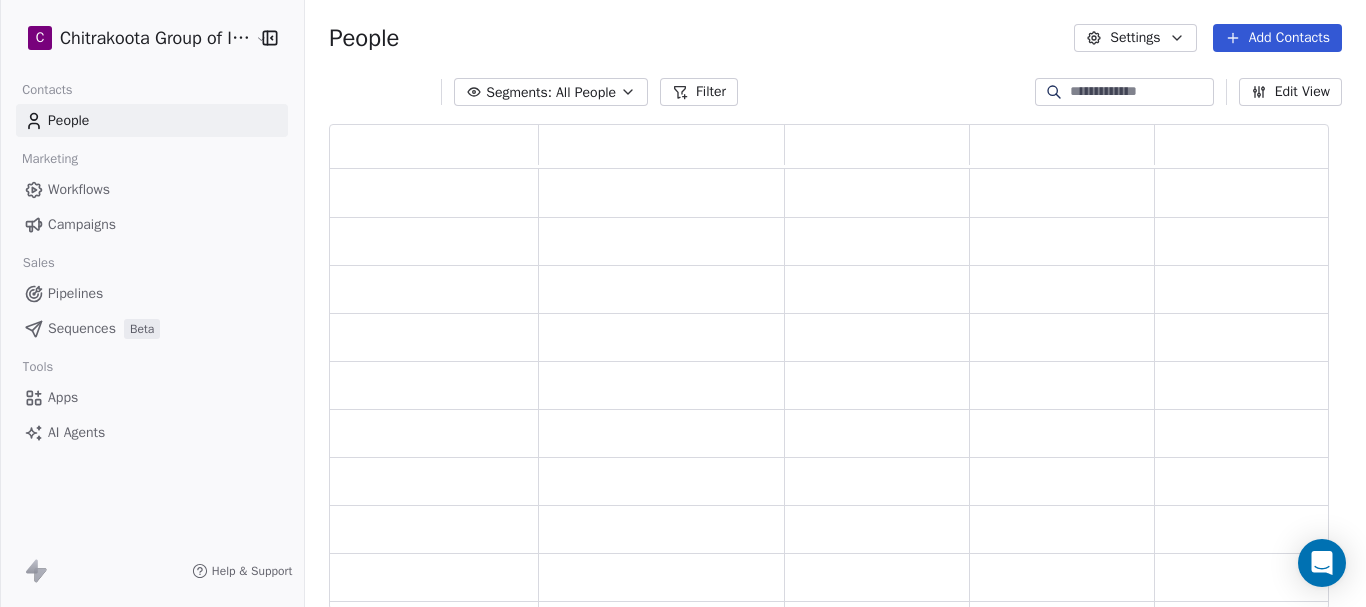 click on "Workflows" at bounding box center [79, 189] 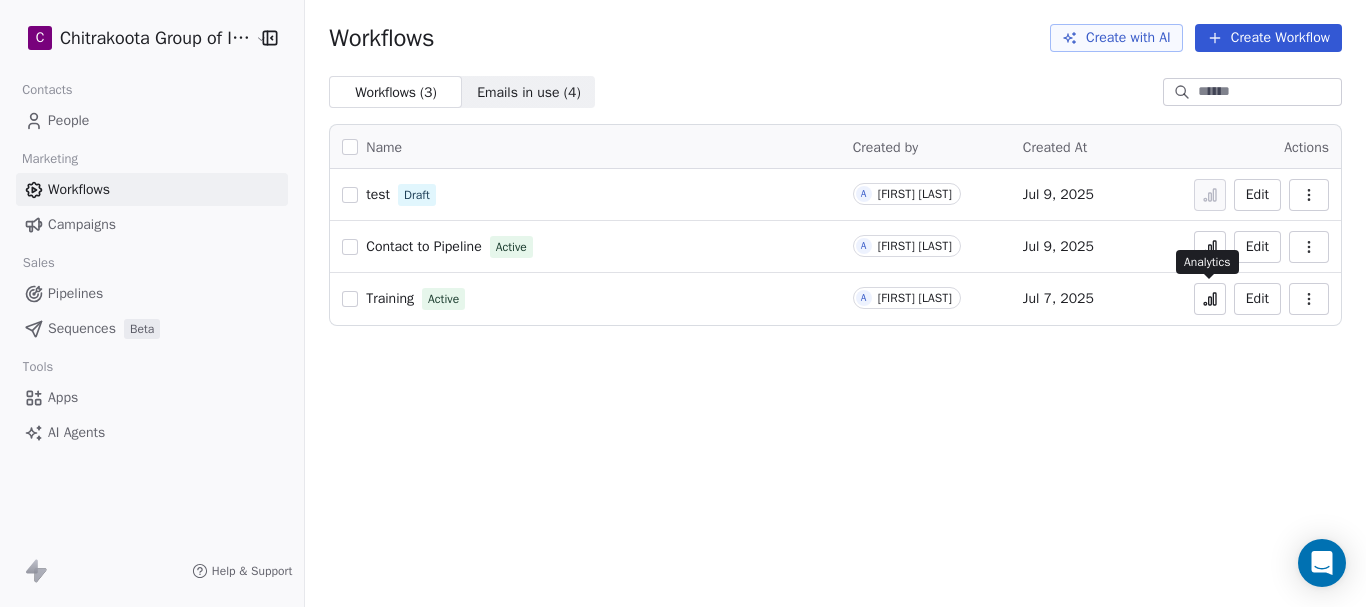 click 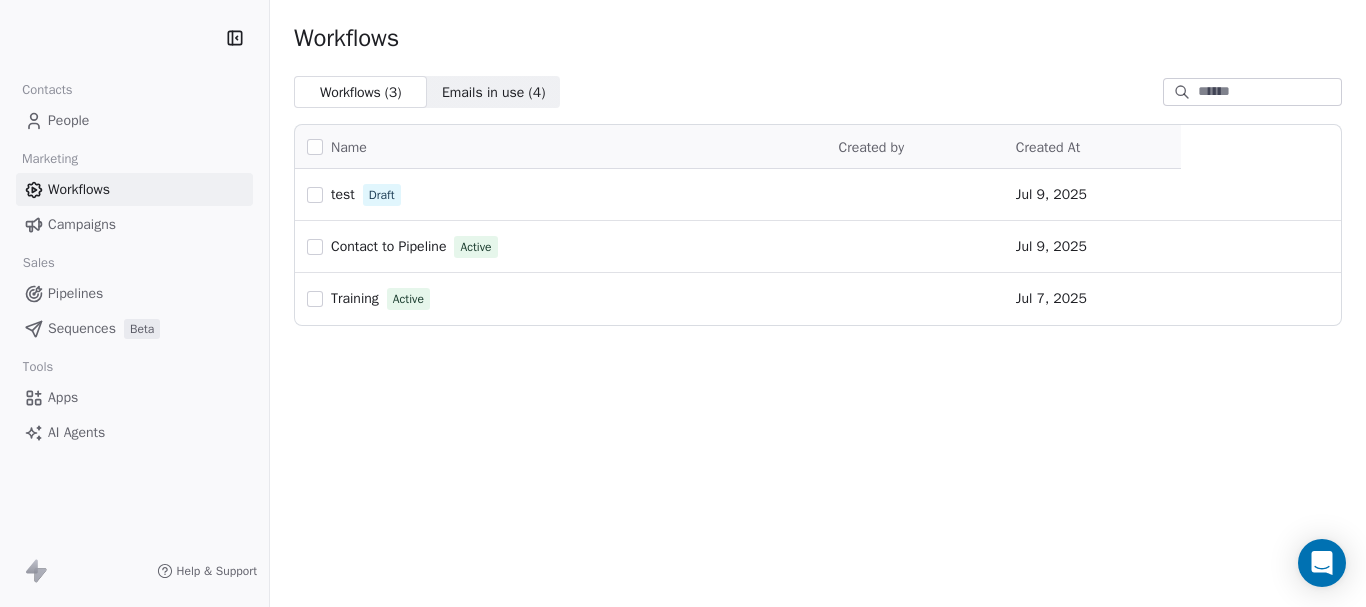 scroll, scrollTop: 0, scrollLeft: 0, axis: both 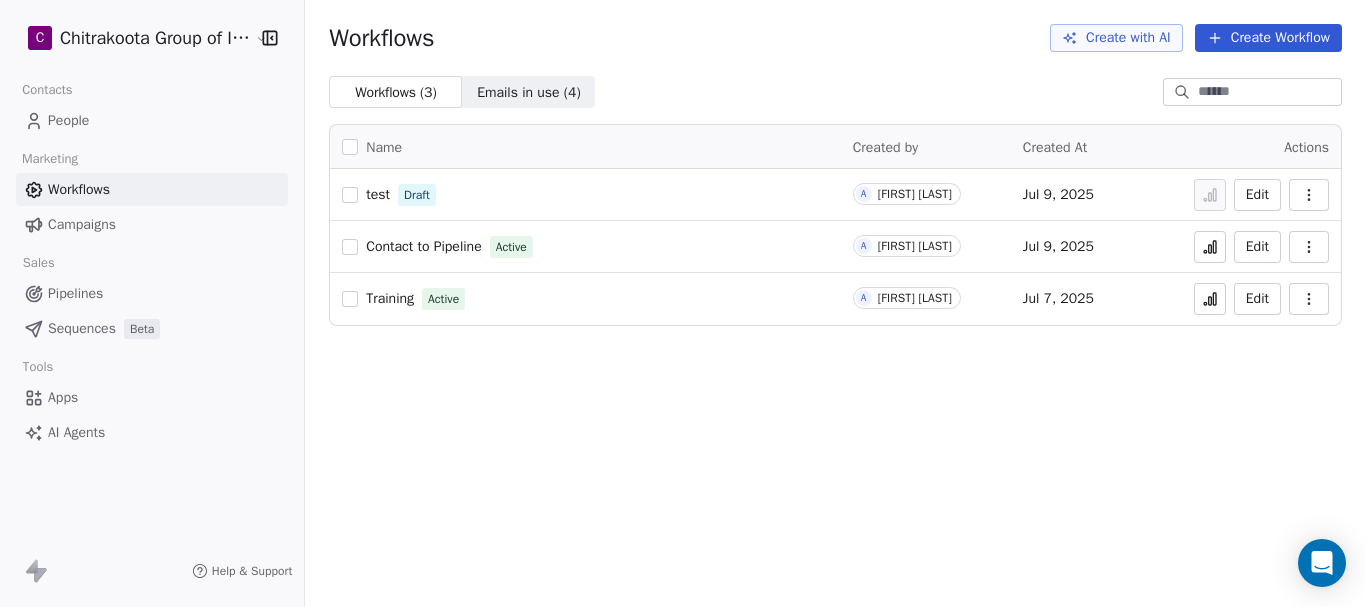 click on "Training" at bounding box center (390, 298) 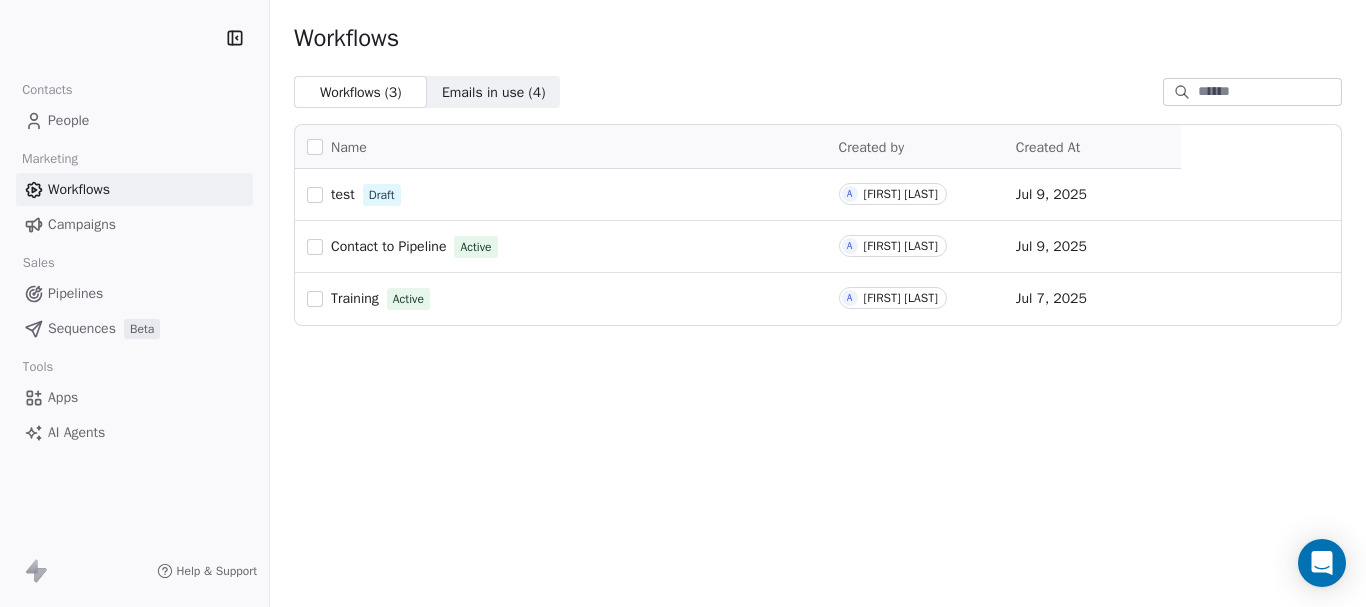scroll, scrollTop: 0, scrollLeft: 0, axis: both 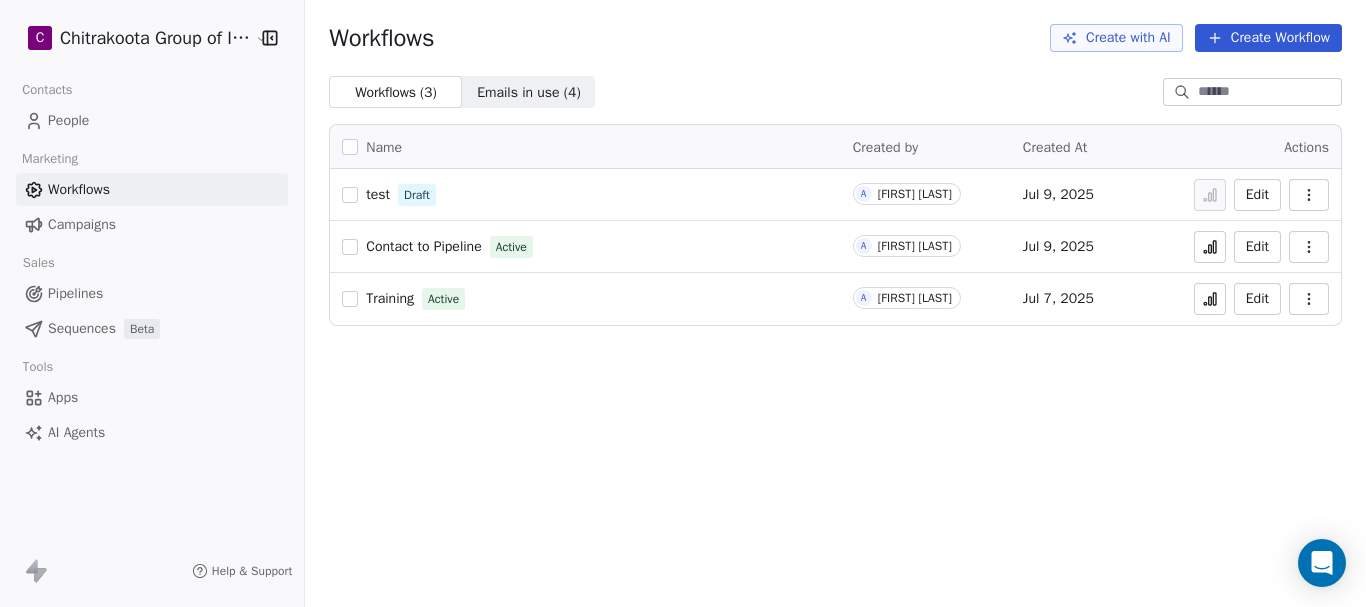 click on "Pipelines" at bounding box center (75, 293) 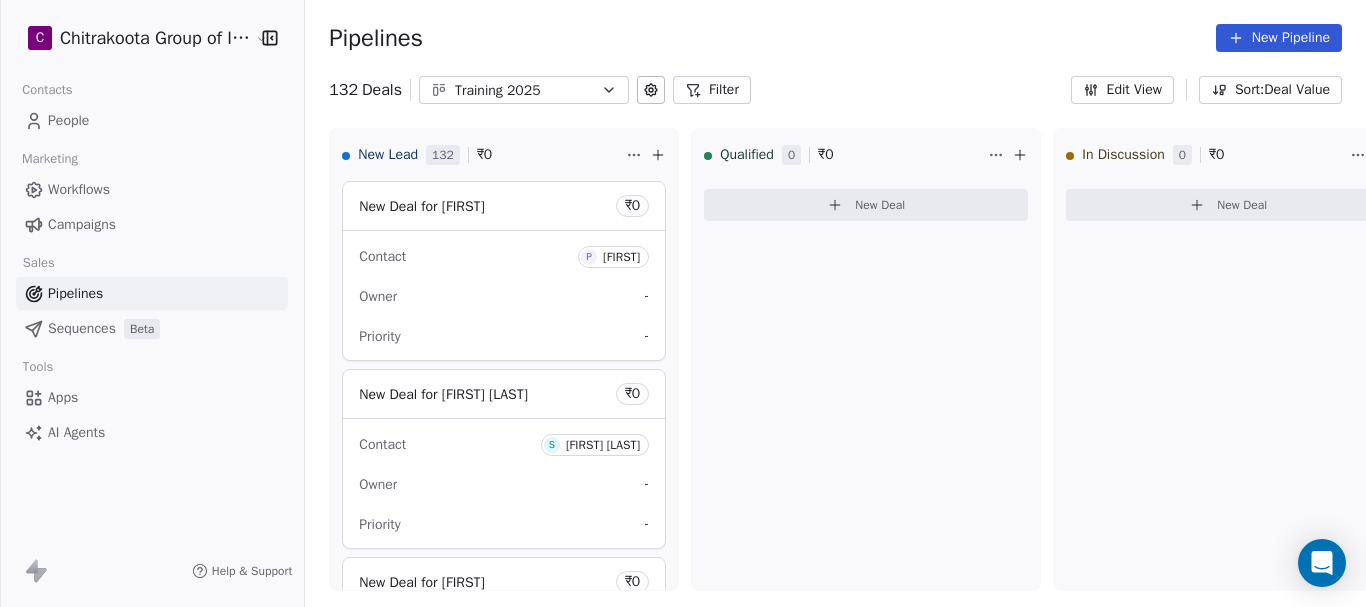 click on "Workflows" at bounding box center (79, 189) 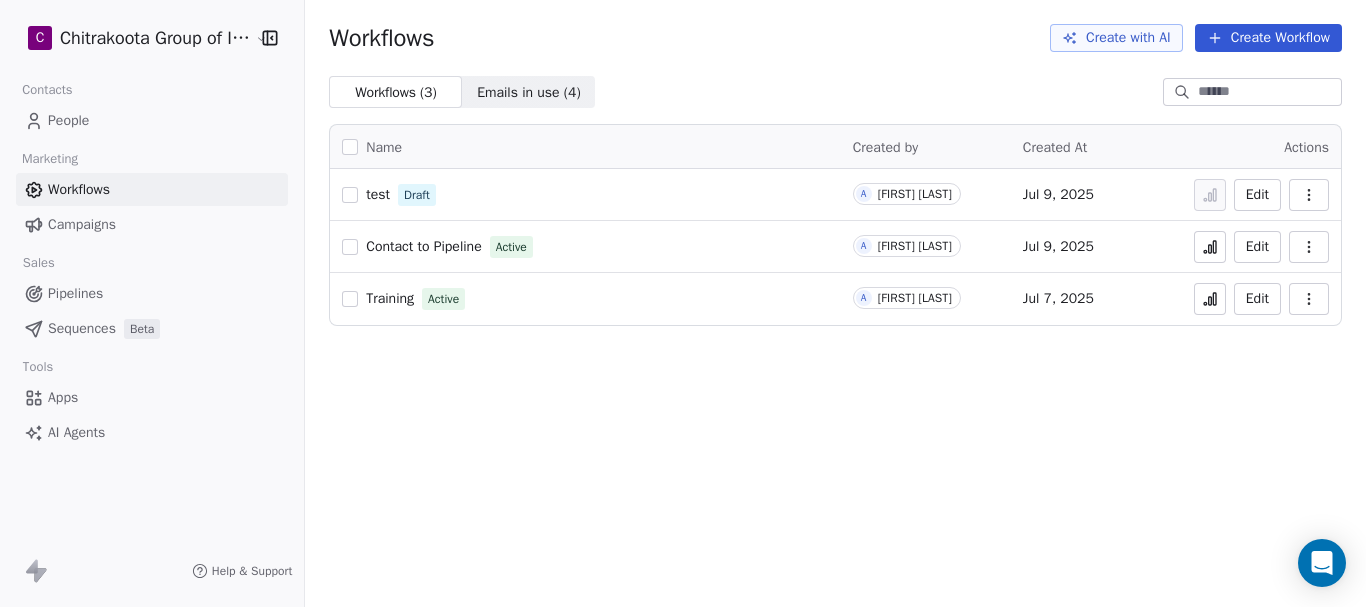click 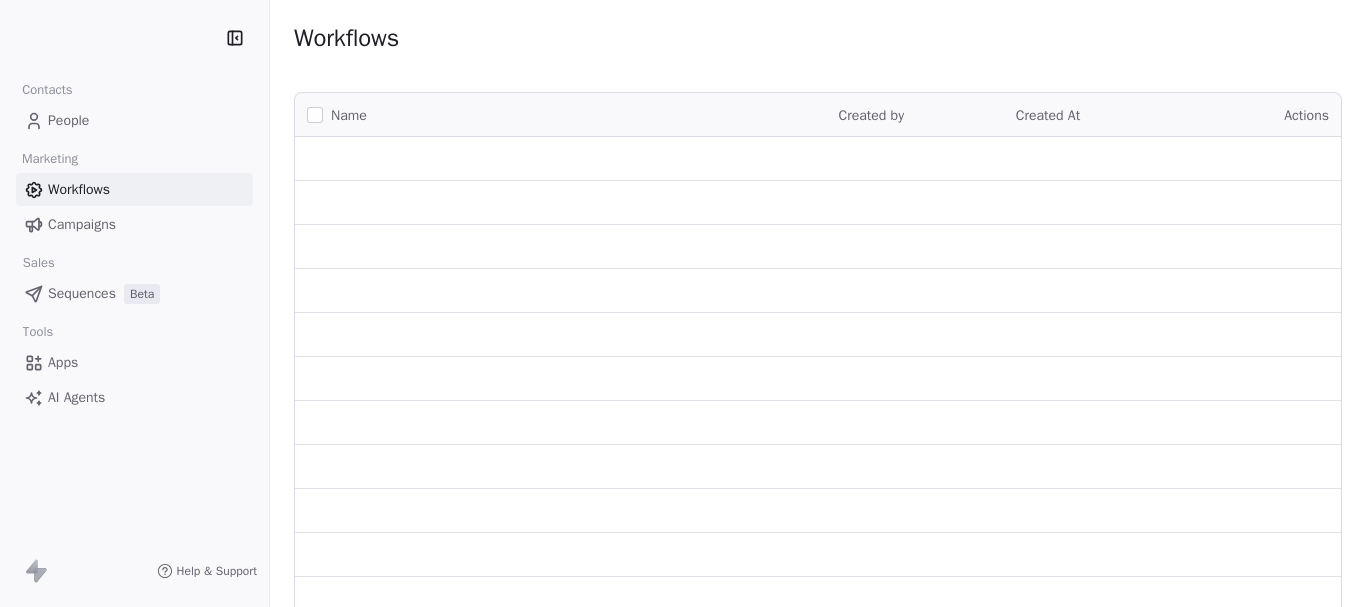 scroll, scrollTop: 0, scrollLeft: 0, axis: both 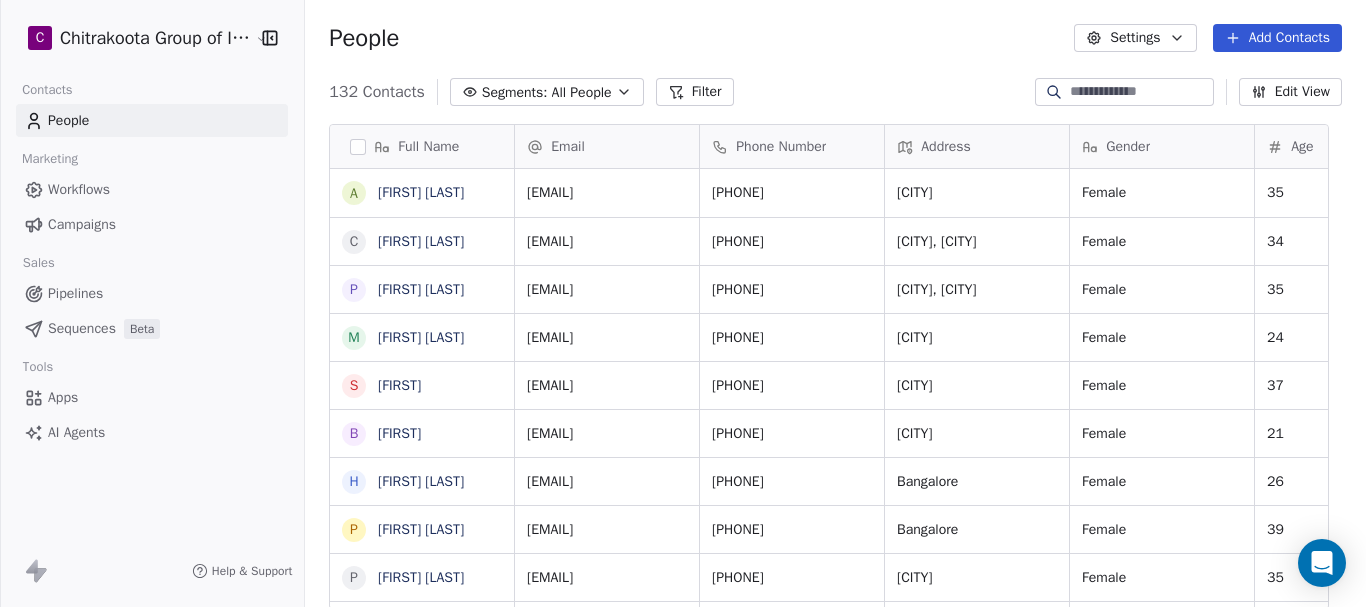 click on "Pipelines" at bounding box center (152, 293) 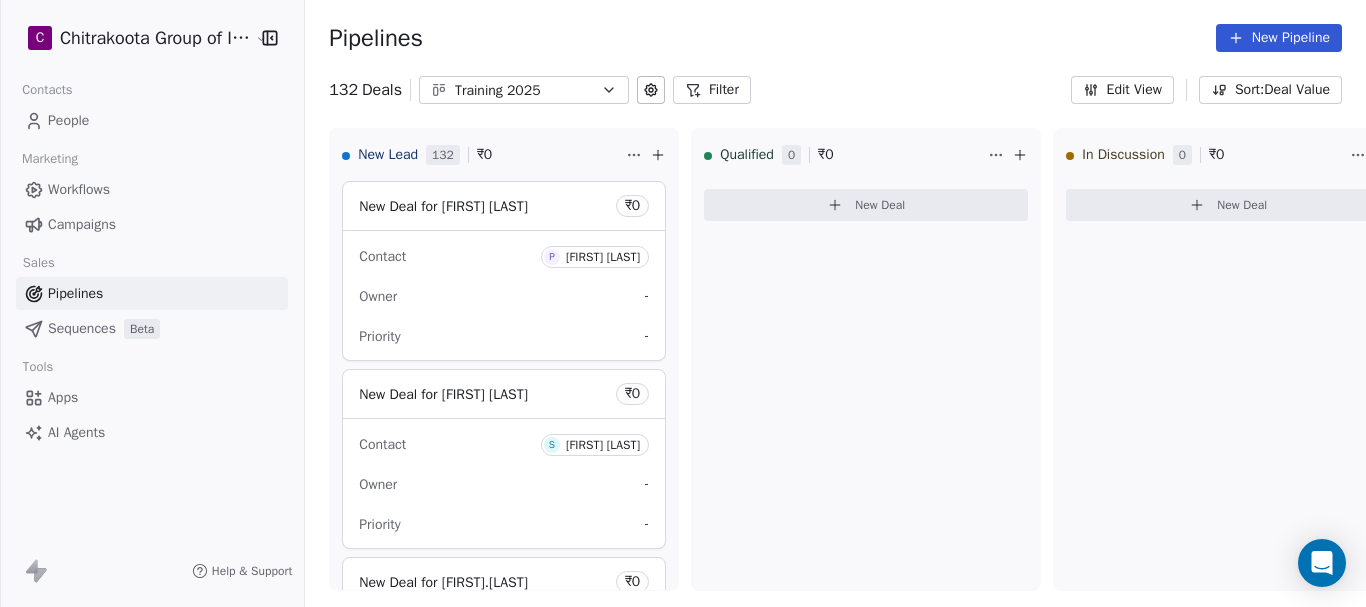 click on "People" at bounding box center [152, 120] 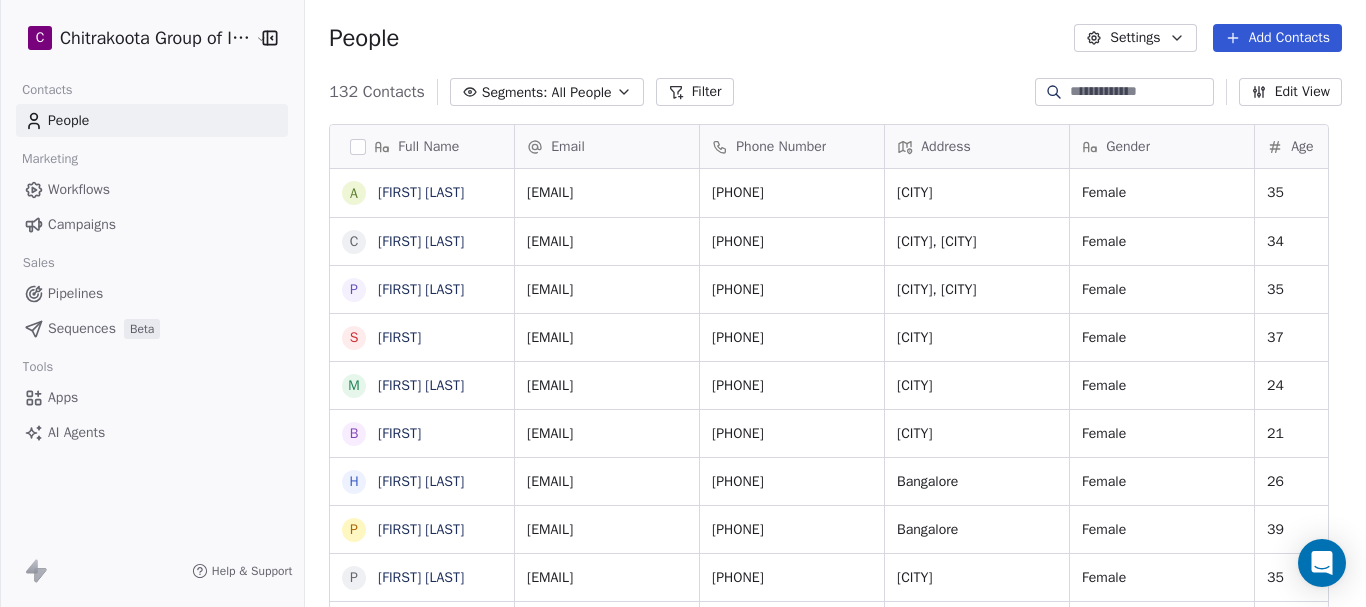 scroll, scrollTop: 16, scrollLeft: 16, axis: both 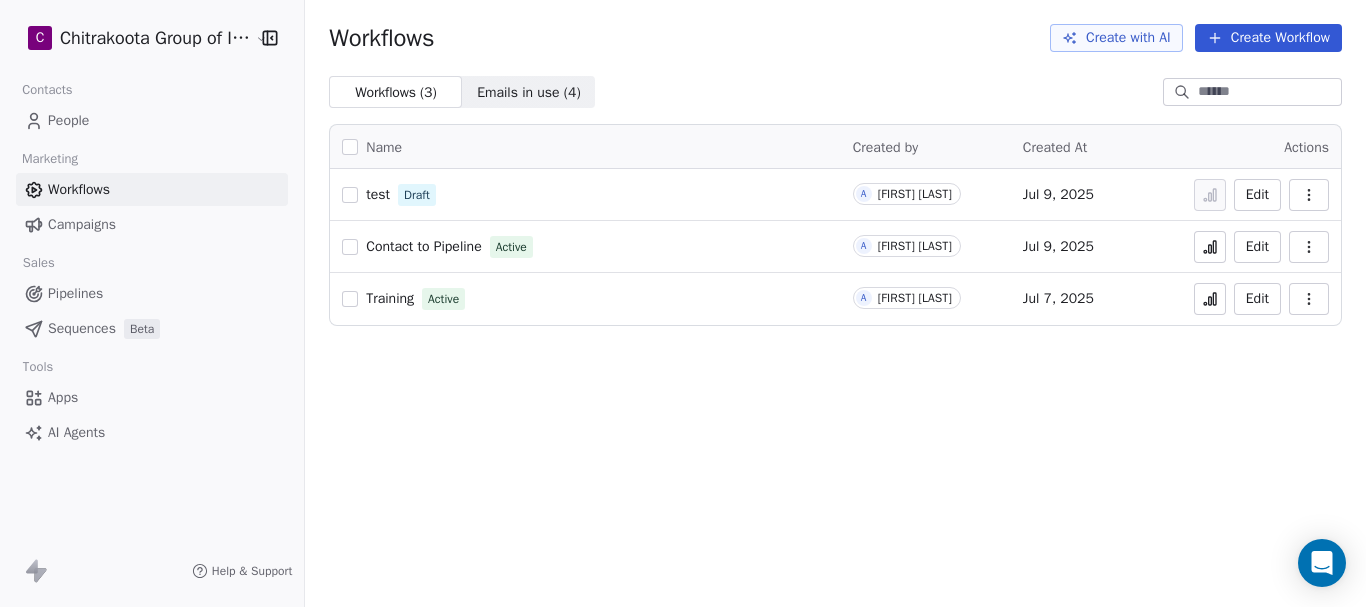 click 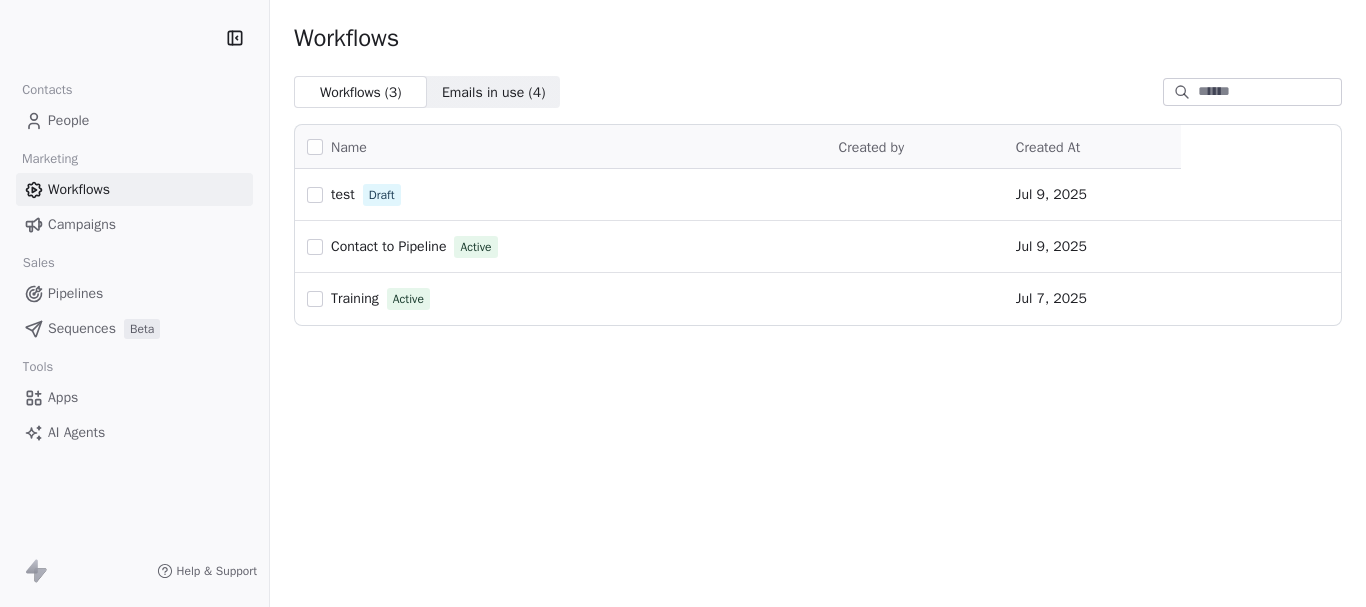 scroll, scrollTop: 0, scrollLeft: 0, axis: both 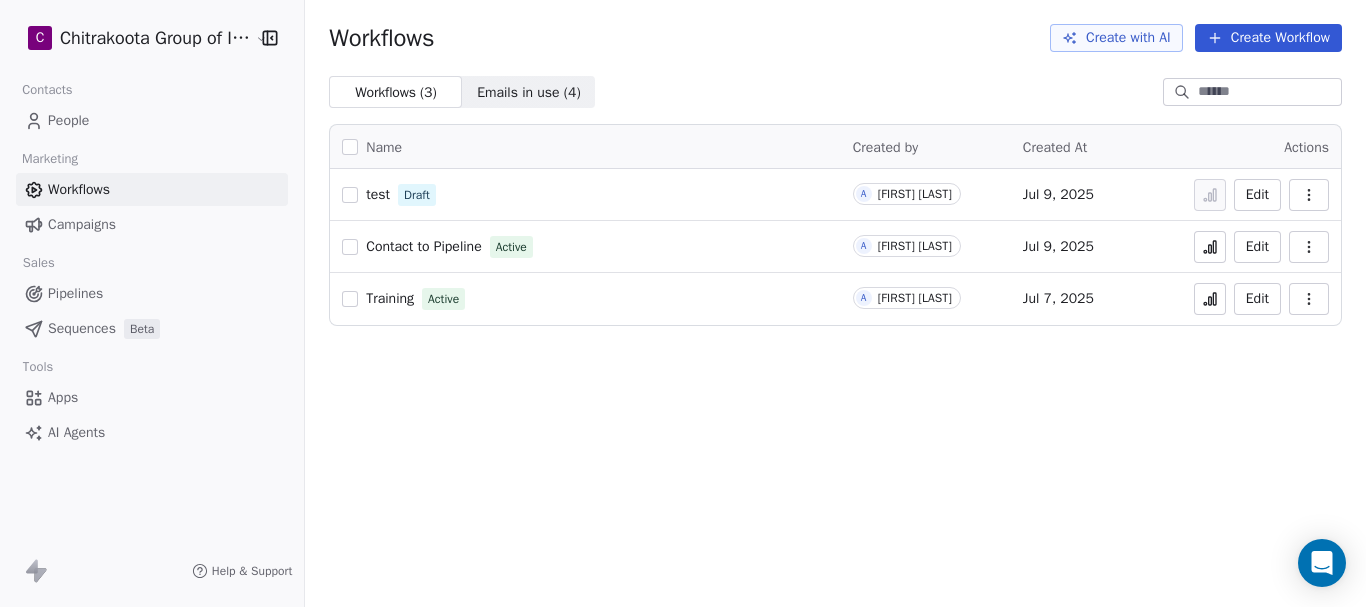 click on "Training" at bounding box center (390, 298) 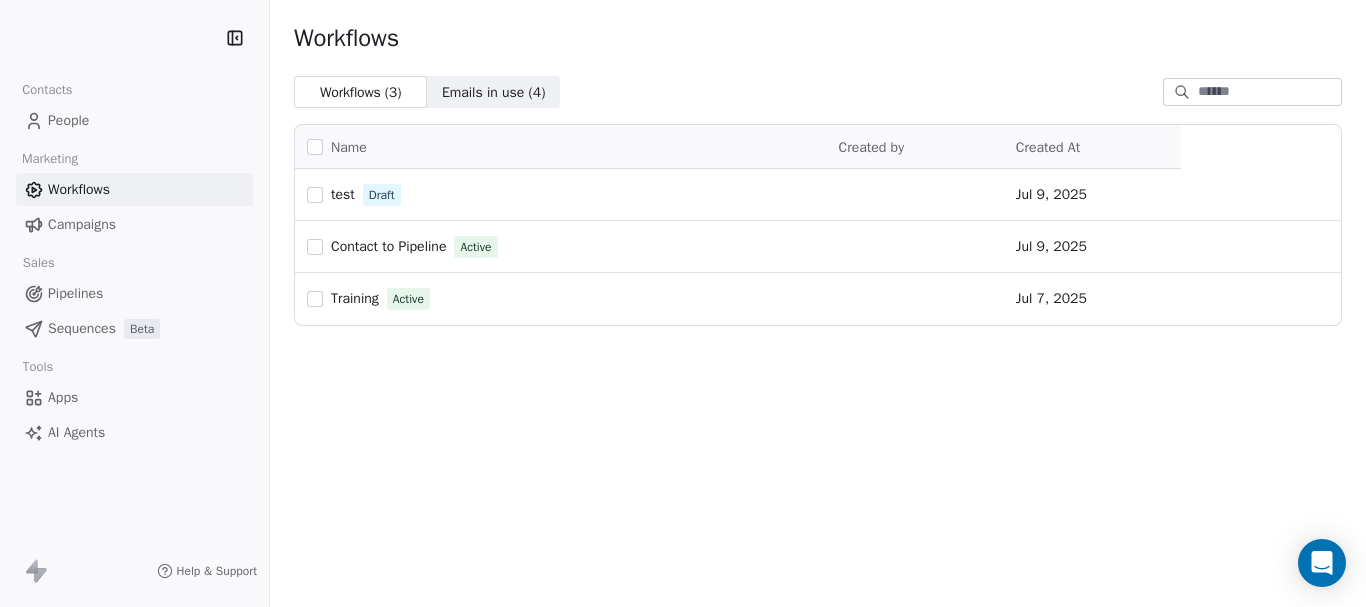 scroll, scrollTop: 0, scrollLeft: 0, axis: both 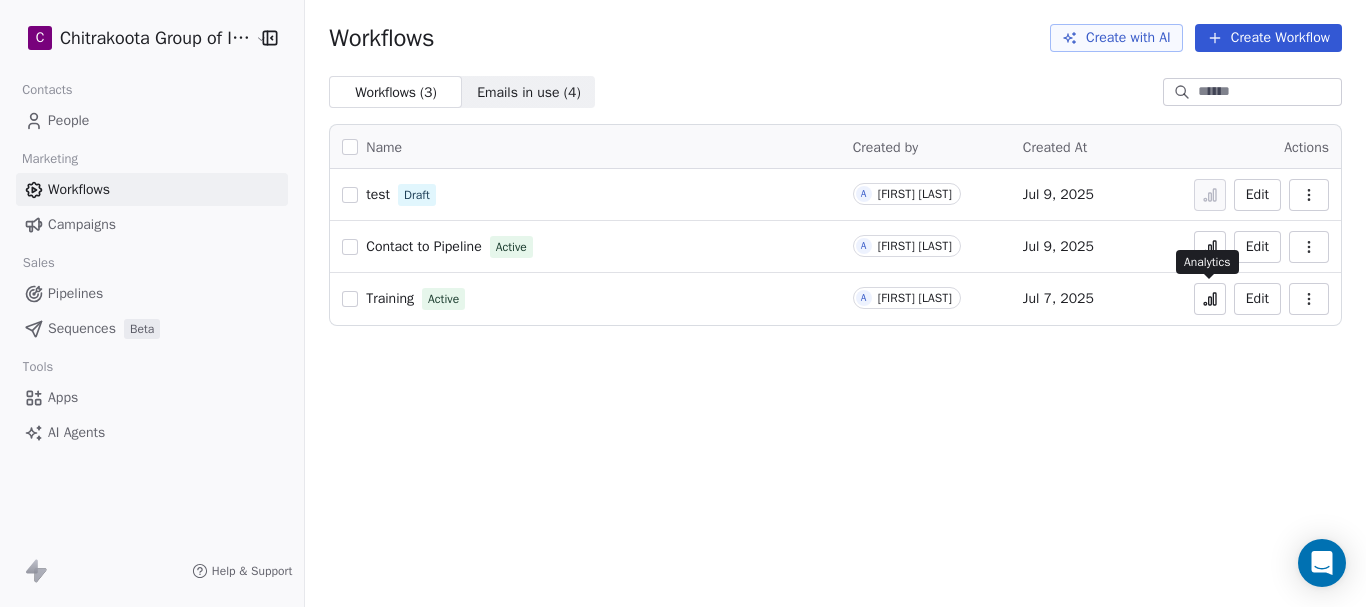 click 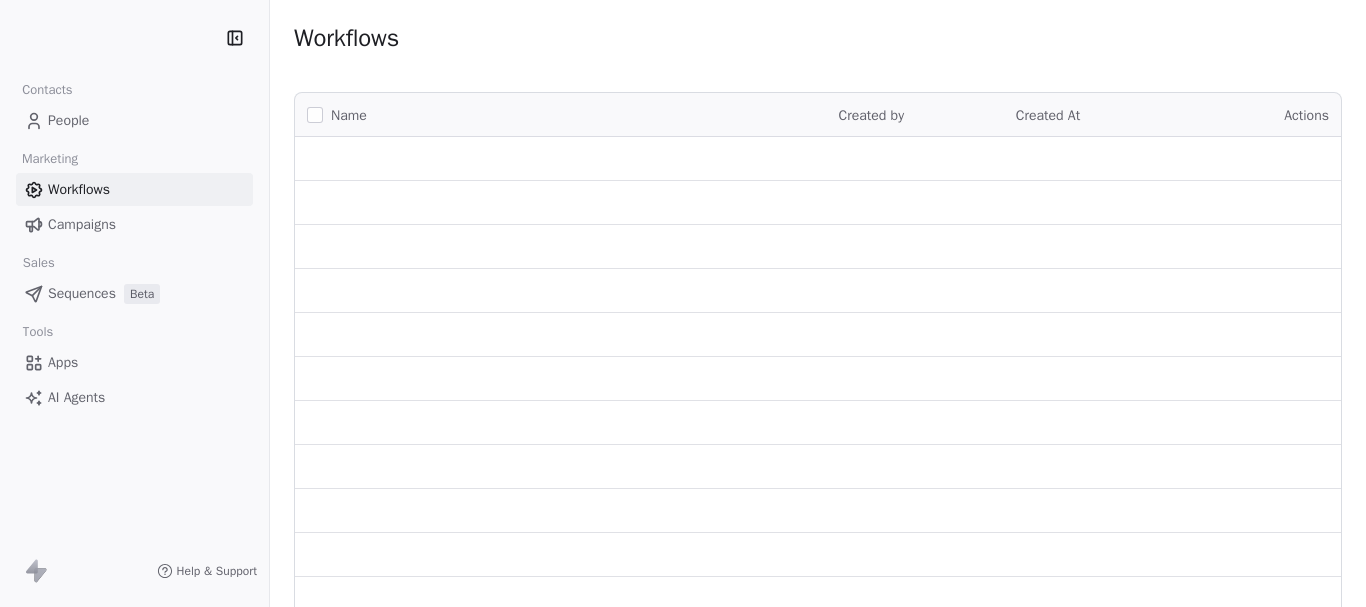 scroll, scrollTop: 0, scrollLeft: 0, axis: both 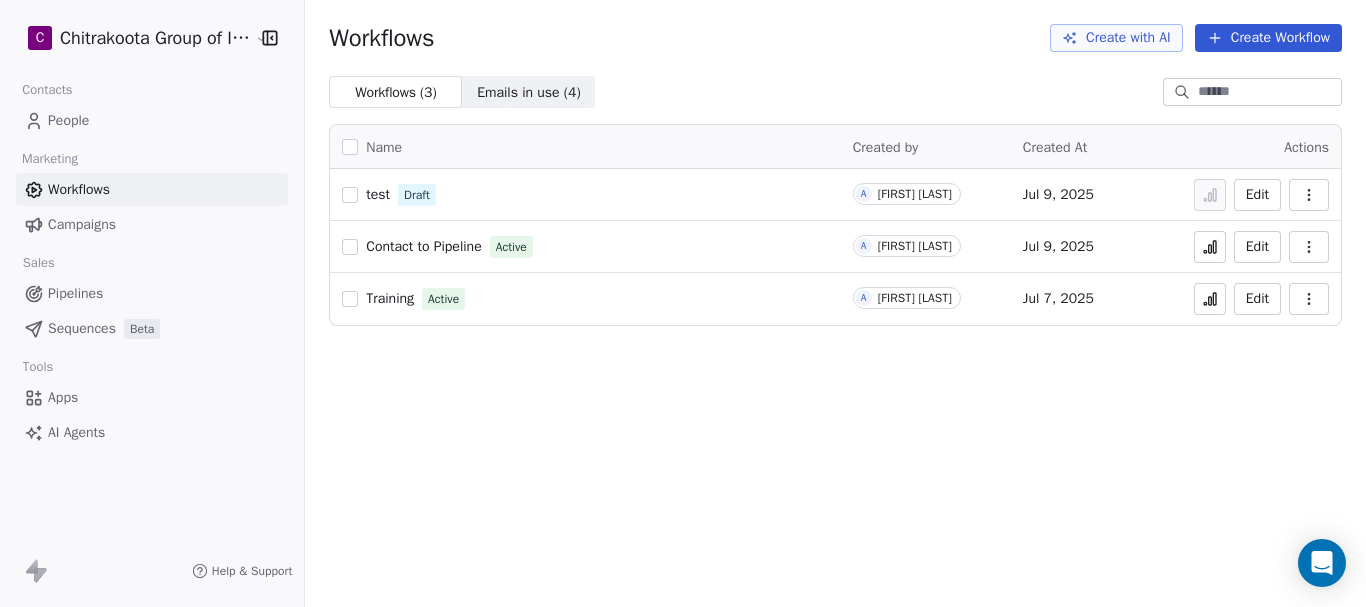 click on "Apps" at bounding box center (63, 397) 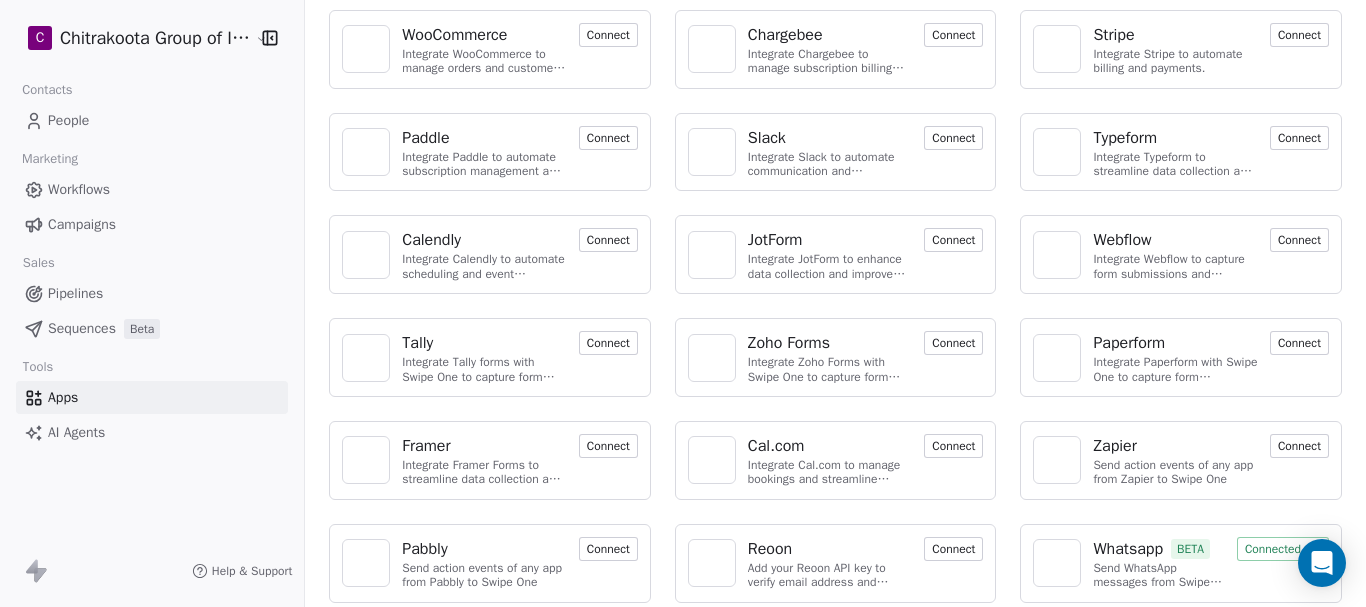 scroll, scrollTop: 229, scrollLeft: 0, axis: vertical 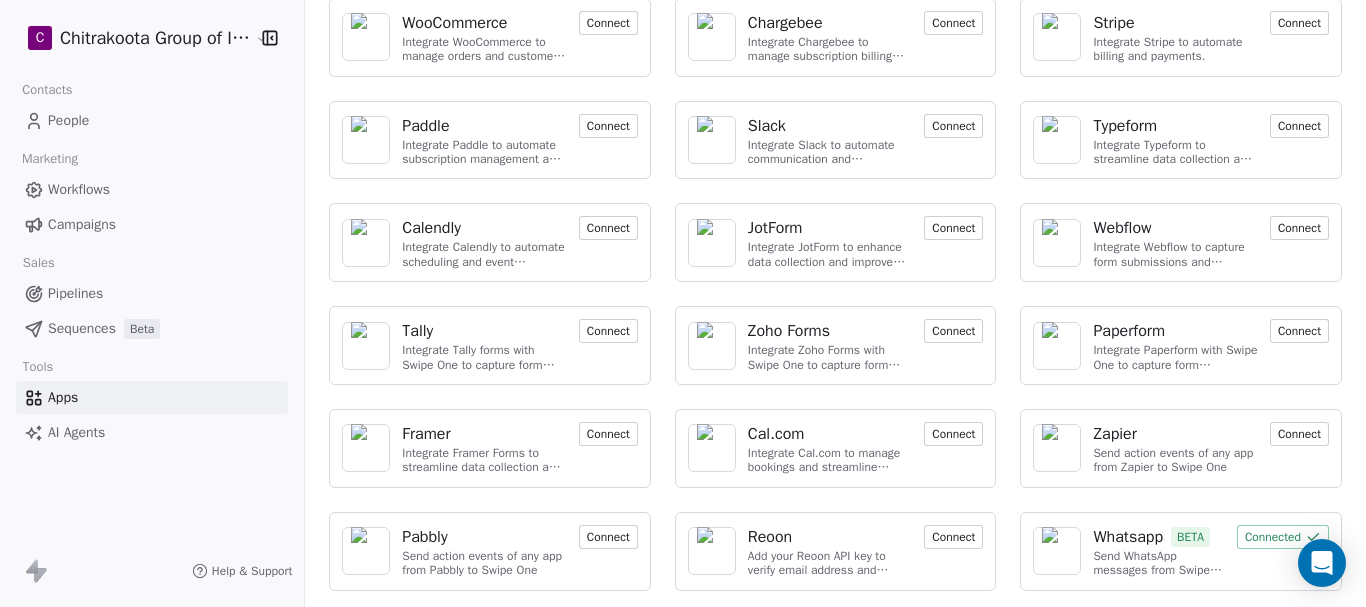 click on "Whatsapp BETA Send WhatsApp messages from Swipe One to your customers Connected" at bounding box center (1181, 551) 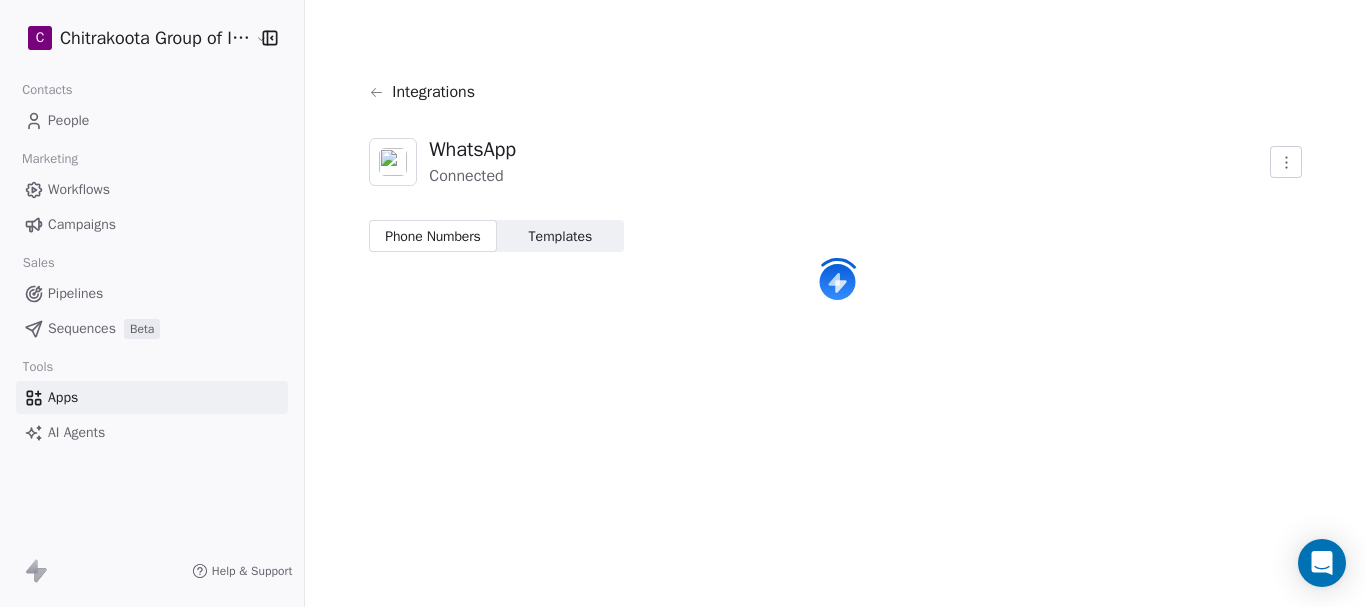 scroll, scrollTop: 0, scrollLeft: 0, axis: both 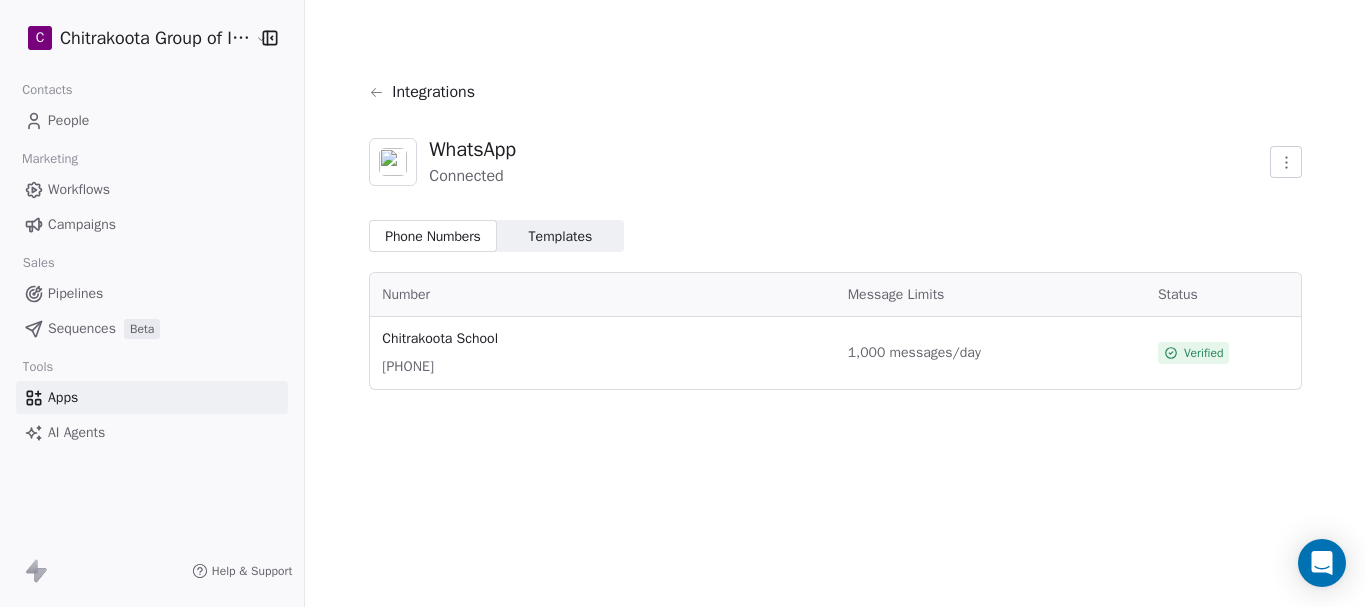click on "Templates" at bounding box center [561, 236] 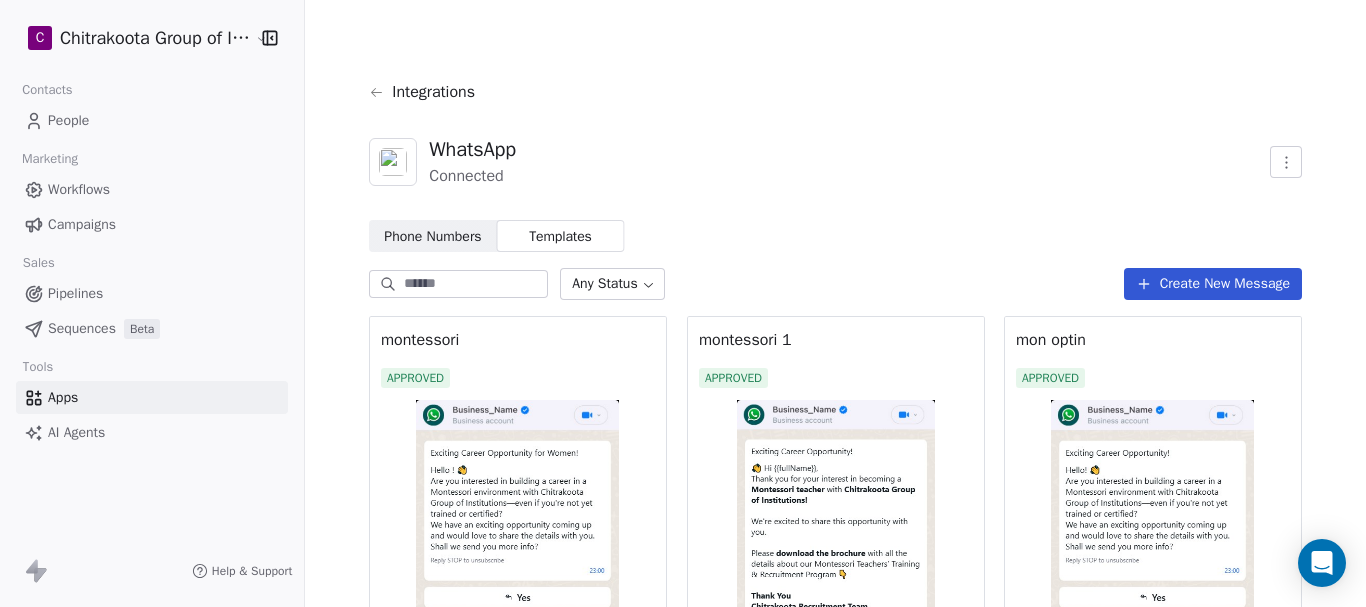 click on "Phone Numbers" at bounding box center (432, 236) 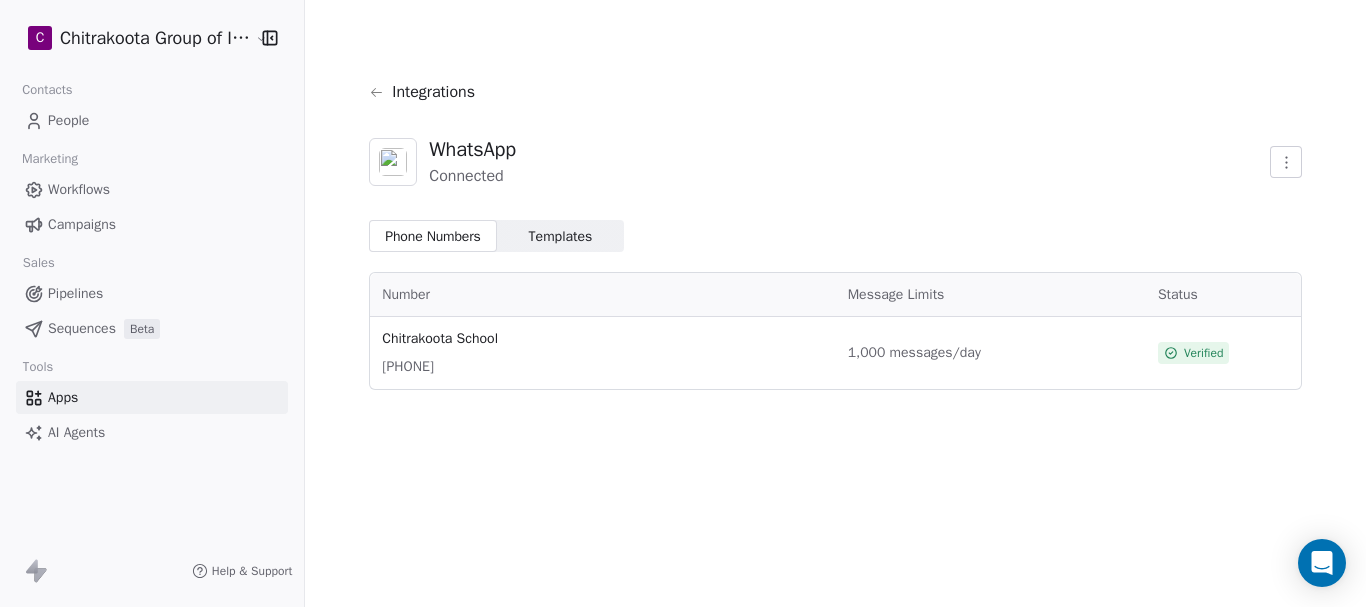 click on "Templates" at bounding box center [561, 236] 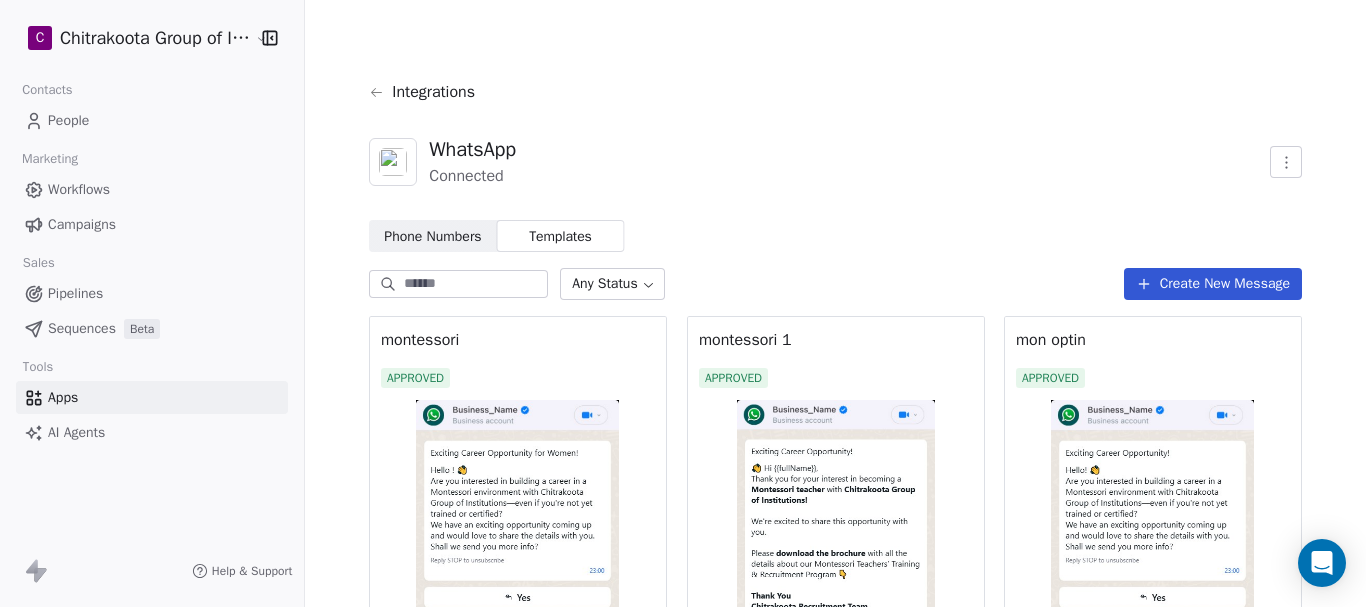click on "Phone Numbers" at bounding box center [432, 236] 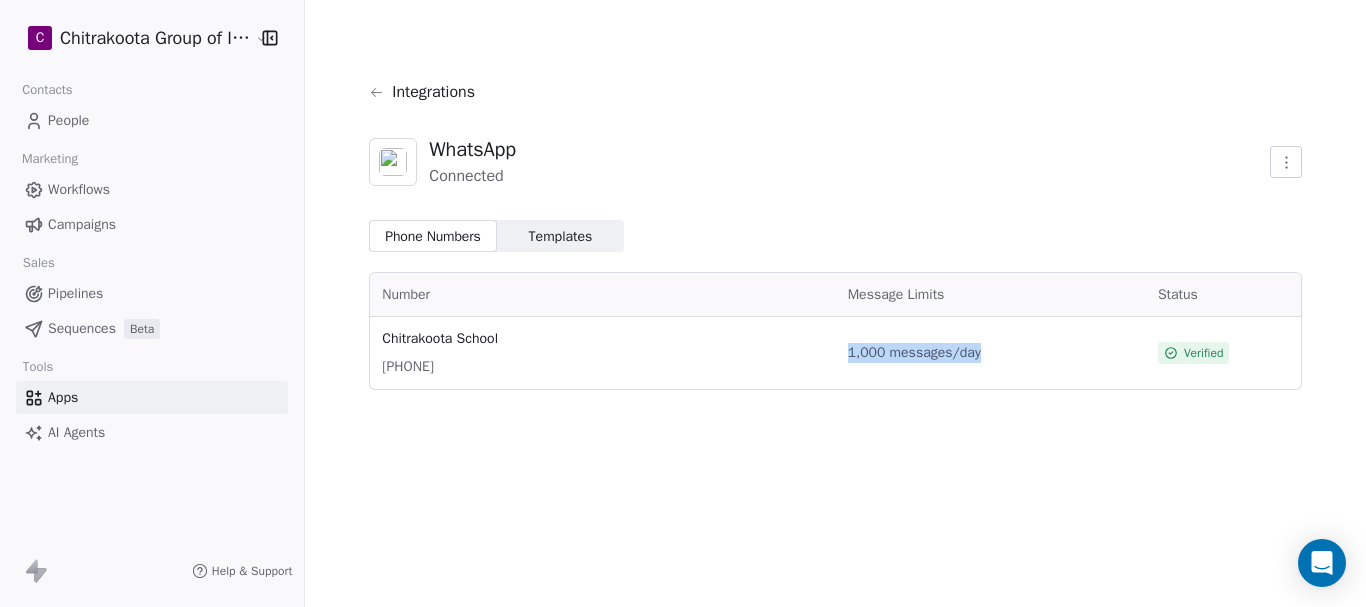 drag, startPoint x: 855, startPoint y: 350, endPoint x: 997, endPoint y: 350, distance: 142 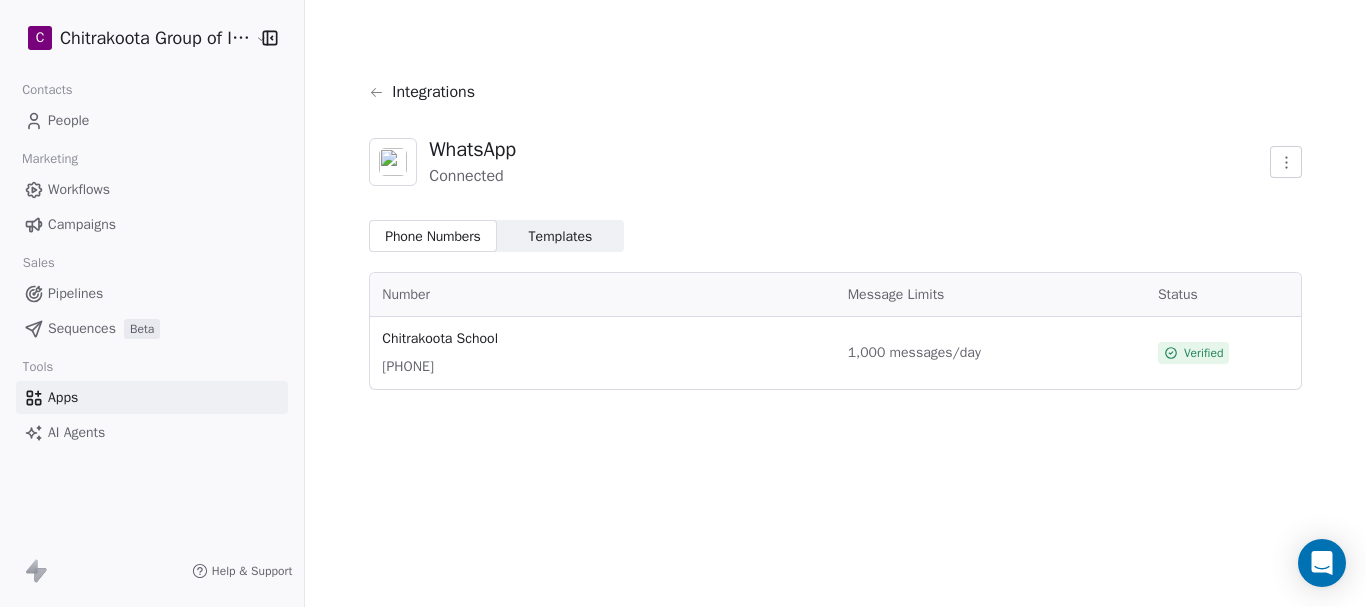 click on "Integrations WhatsApp Connected Phone Numbers Phone Numbers Templates Templates Number Message Limits Status Chitrakoota School +91 95136 51557 1,000 messages/day   Verified" at bounding box center [835, 237] 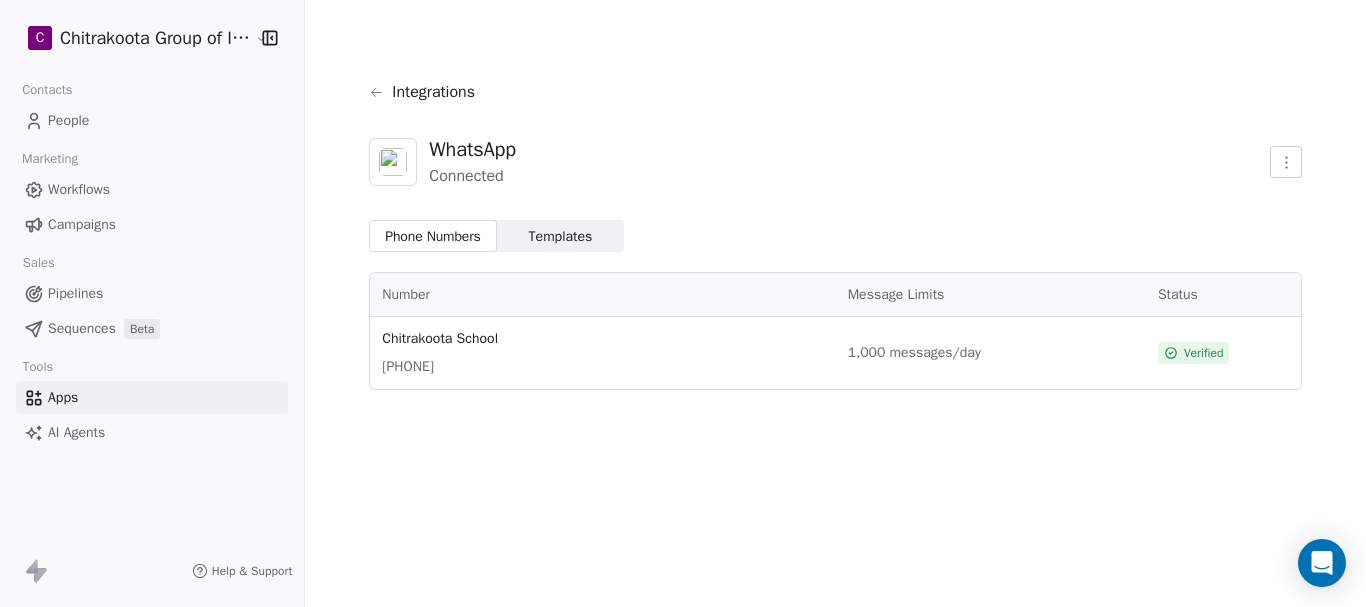 click on "C Chitrakoota Group of Institutions Contacts People Marketing Workflows Campaigns Sales Pipelines Sequences Beta Tools Apps AI Agents Help & Support Integrations WhatsApp Connected Phone Numbers Phone Numbers Templates Templates Number Message Limits Status Chitrakoota School +91 95136 51557 1,000 messages/day   Verified" at bounding box center (683, 303) 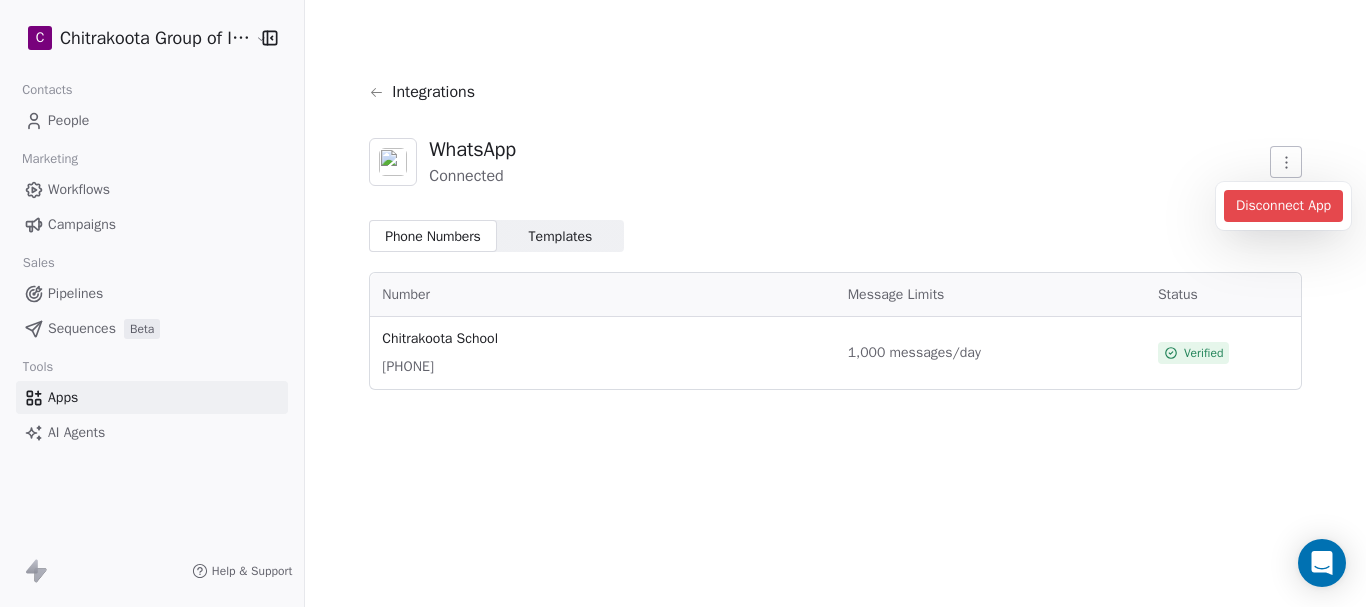 click on "C Chitrakoota Group of Institutions Contacts People Marketing Workflows Campaigns Sales Pipelines Sequences Beta Tools Apps AI Agents Help & Support Integrations WhatsApp Connected Phone Numbers Phone Numbers Templates Templates Number Message Limits Status Chitrakoota School +91 95136 51557 1,000 messages/day   Verified
Disconnect App" at bounding box center (683, 303) 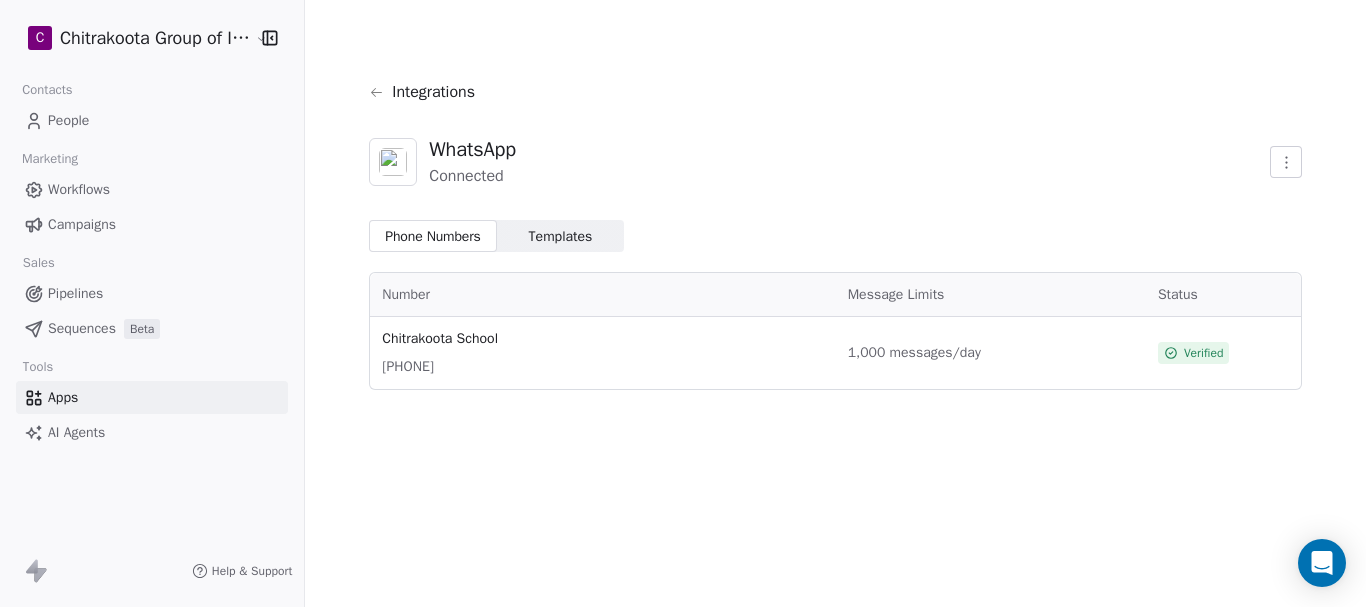click on "Verified" at bounding box center (1204, 353) 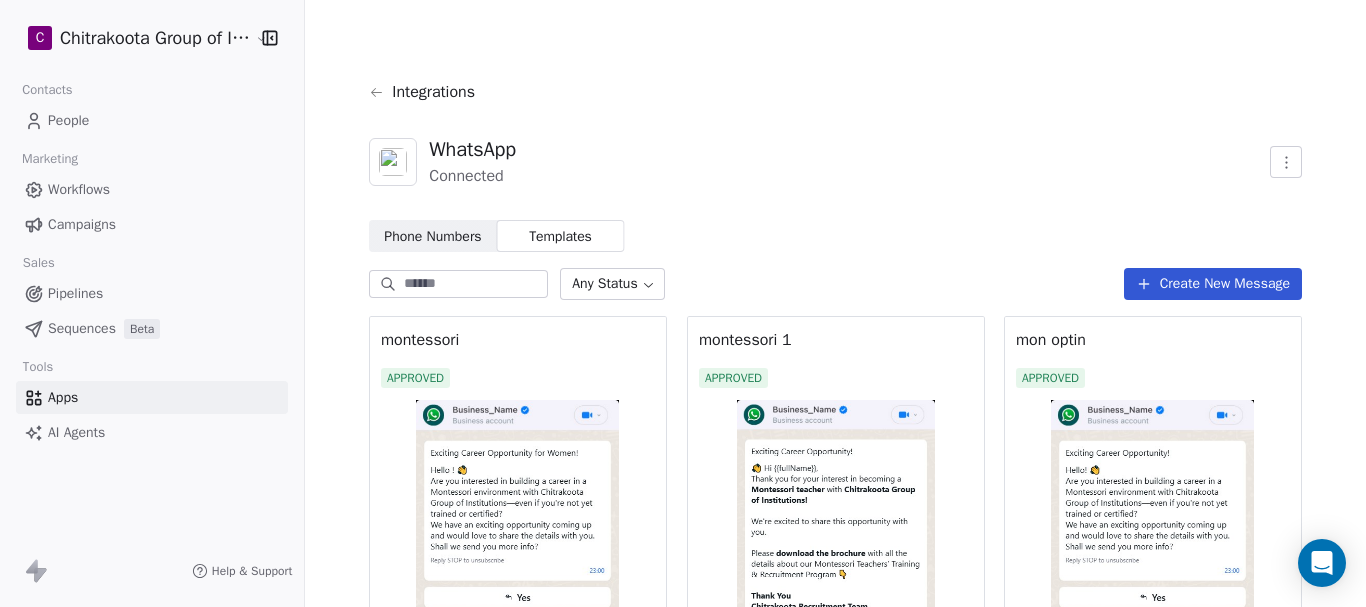 click on "Phone Numbers" at bounding box center (432, 236) 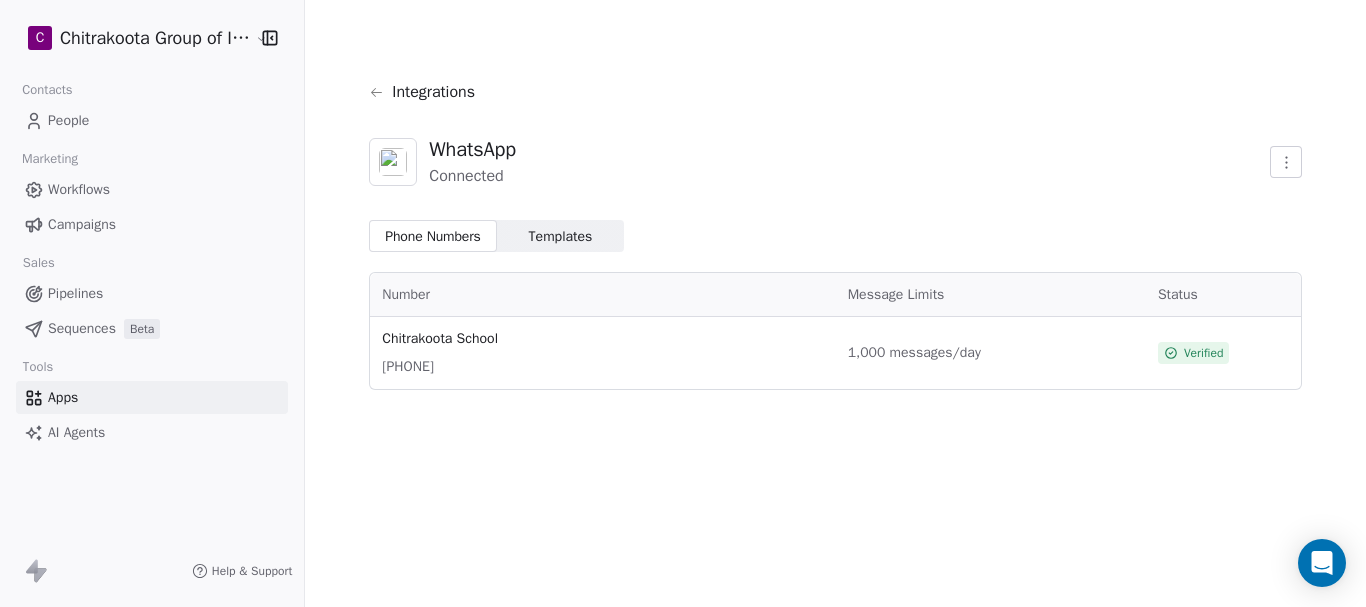click on "Templates Templates" at bounding box center (560, 236) 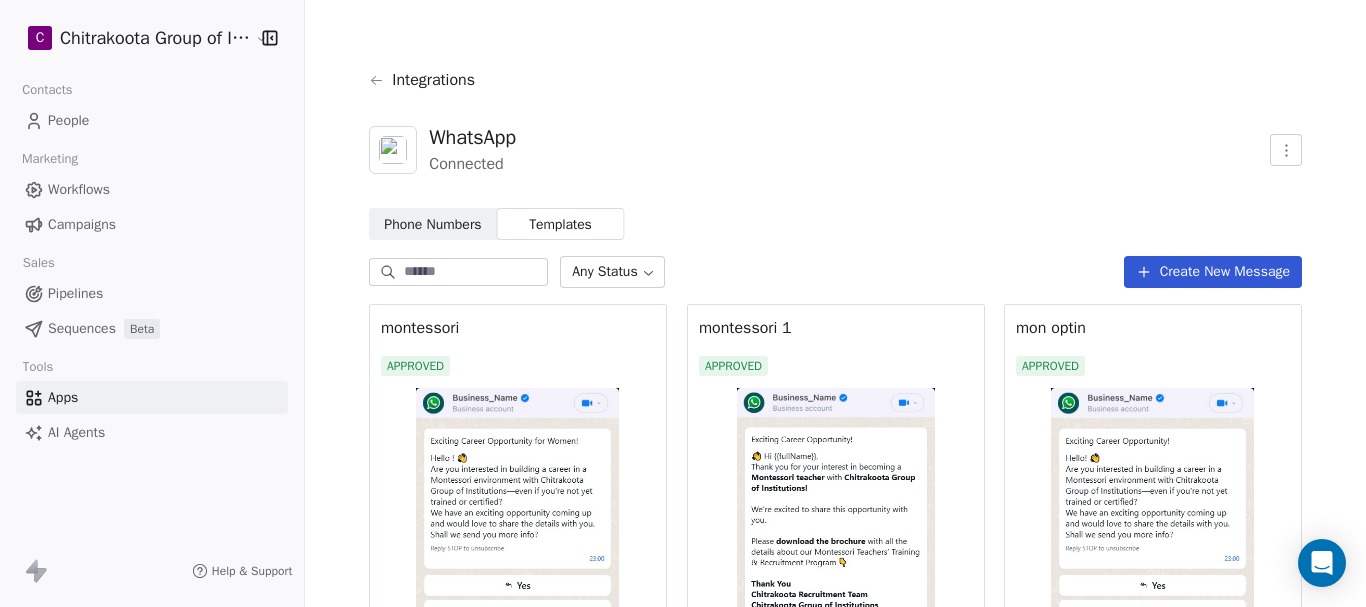 scroll, scrollTop: 0, scrollLeft: 0, axis: both 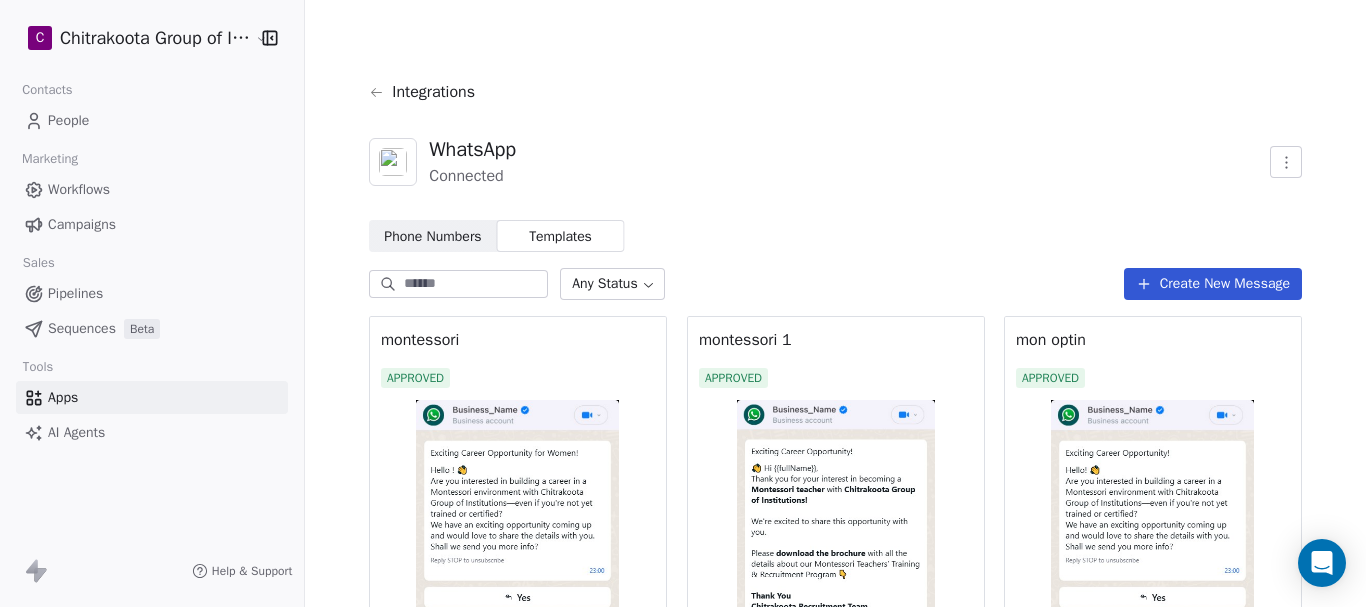 click on "Phone Numbers" at bounding box center (432, 236) 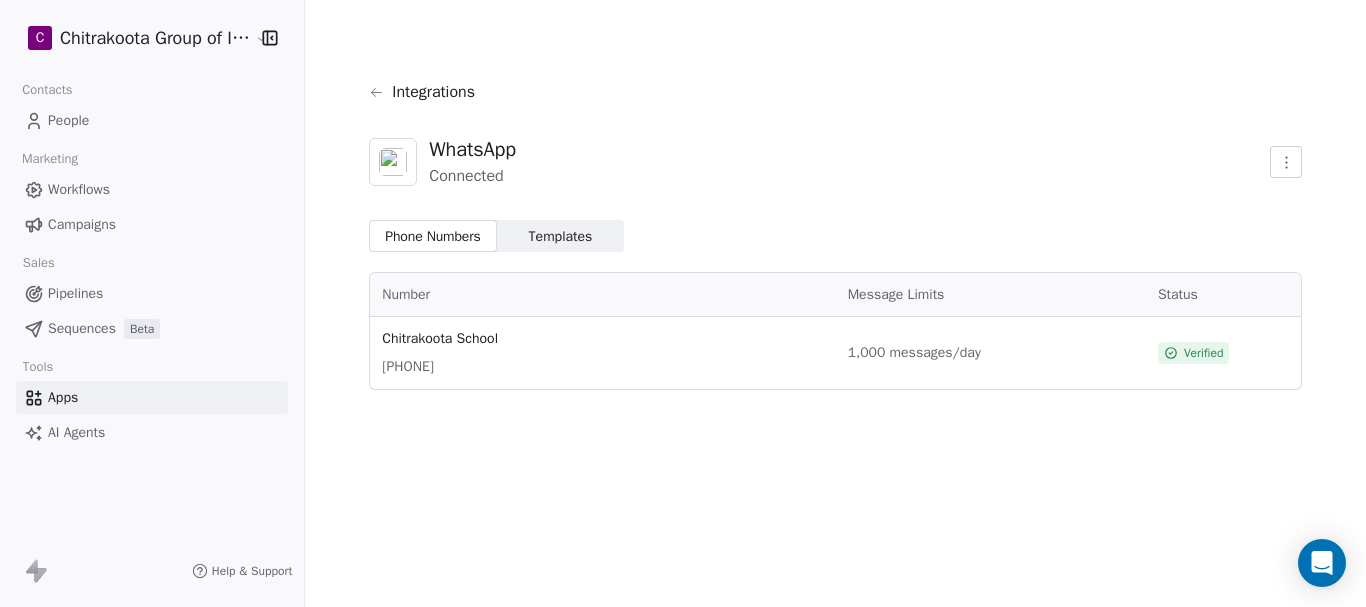click on "Workflows" at bounding box center (79, 189) 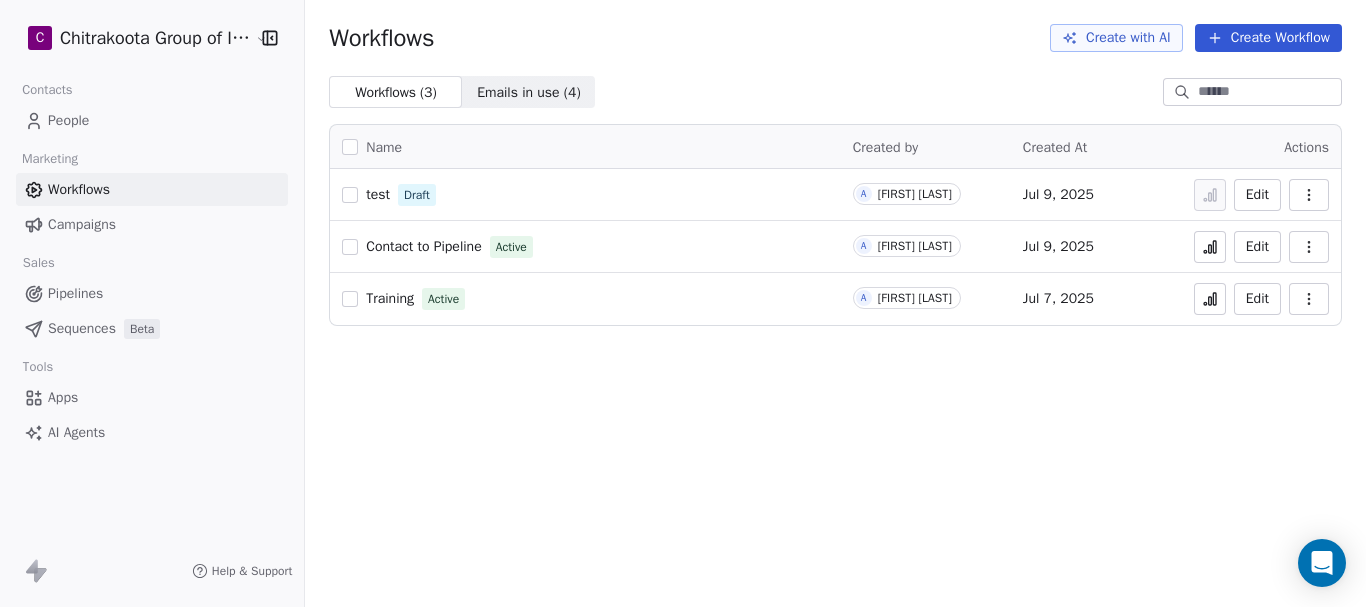 click at bounding box center [1210, 299] 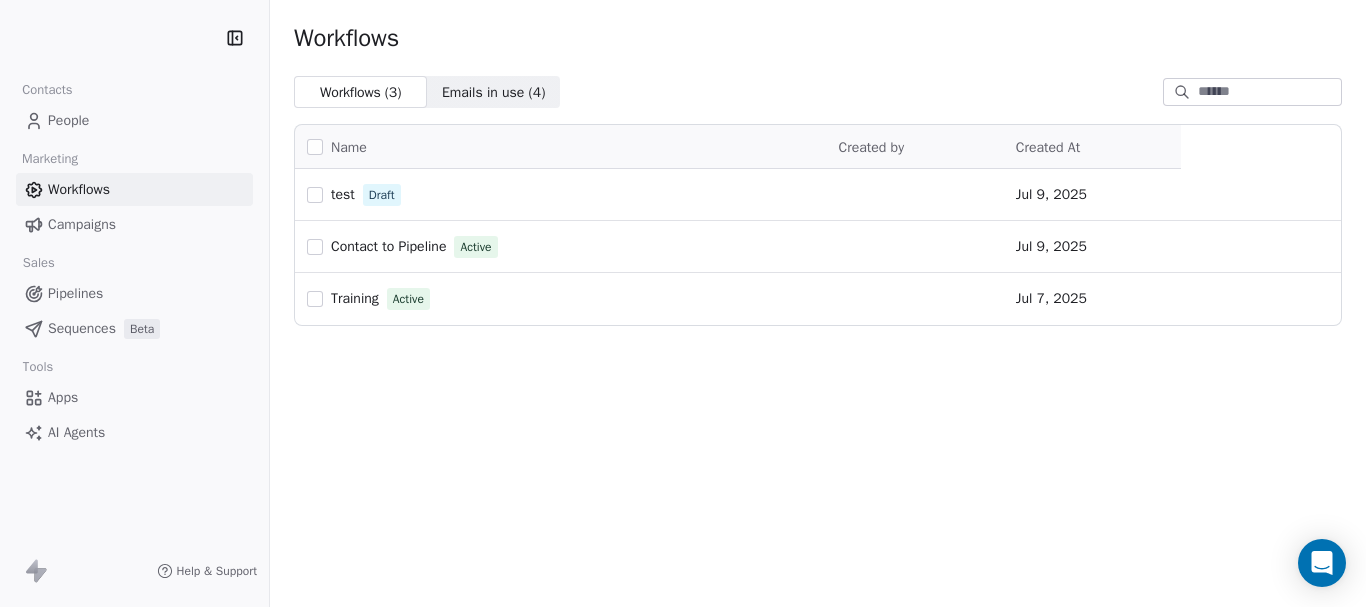 scroll, scrollTop: 0, scrollLeft: 0, axis: both 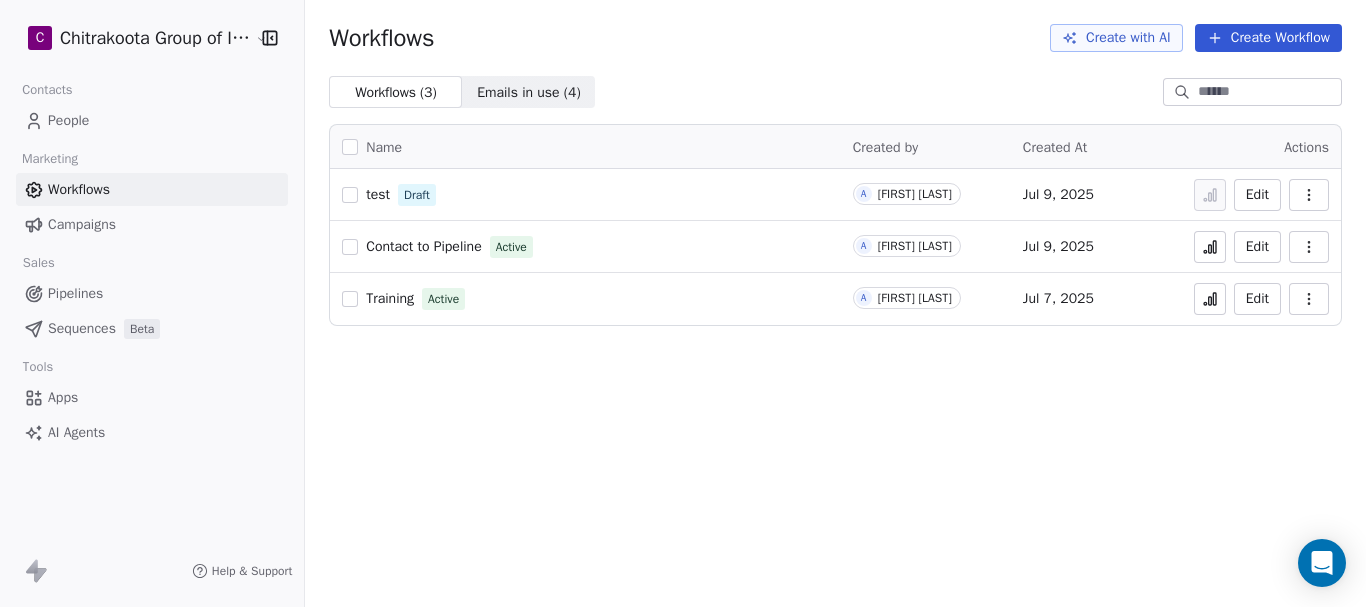 click on "Workflows  Create with AI  Create Workflow" at bounding box center (835, 38) 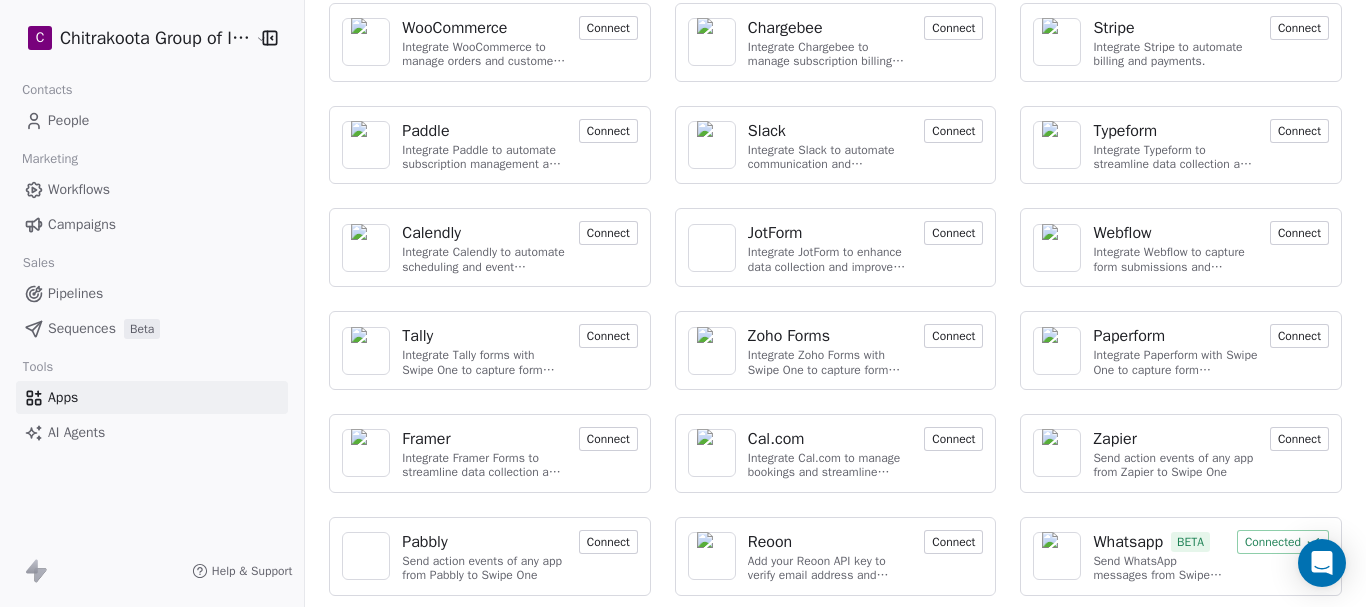 scroll, scrollTop: 229, scrollLeft: 0, axis: vertical 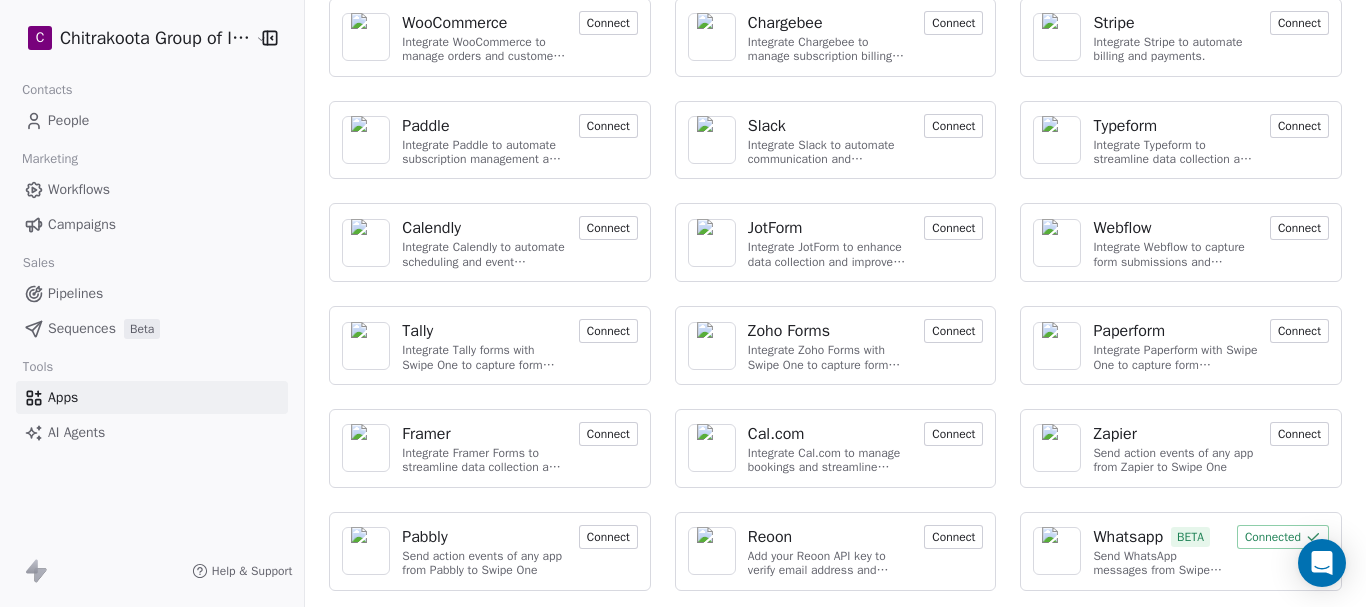 click on "Connected" at bounding box center (1283, 537) 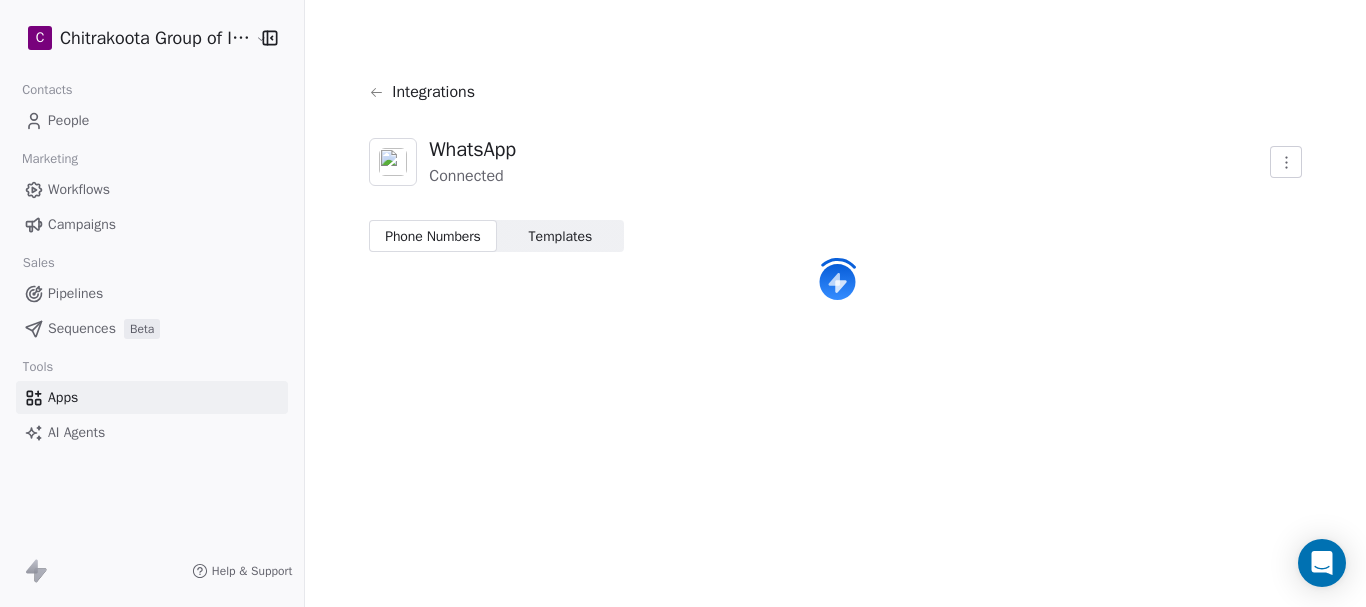 scroll, scrollTop: 0, scrollLeft: 0, axis: both 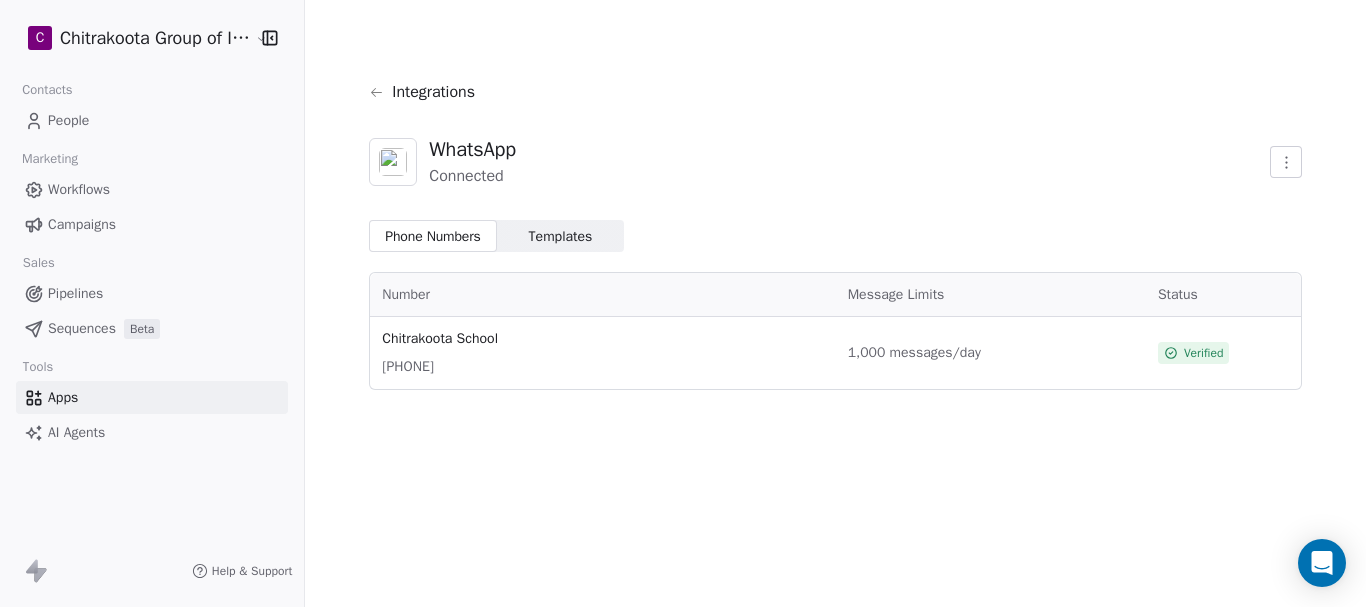 click 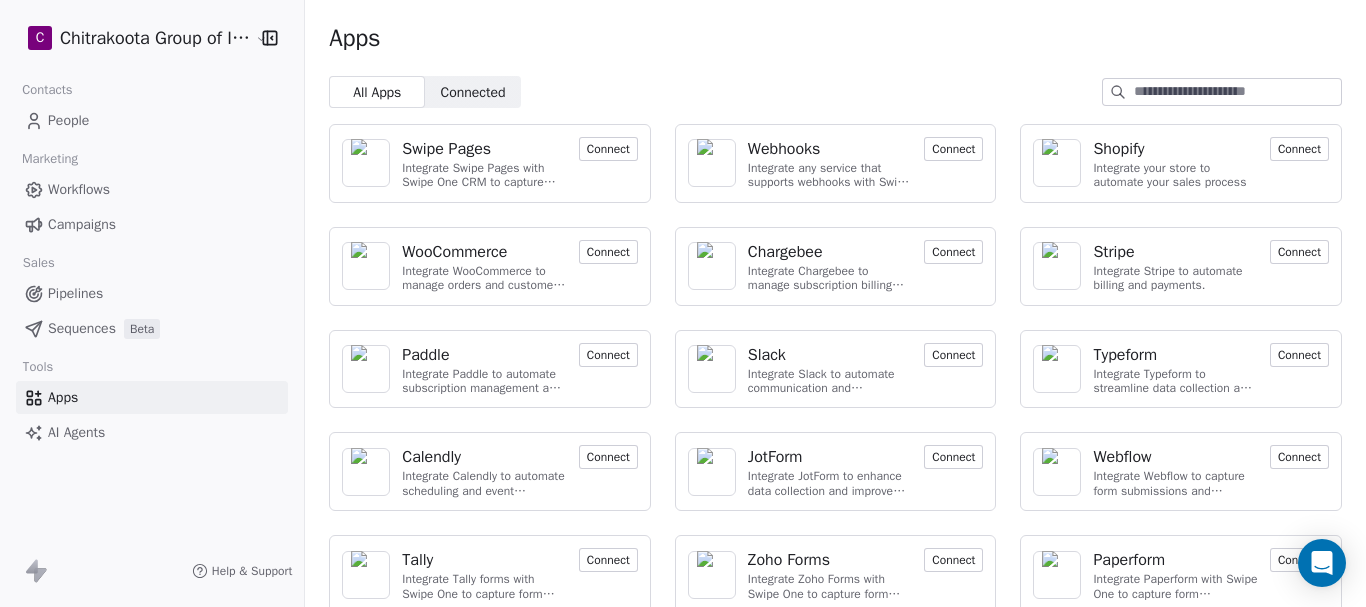 click on "People" at bounding box center (68, 120) 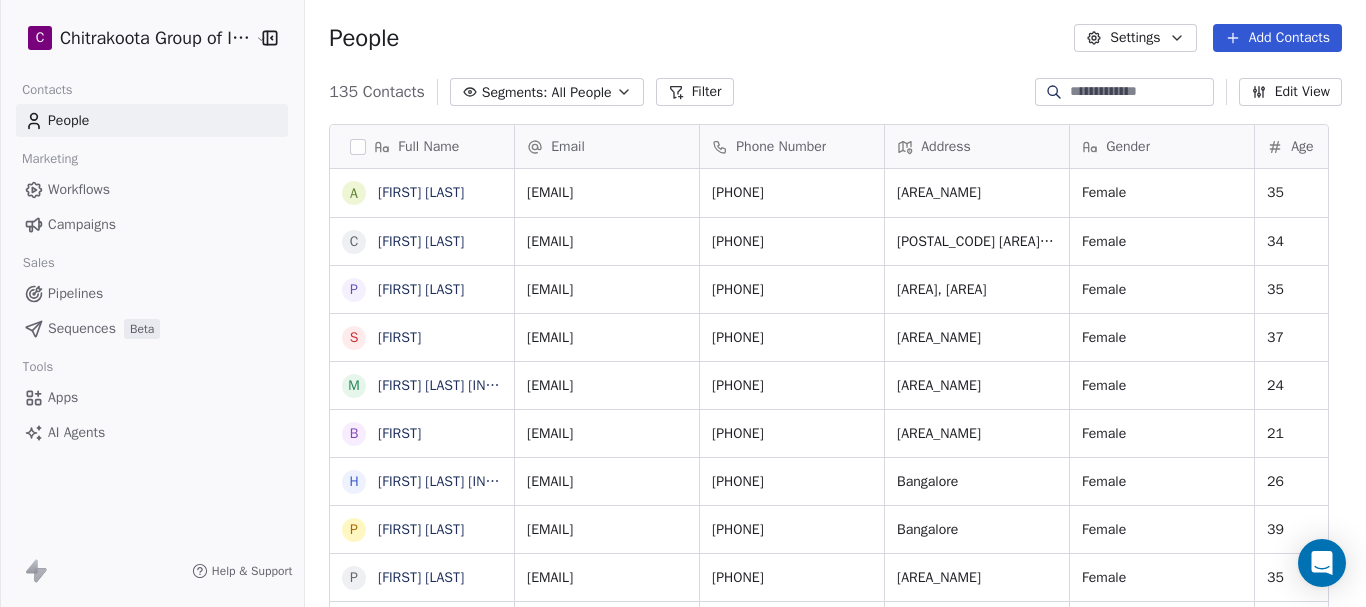 scroll, scrollTop: 16, scrollLeft: 16, axis: both 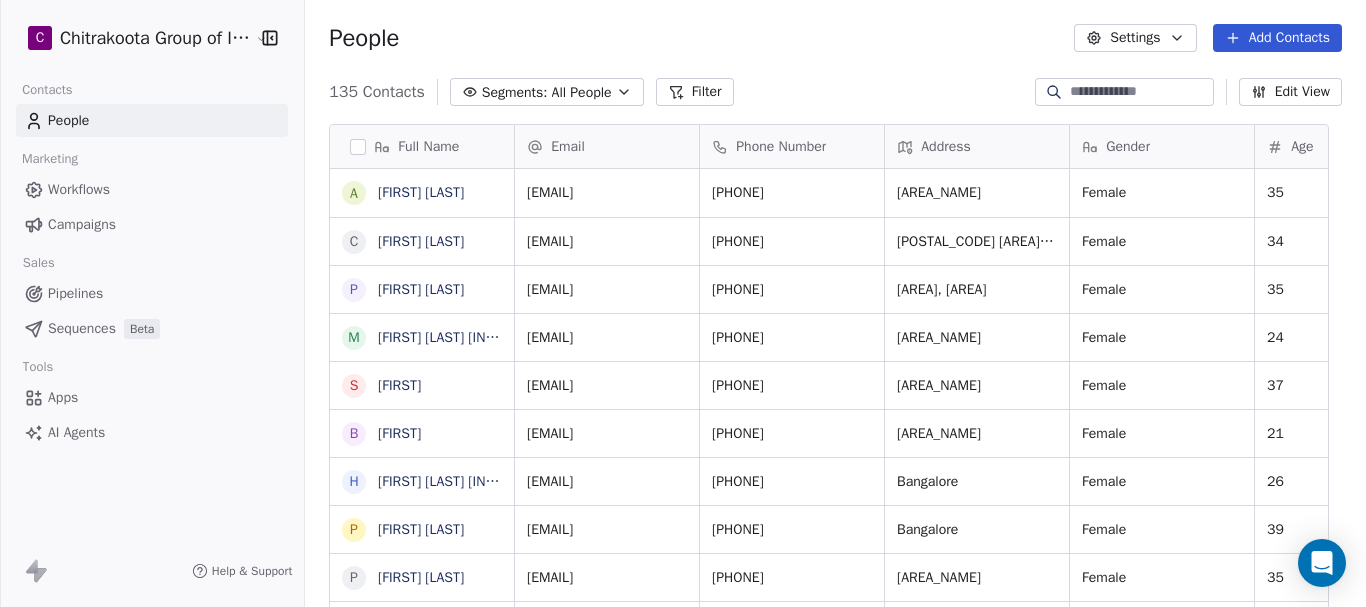 paste on "*********" 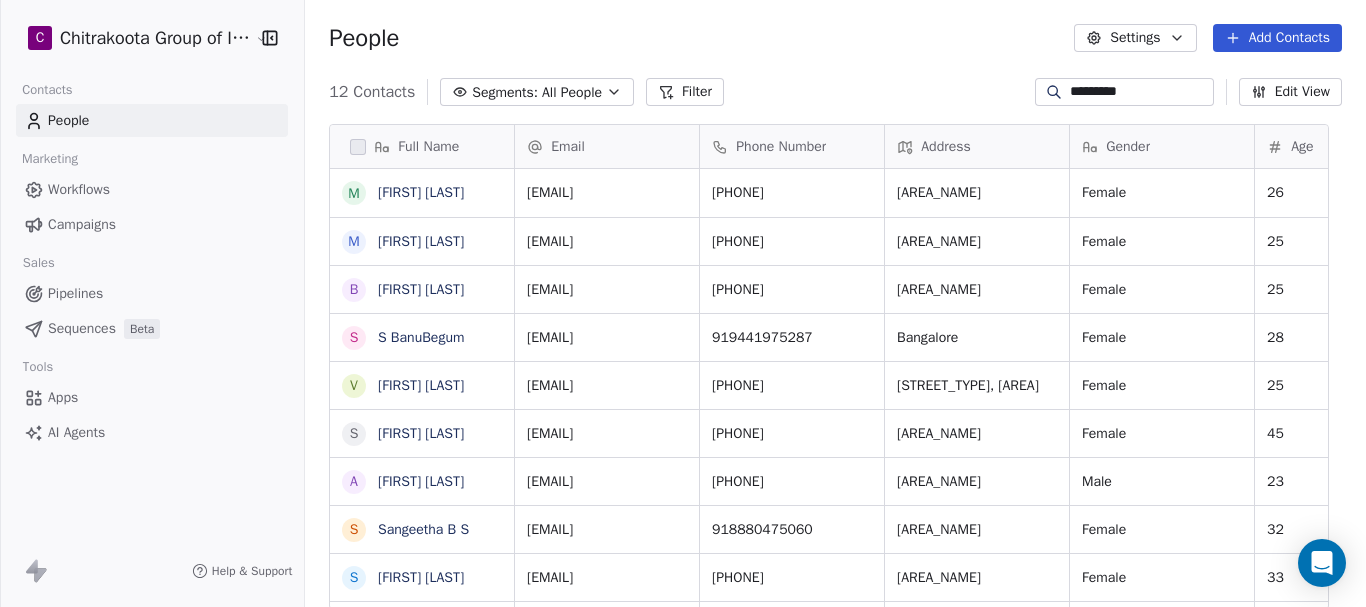 scroll, scrollTop: 16, scrollLeft: 16, axis: both 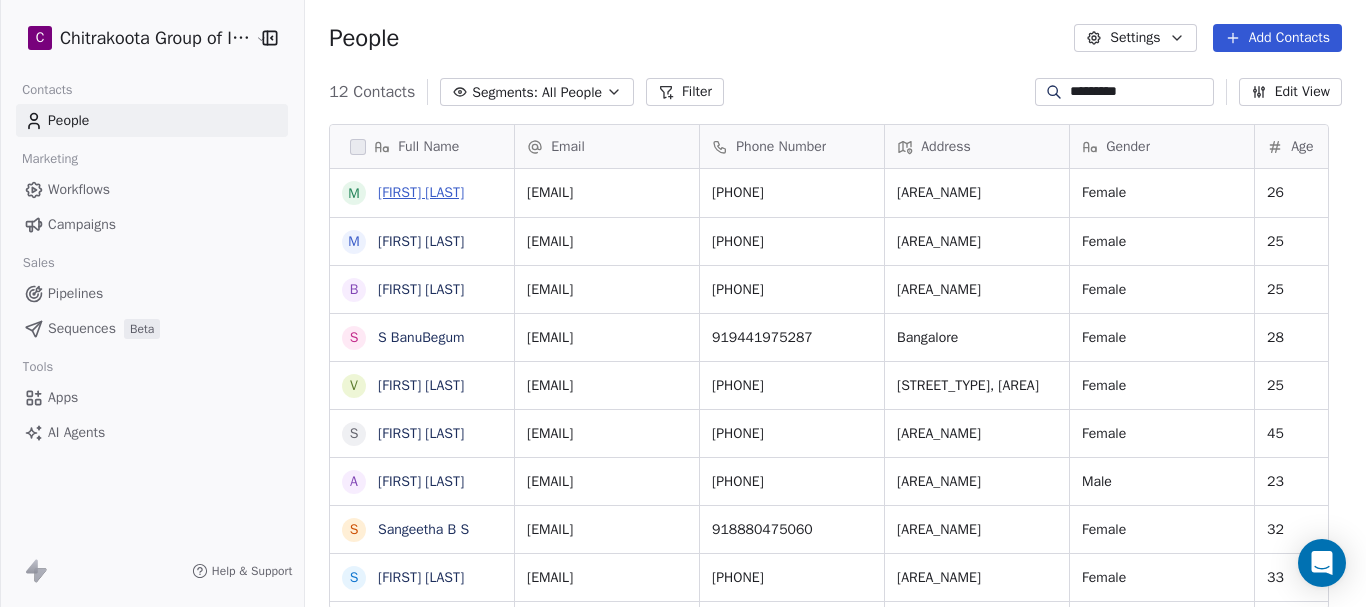 type on "*********" 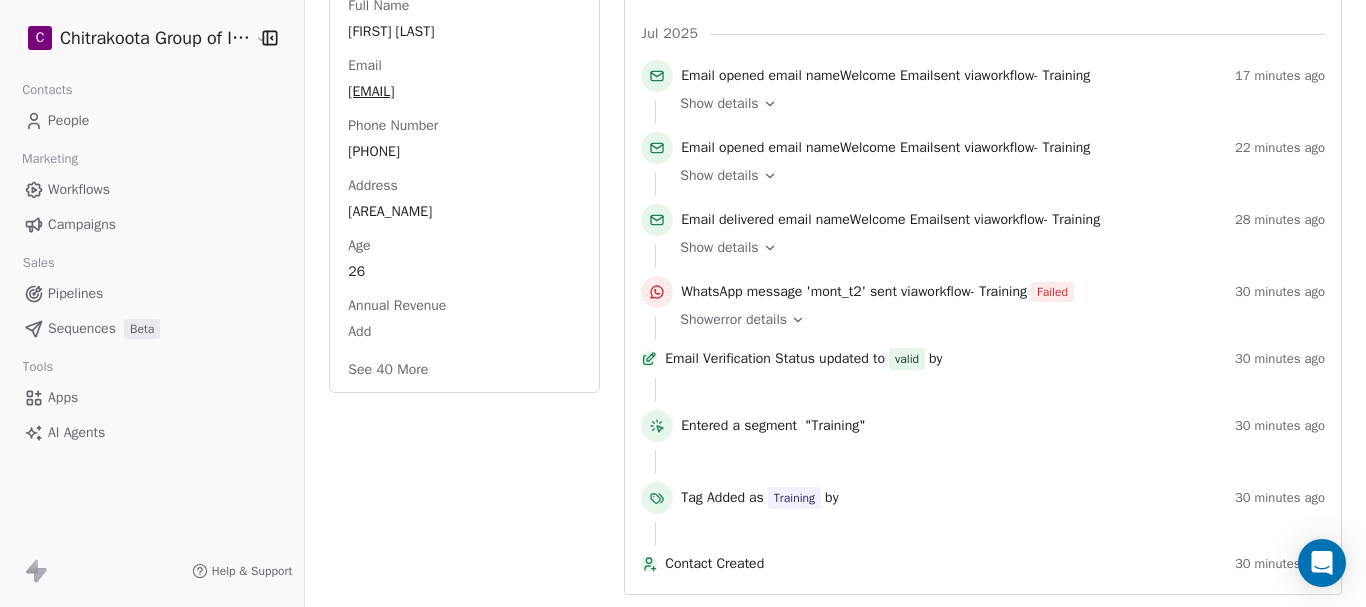 scroll, scrollTop: 365, scrollLeft: 0, axis: vertical 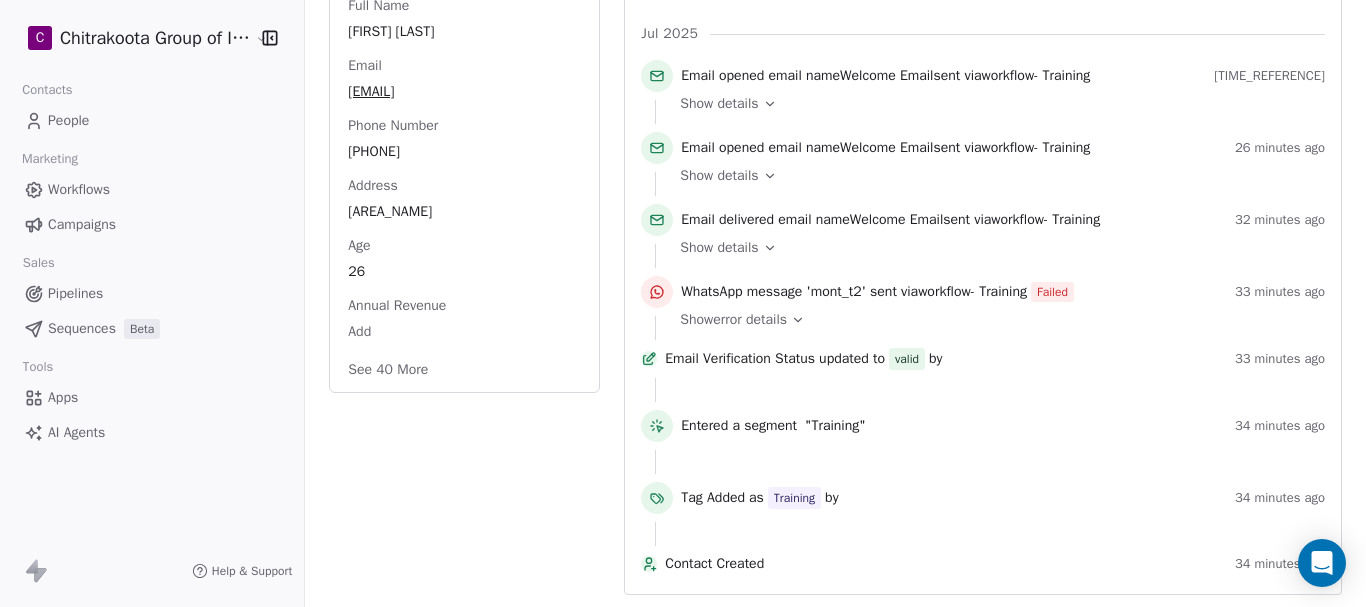 click 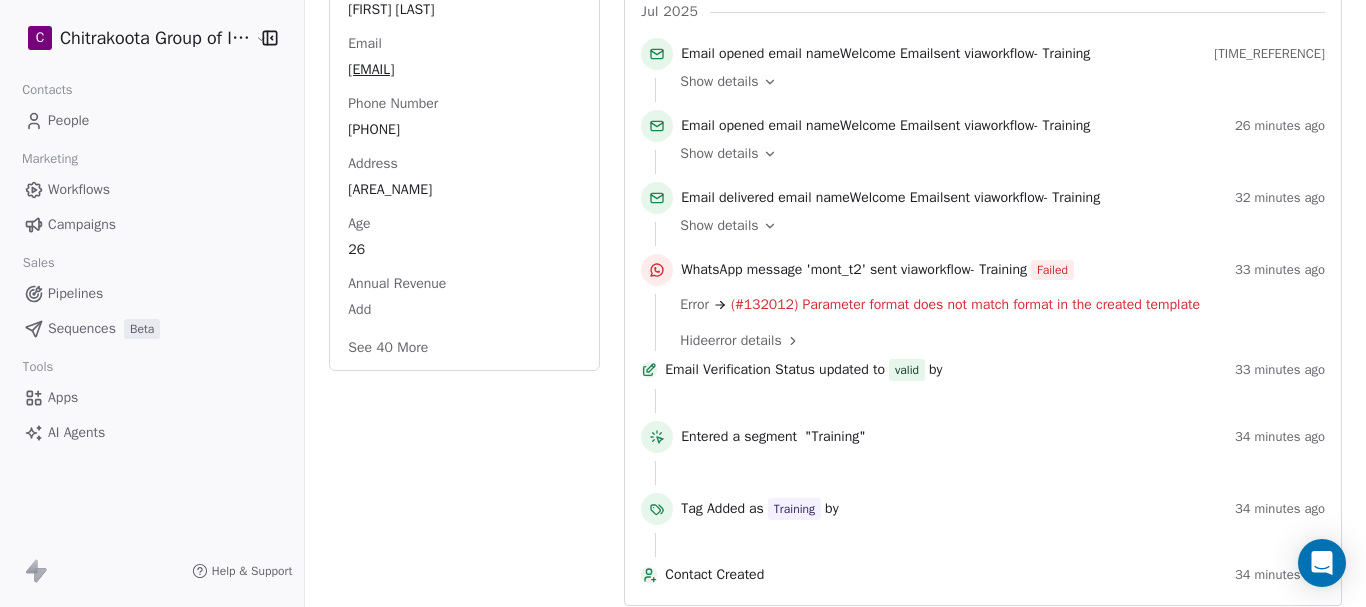 scroll, scrollTop: 398, scrollLeft: 0, axis: vertical 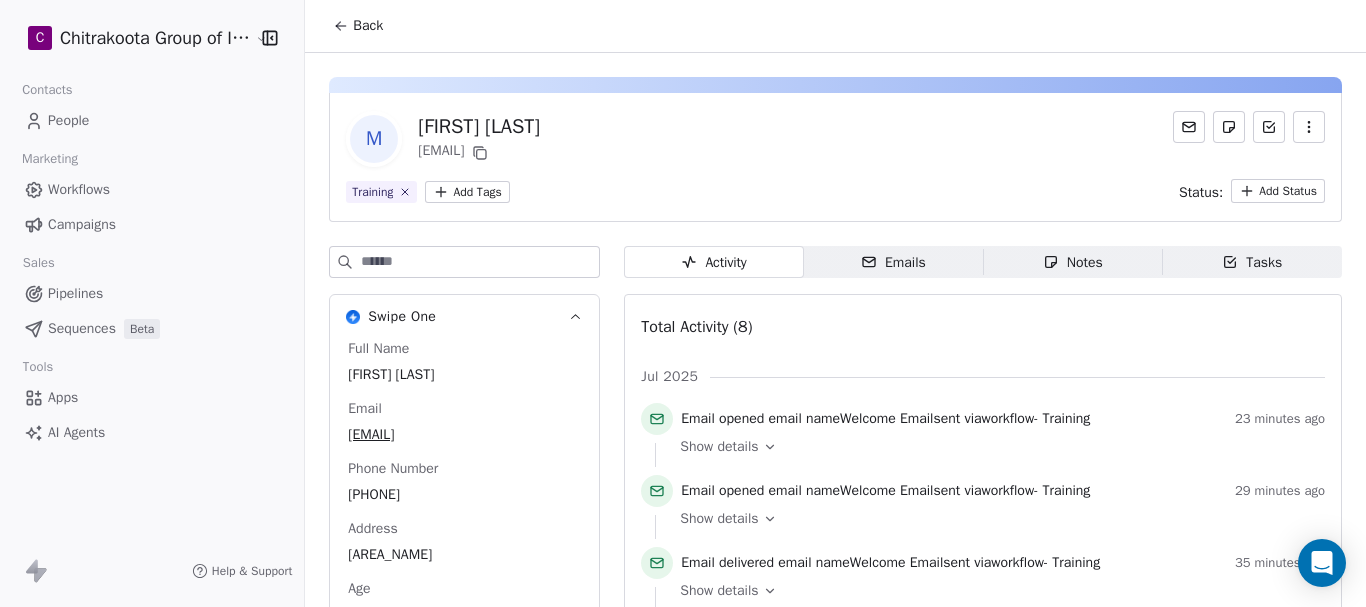 click on "Back" at bounding box center (358, 26) 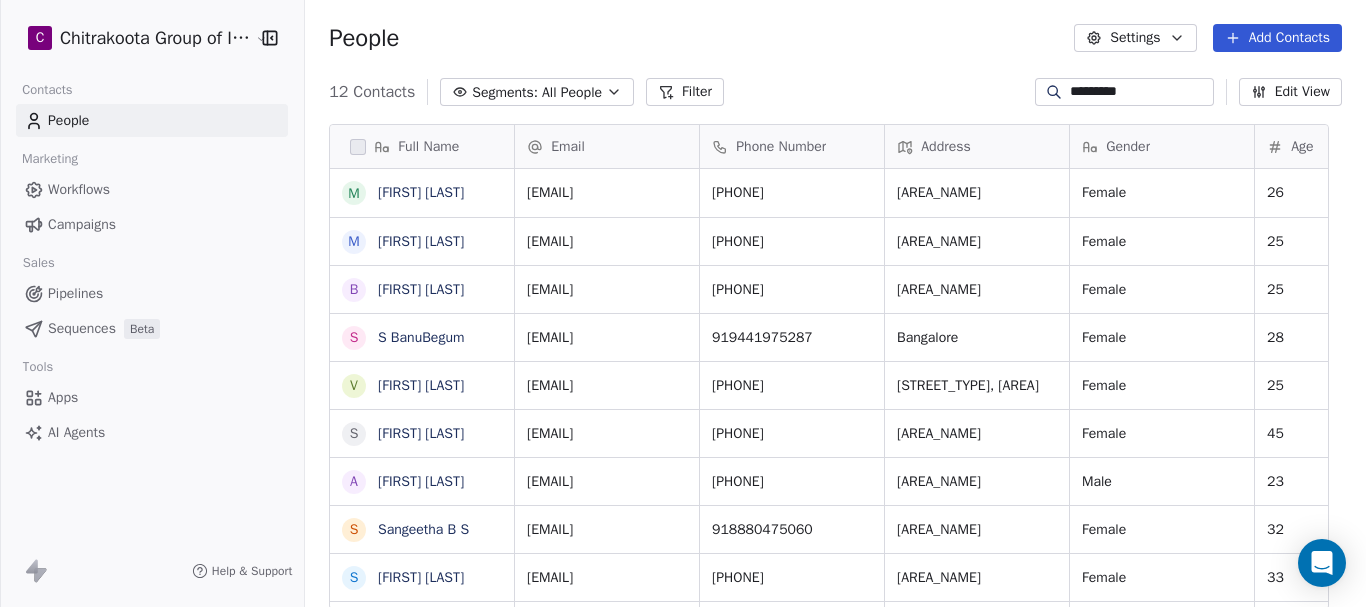 scroll, scrollTop: 16, scrollLeft: 16, axis: both 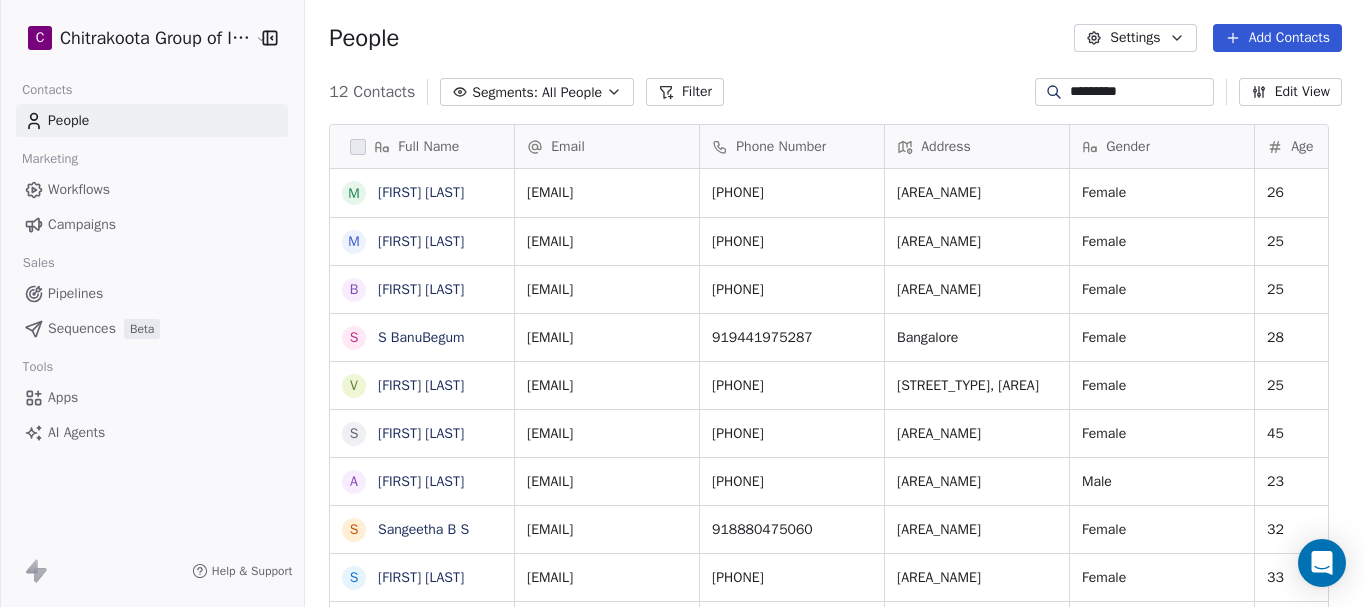 drag, startPoint x: 1116, startPoint y: 98, endPoint x: 1000, endPoint y: 90, distance: 116.275536 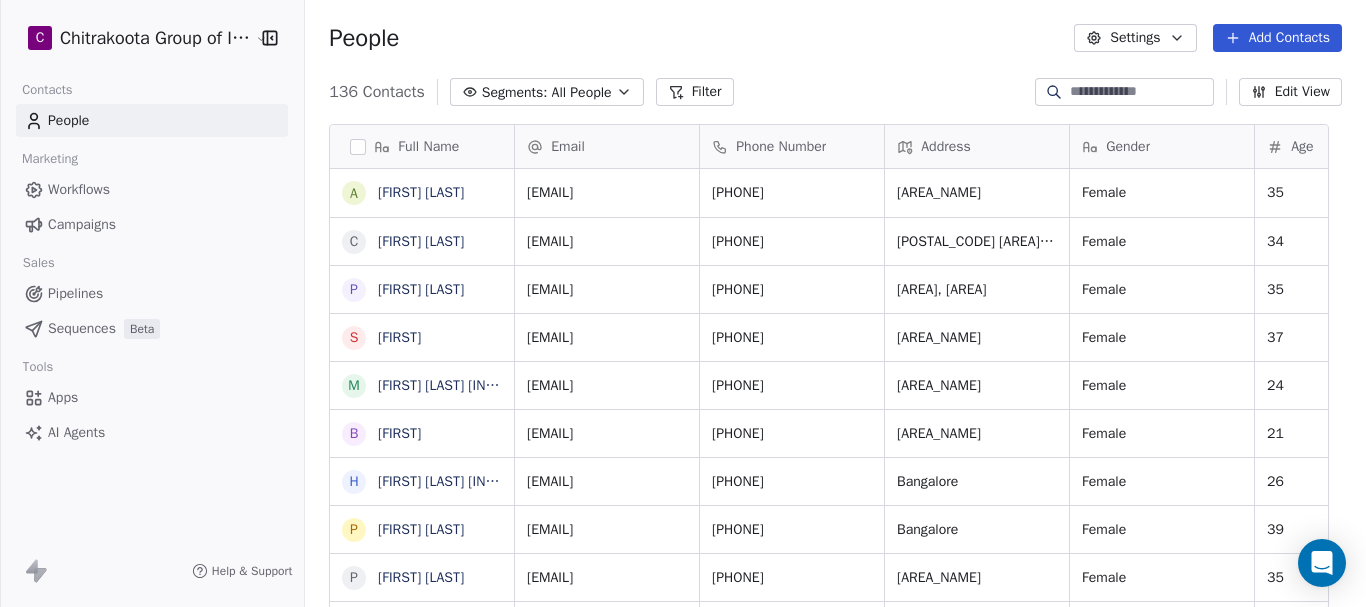 scroll, scrollTop: 16, scrollLeft: 16, axis: both 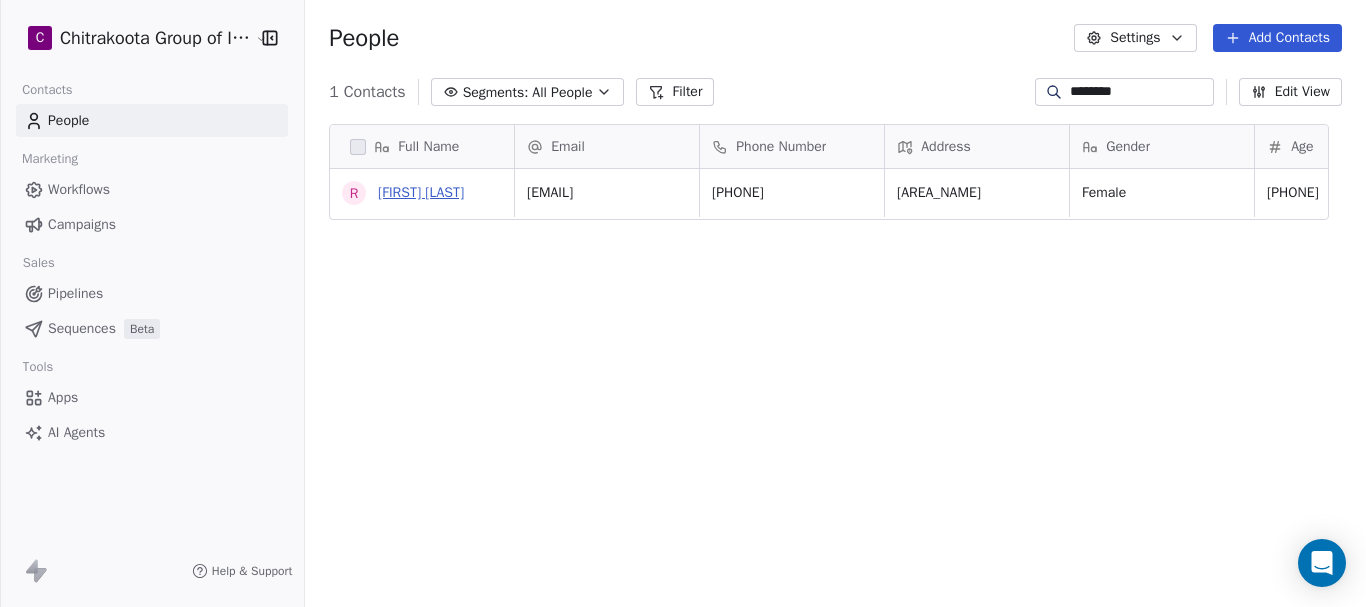 type on "********" 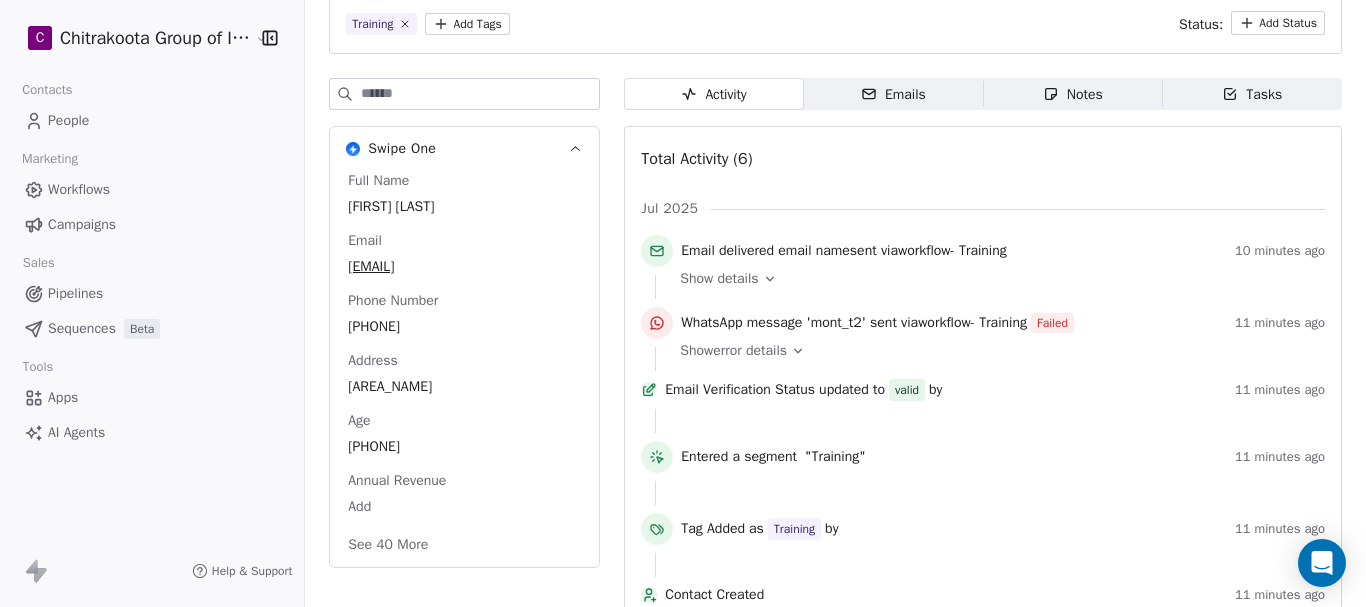 scroll, scrollTop: 200, scrollLeft: 0, axis: vertical 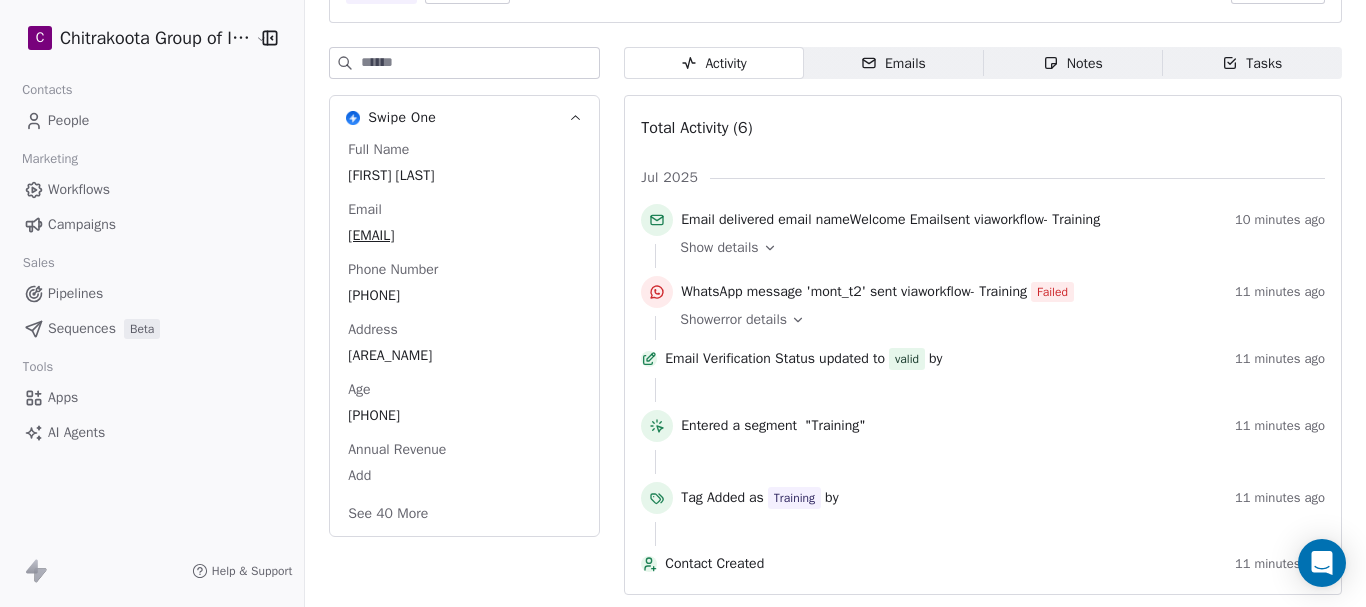 click 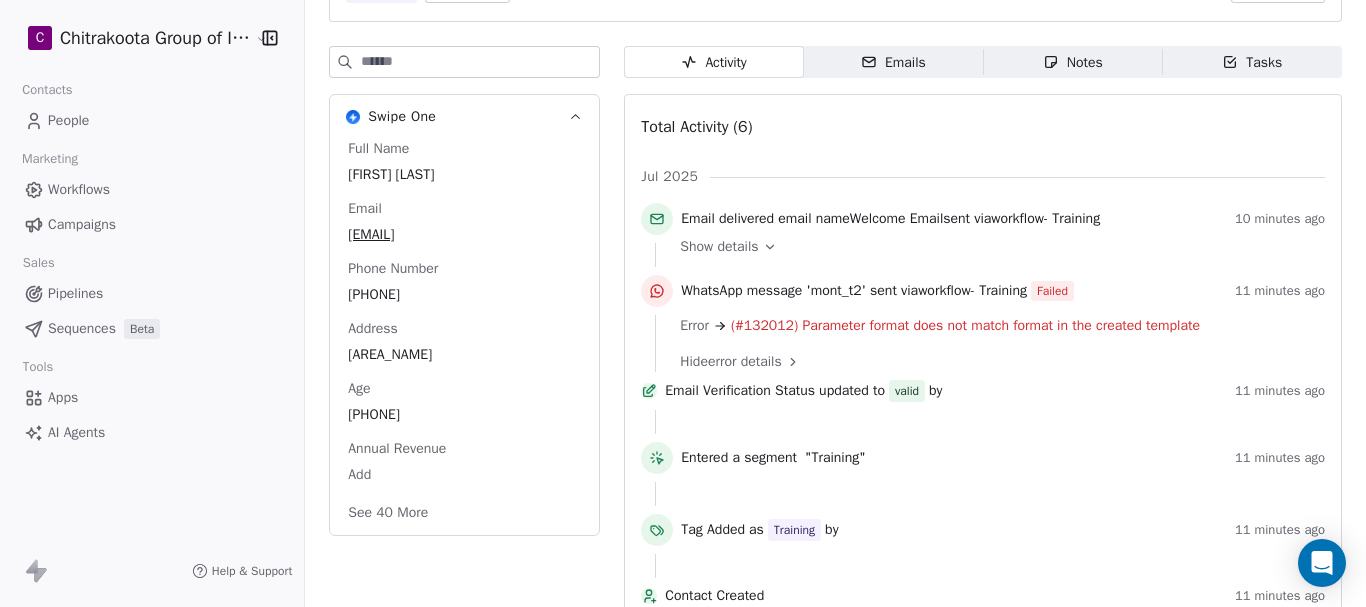 scroll, scrollTop: 0, scrollLeft: 0, axis: both 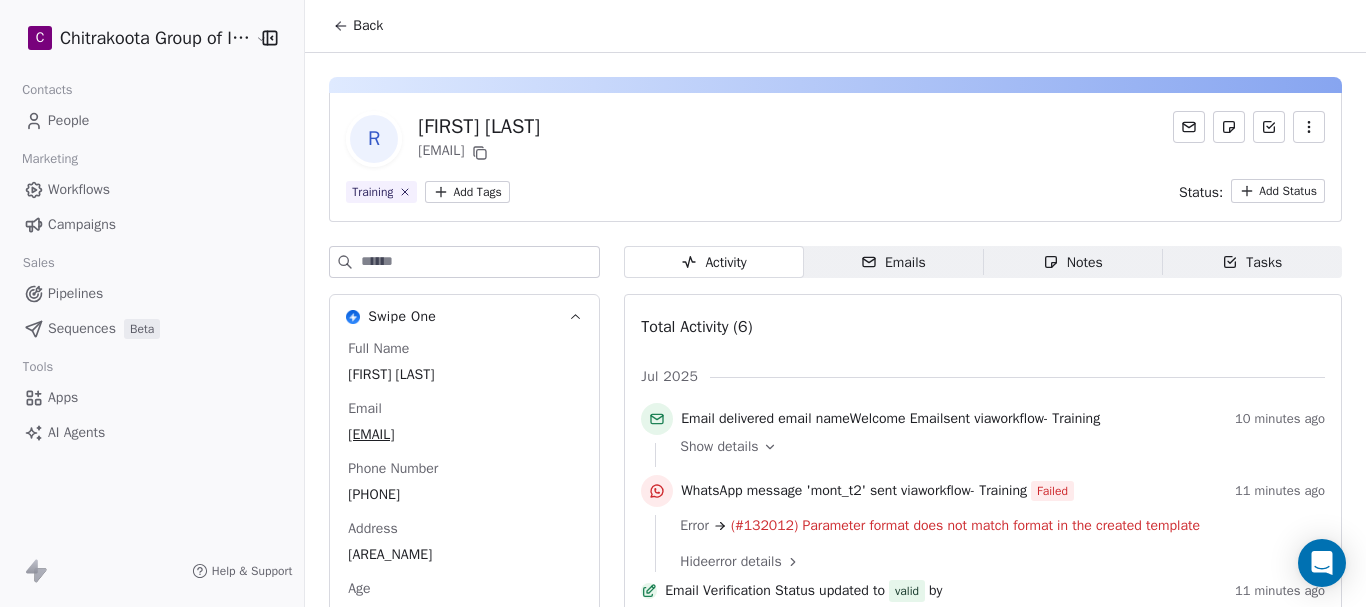 click on "Back" at bounding box center [368, 26] 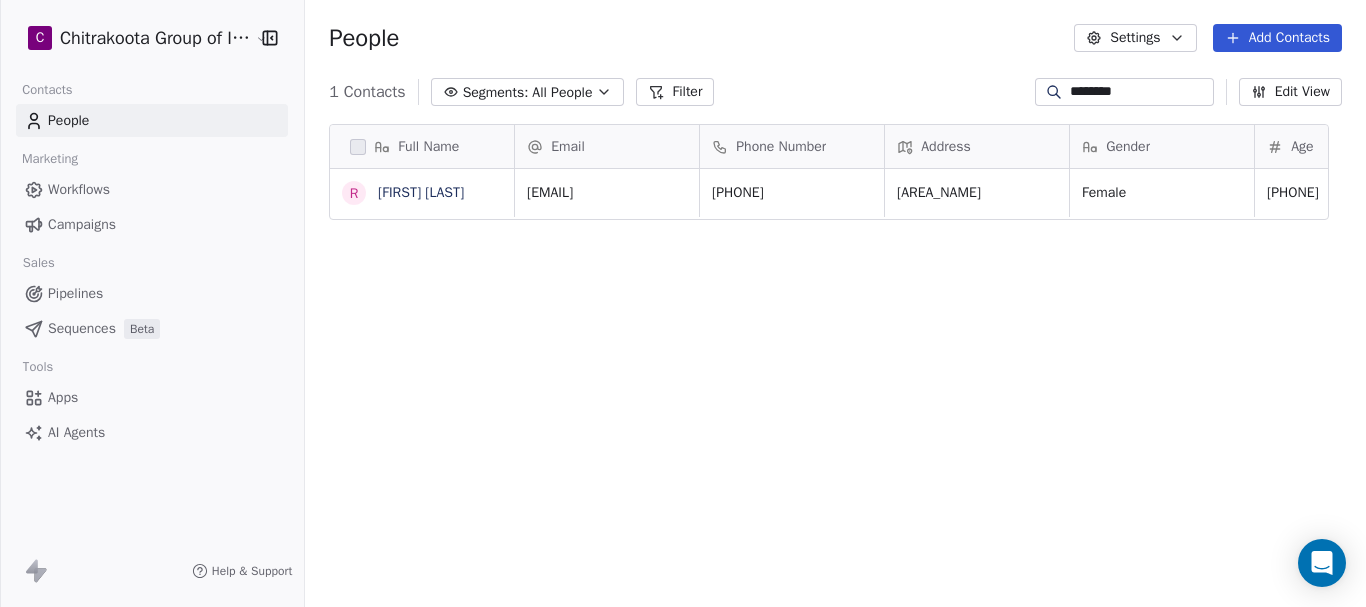 scroll, scrollTop: 16, scrollLeft: 16, axis: both 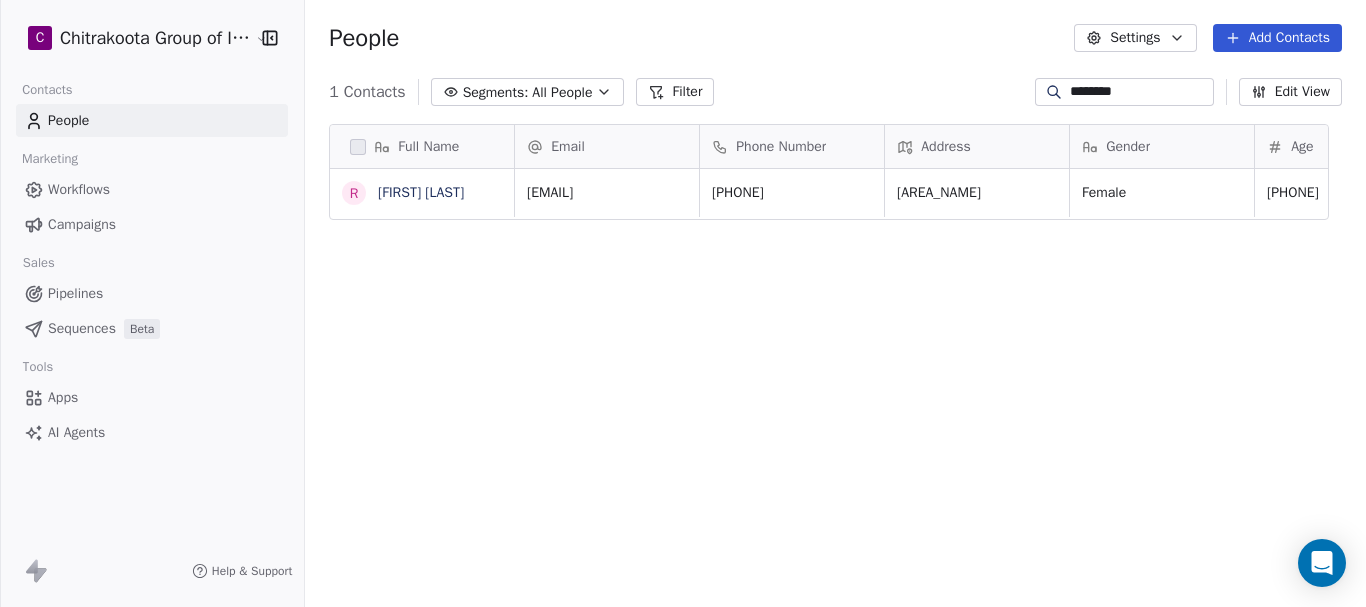 drag, startPoint x: 1157, startPoint y: 83, endPoint x: 1021, endPoint y: 96, distance: 136.6199 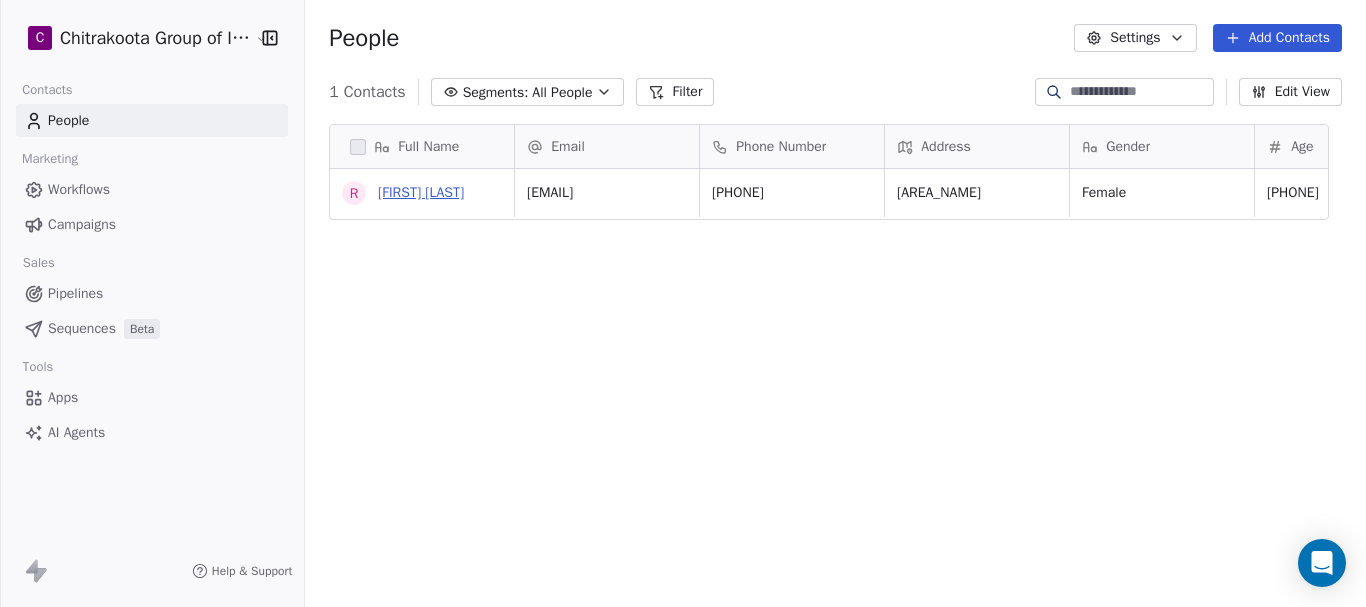 type 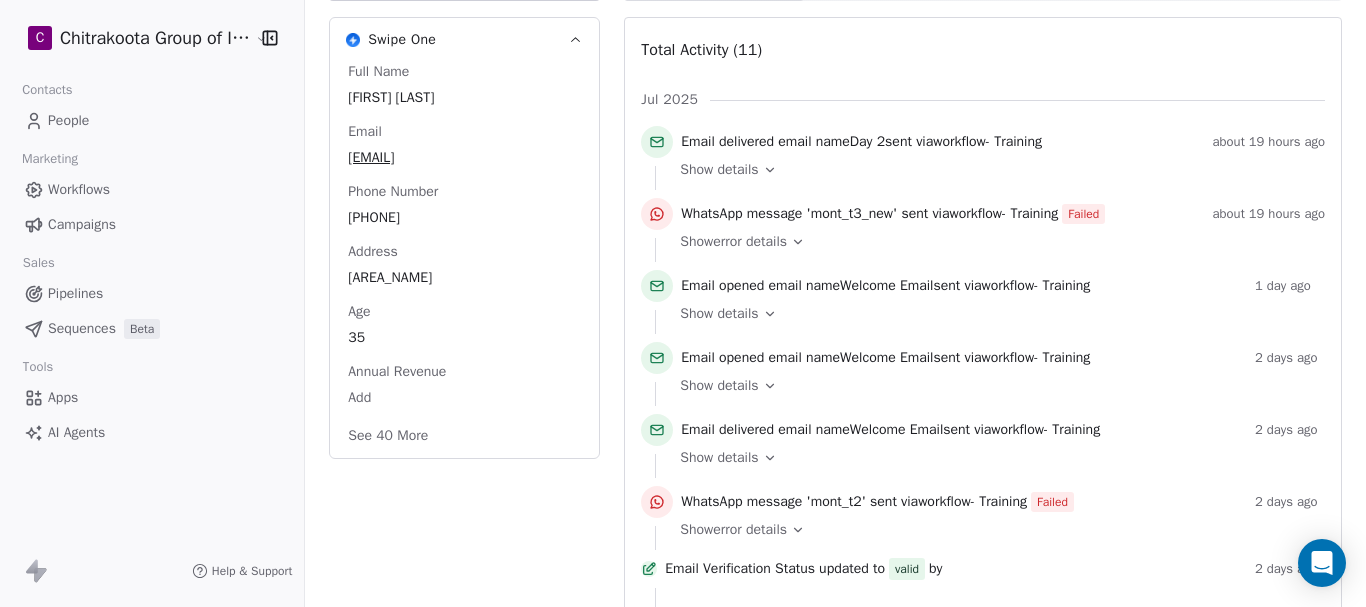 scroll, scrollTop: 300, scrollLeft: 0, axis: vertical 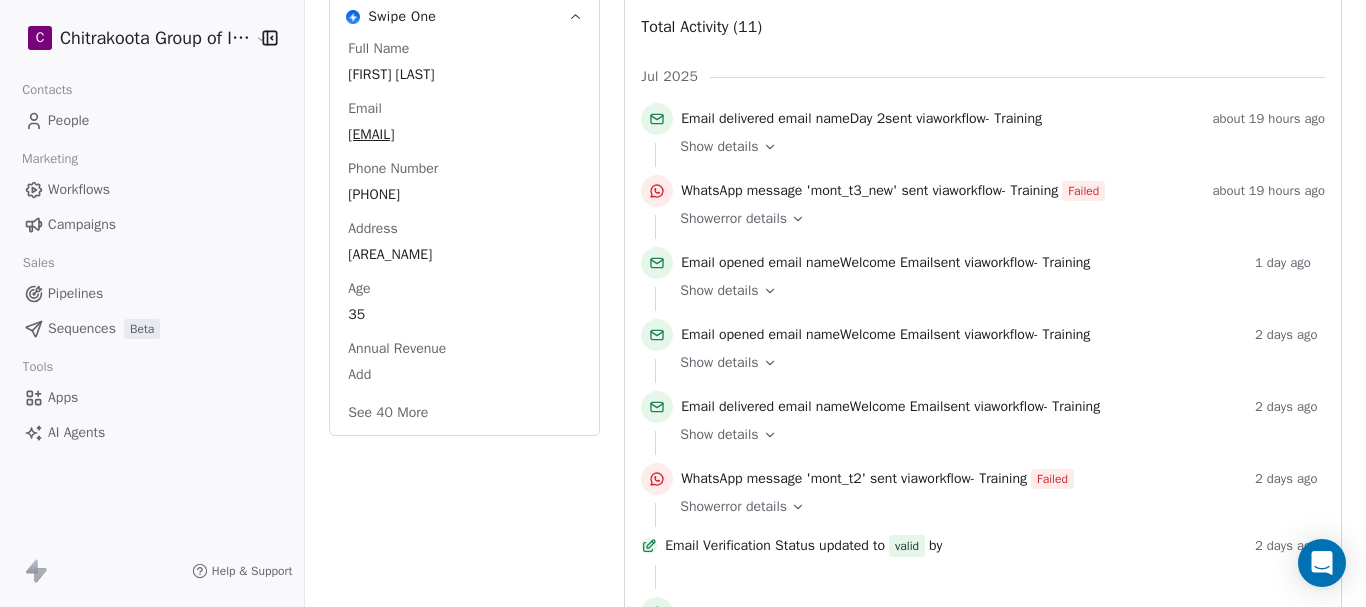 click 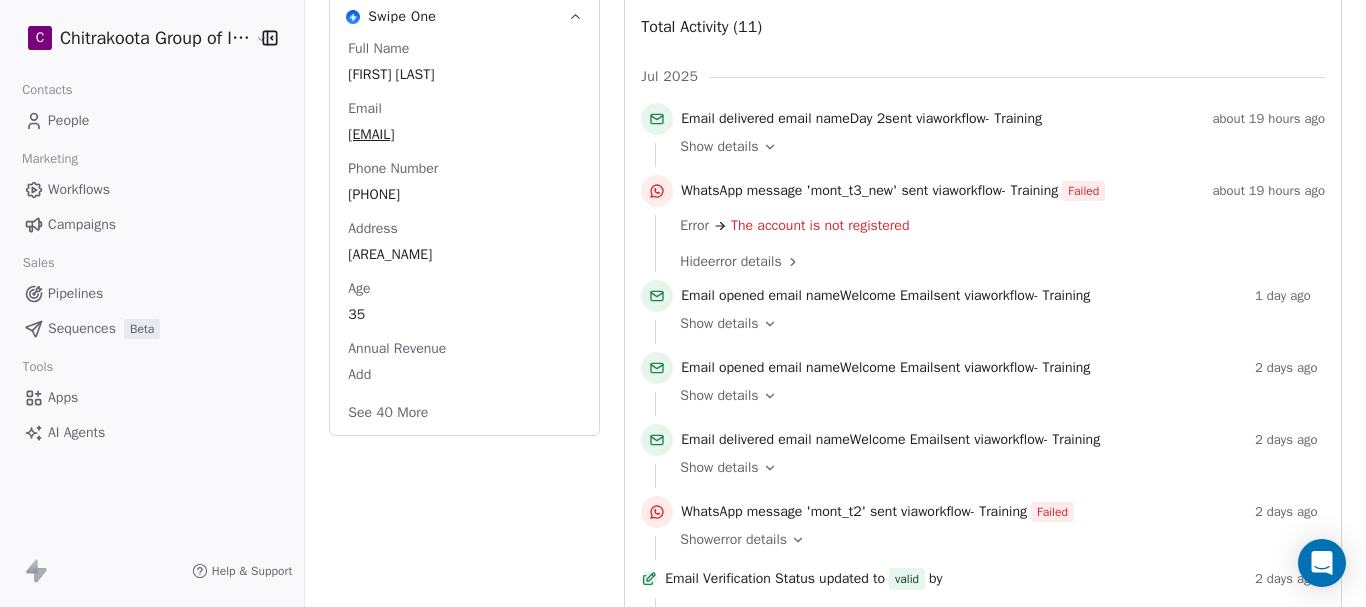 click on "The account is not registered" at bounding box center (820, 225) 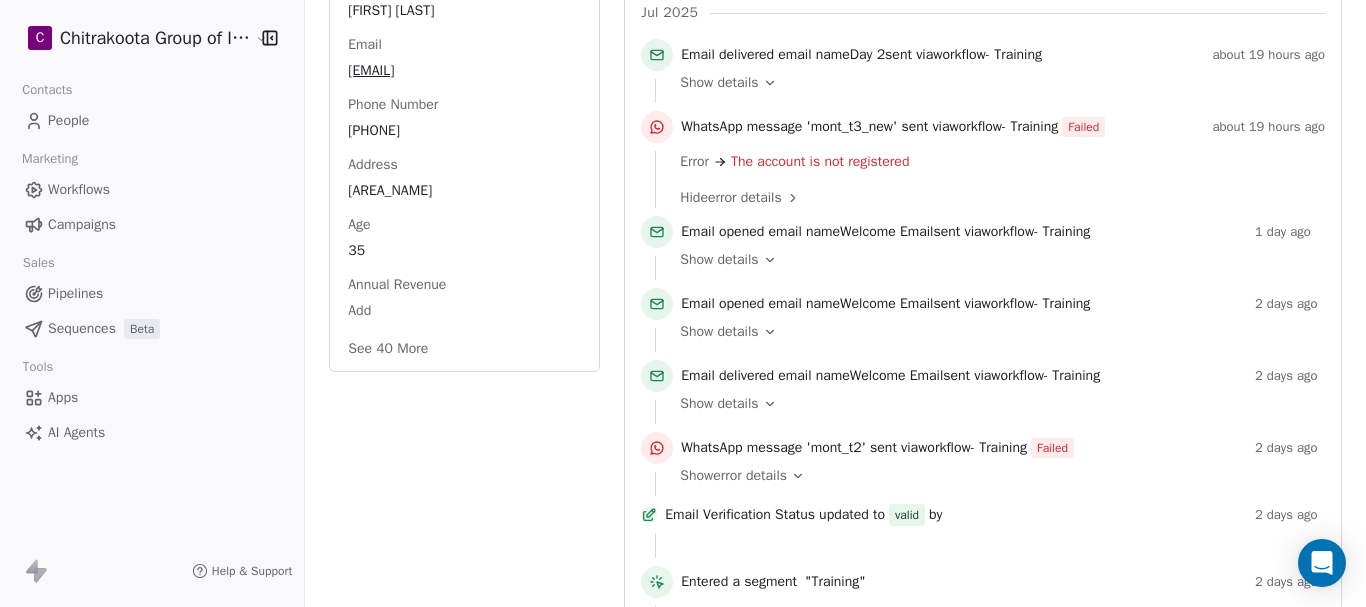 scroll, scrollTop: 581, scrollLeft: 0, axis: vertical 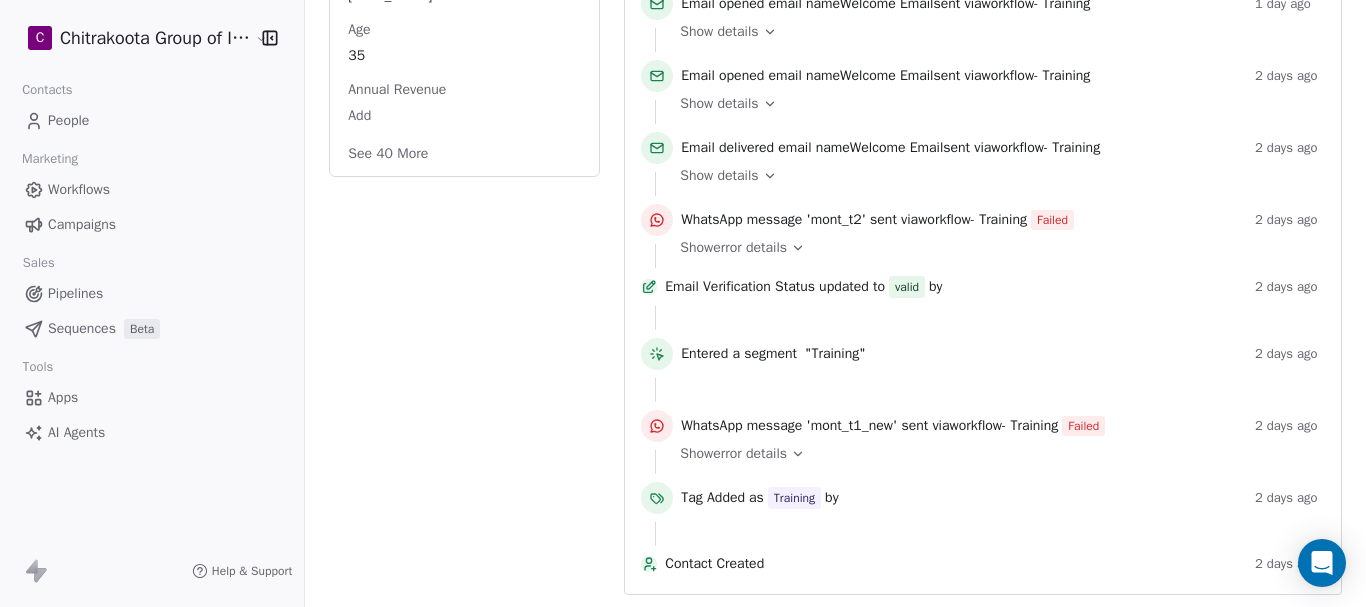 click 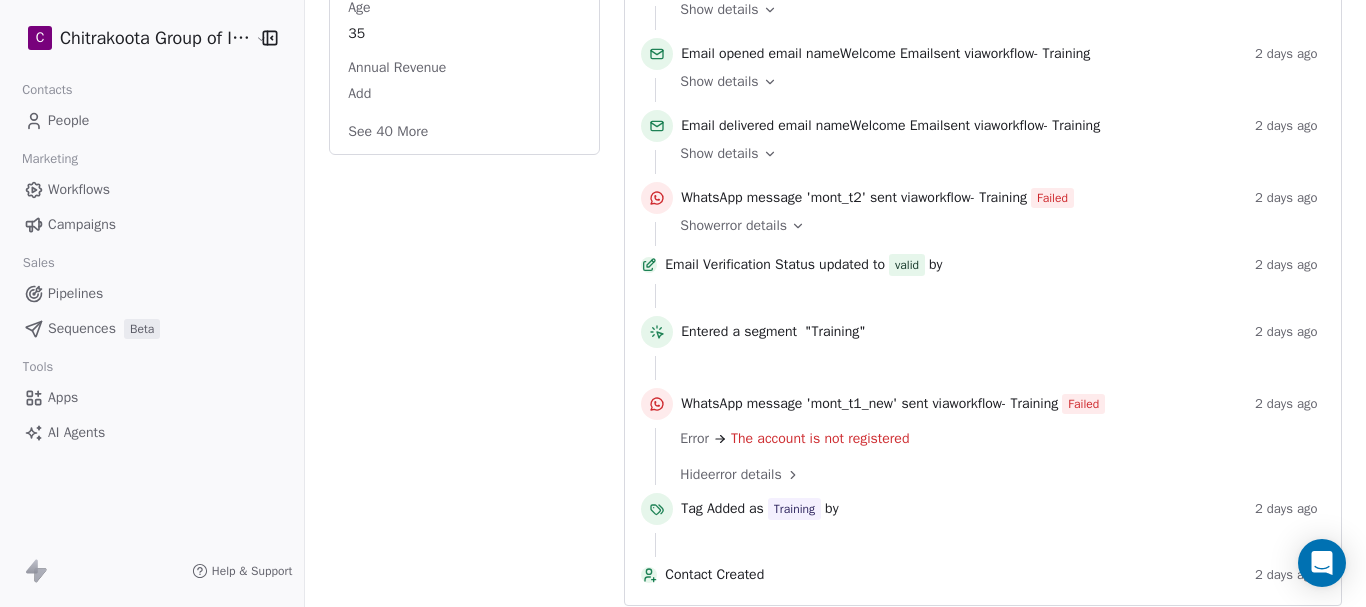 scroll, scrollTop: 614, scrollLeft: 0, axis: vertical 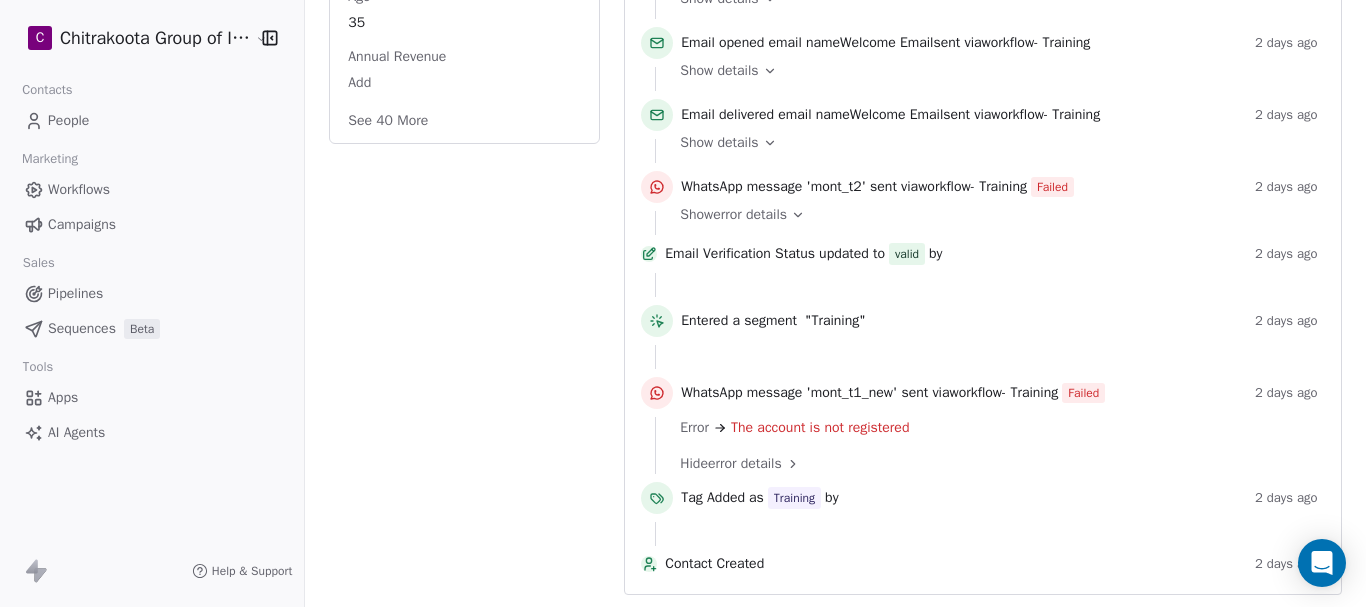 click on "The account is not registered" at bounding box center [820, 427] 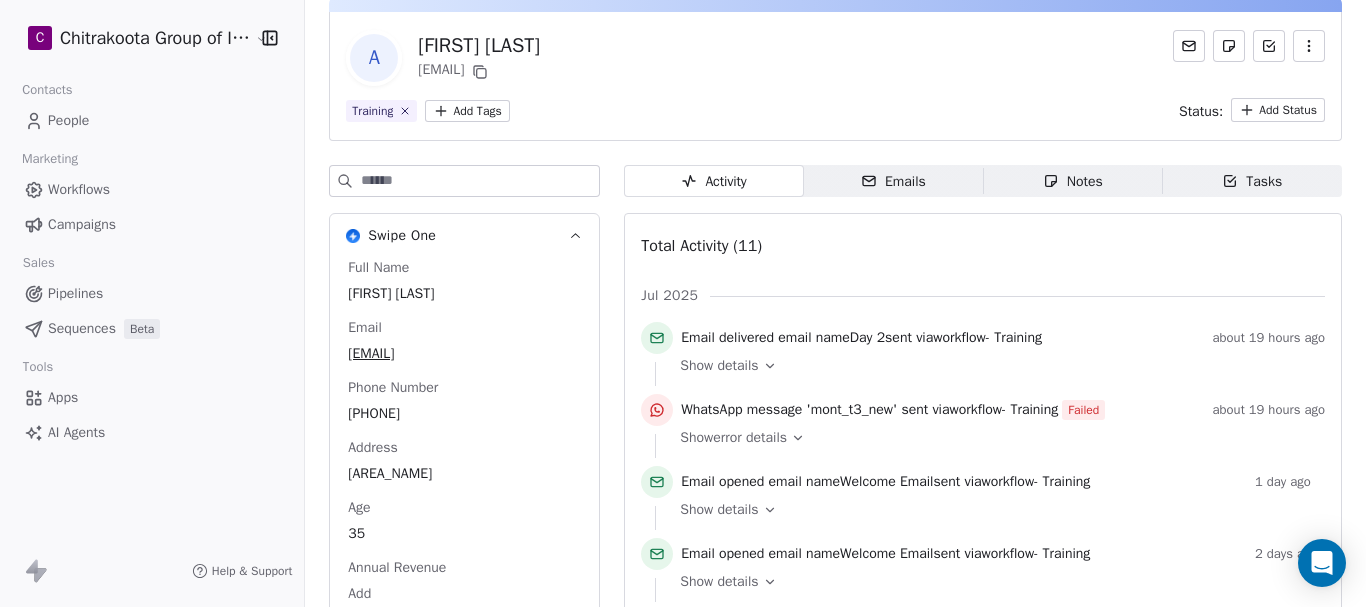 scroll, scrollTop: 0, scrollLeft: 0, axis: both 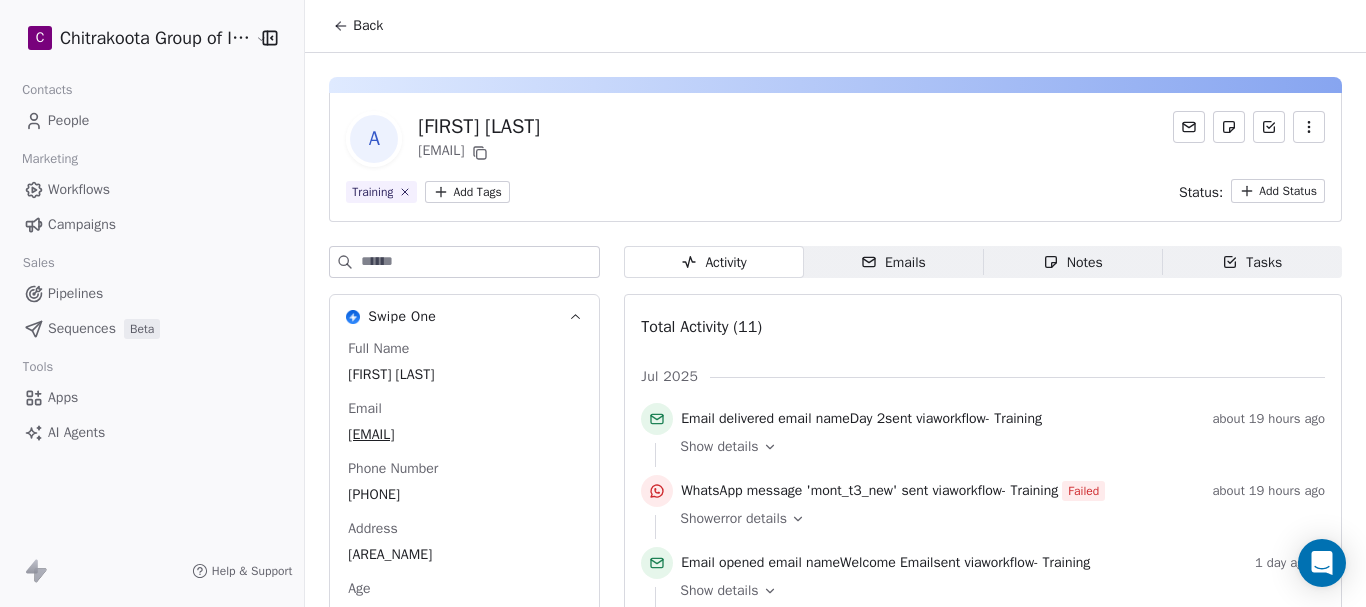 click on "Back" at bounding box center [368, 26] 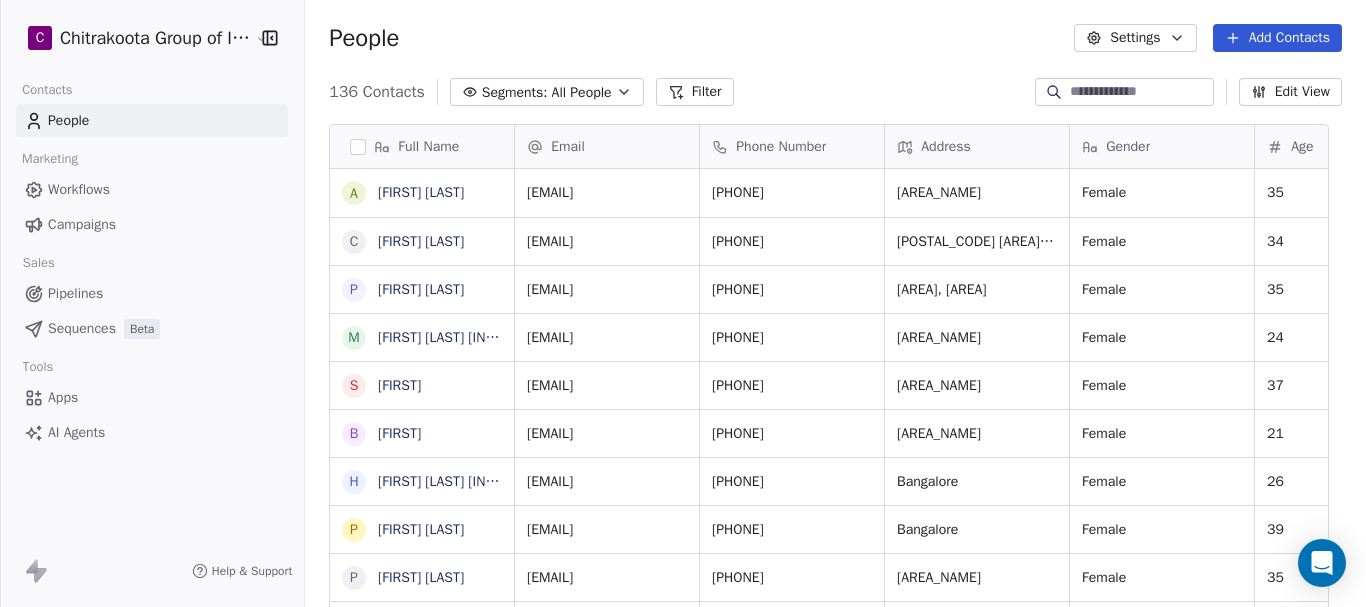 scroll, scrollTop: 16, scrollLeft: 16, axis: both 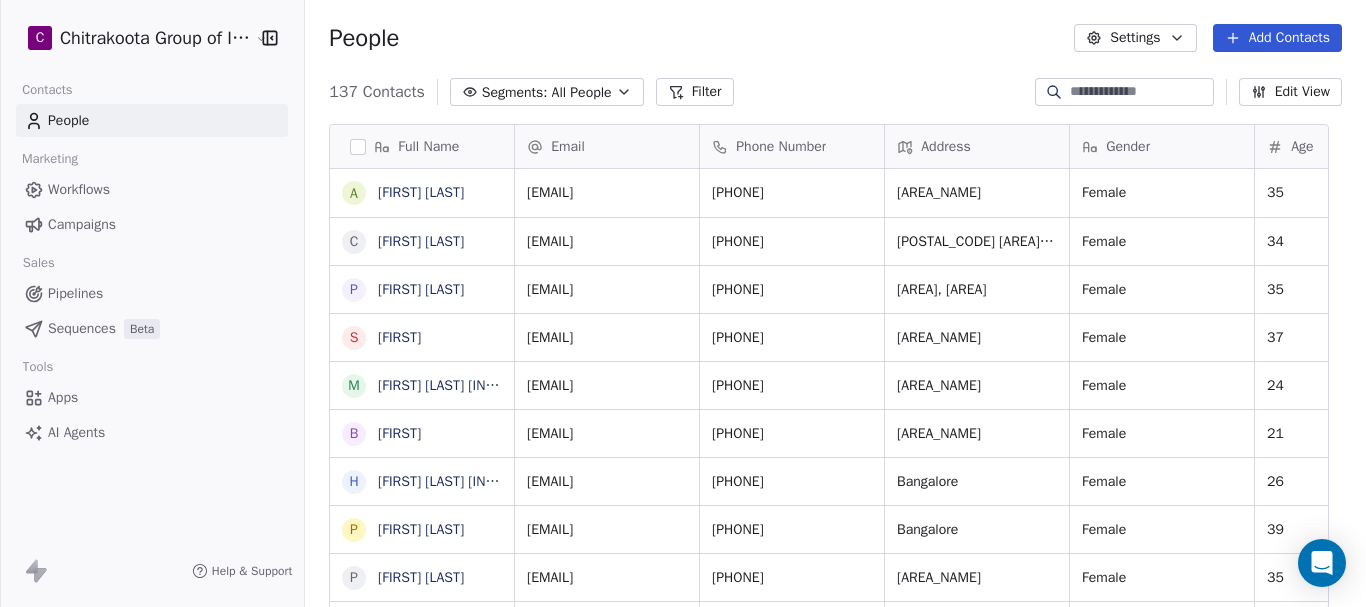 click at bounding box center (1140, 92) 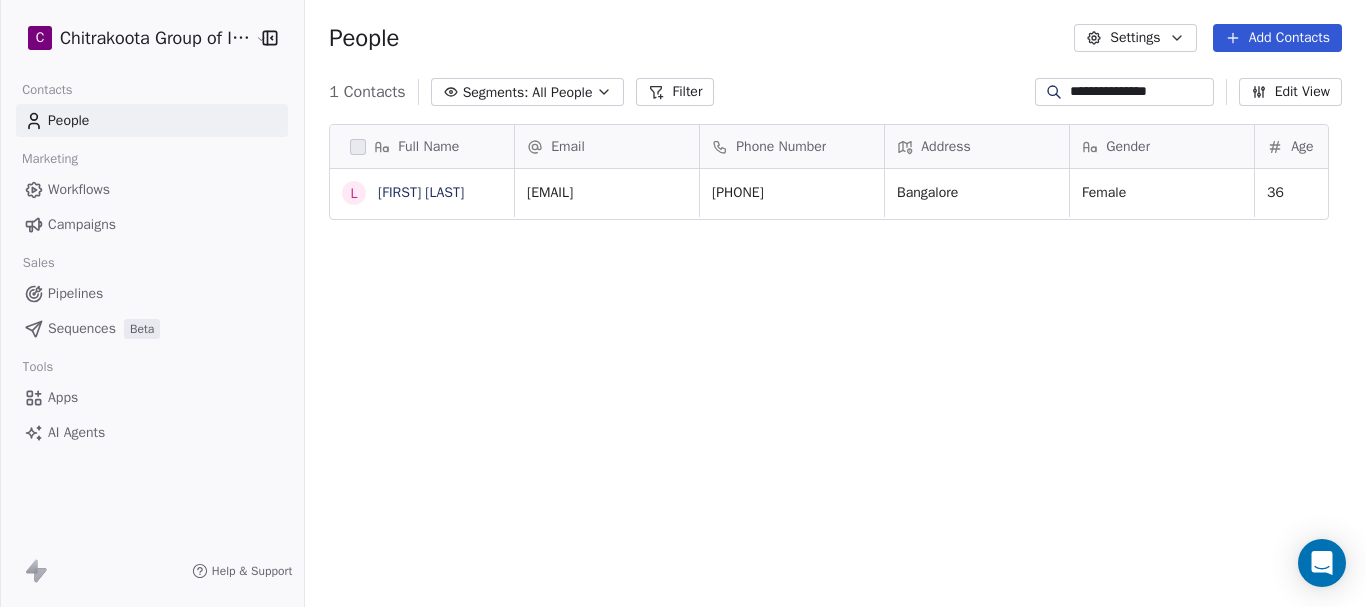 scroll, scrollTop: 16, scrollLeft: 16, axis: both 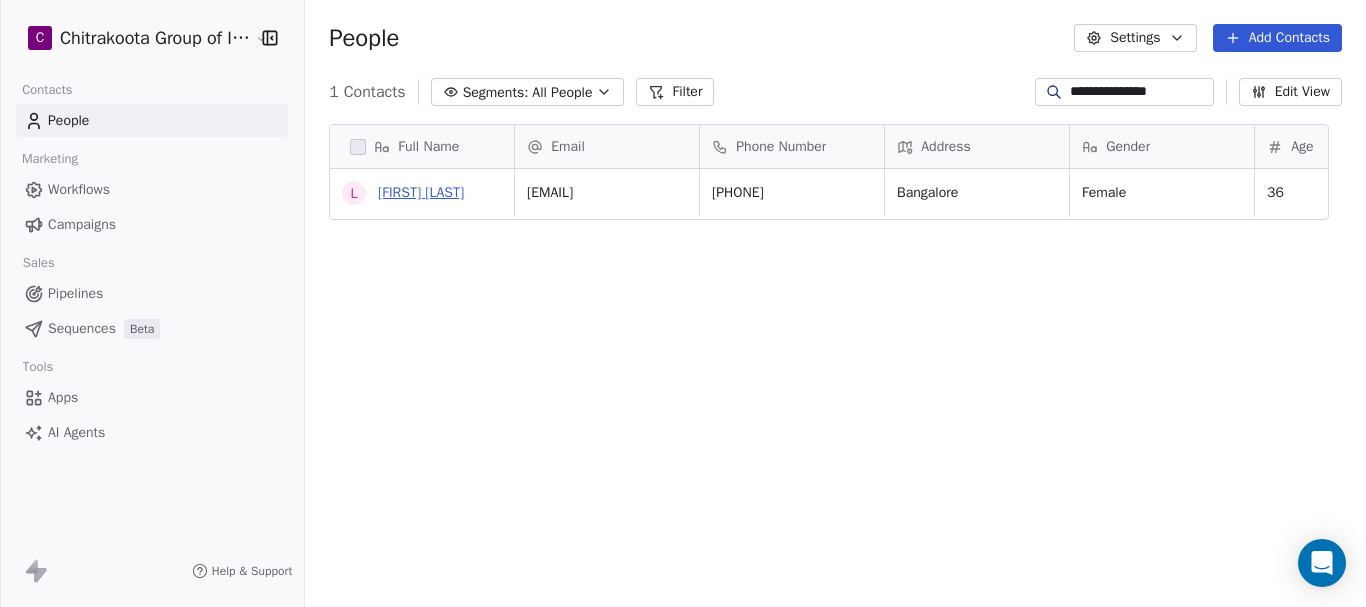 type on "**********" 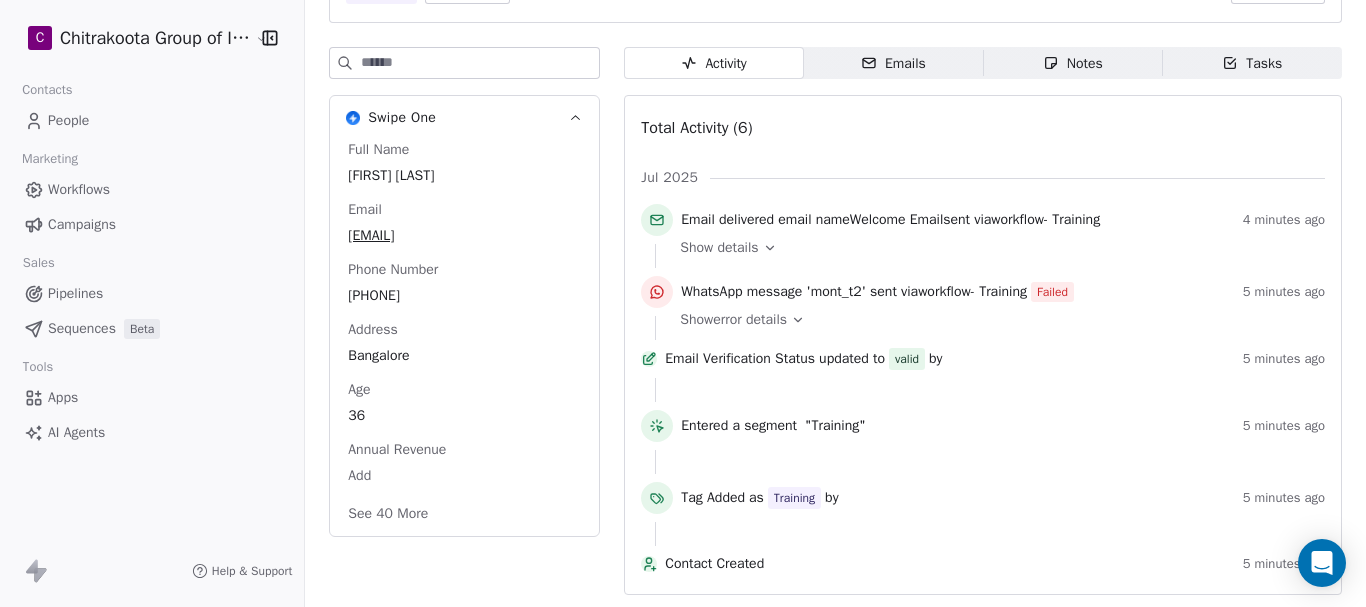 scroll, scrollTop: 221, scrollLeft: 0, axis: vertical 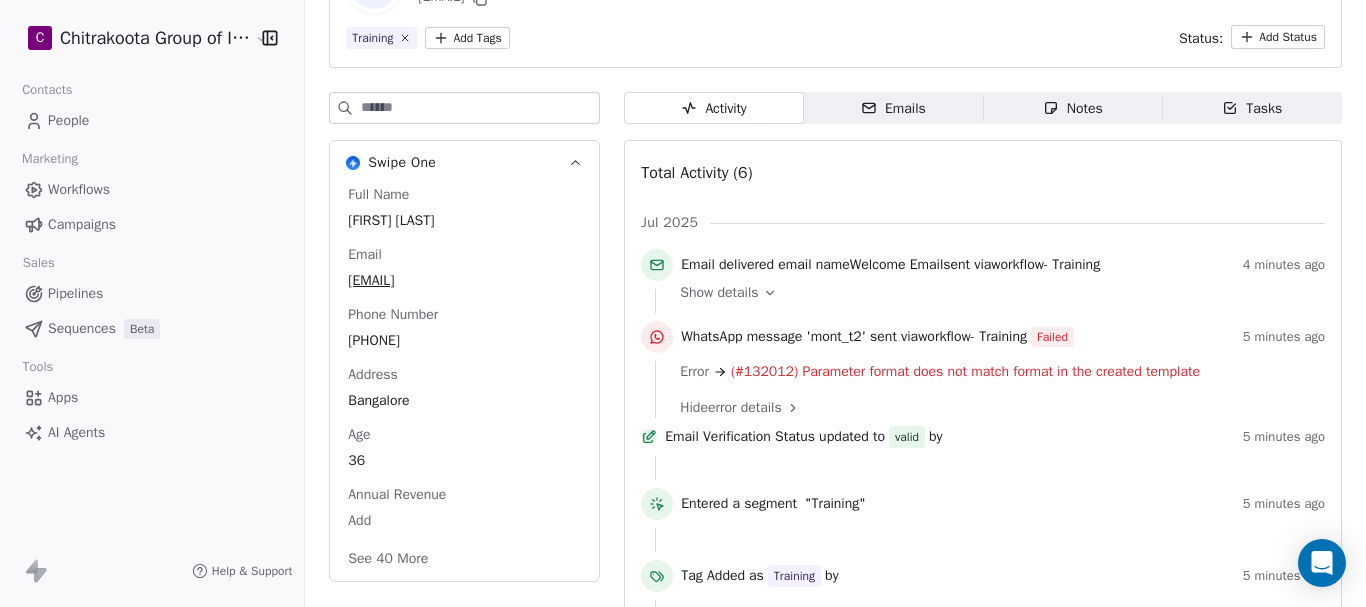 click 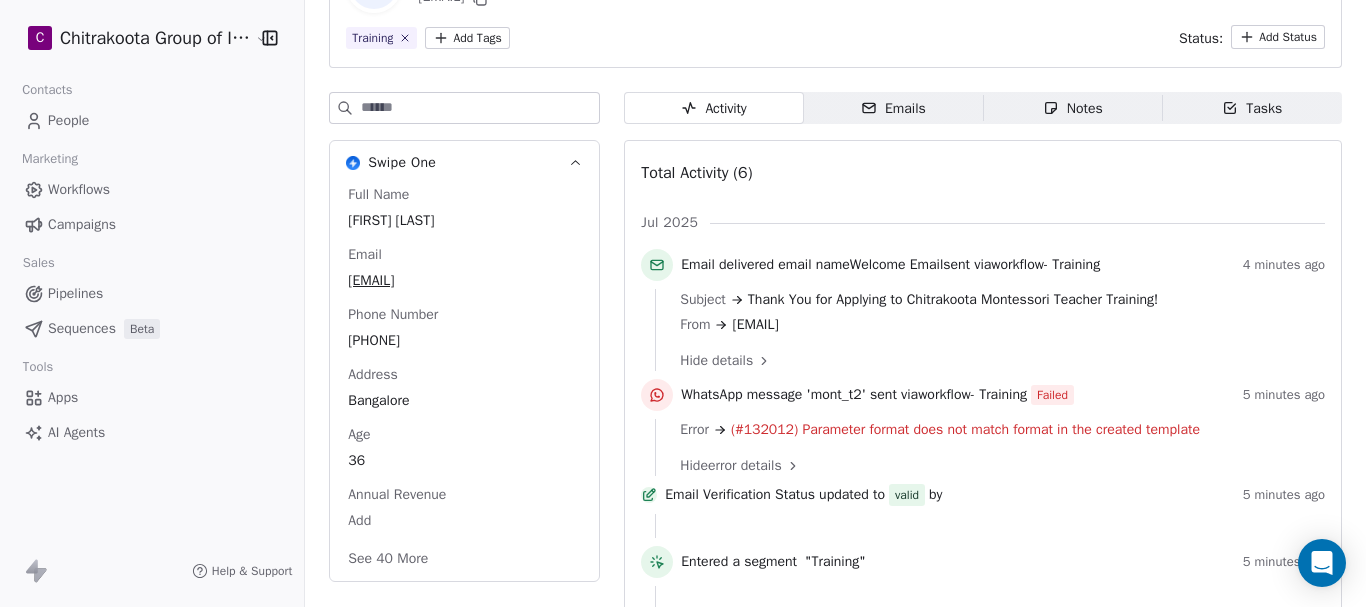click on "Hide details" at bounding box center (995, 361) 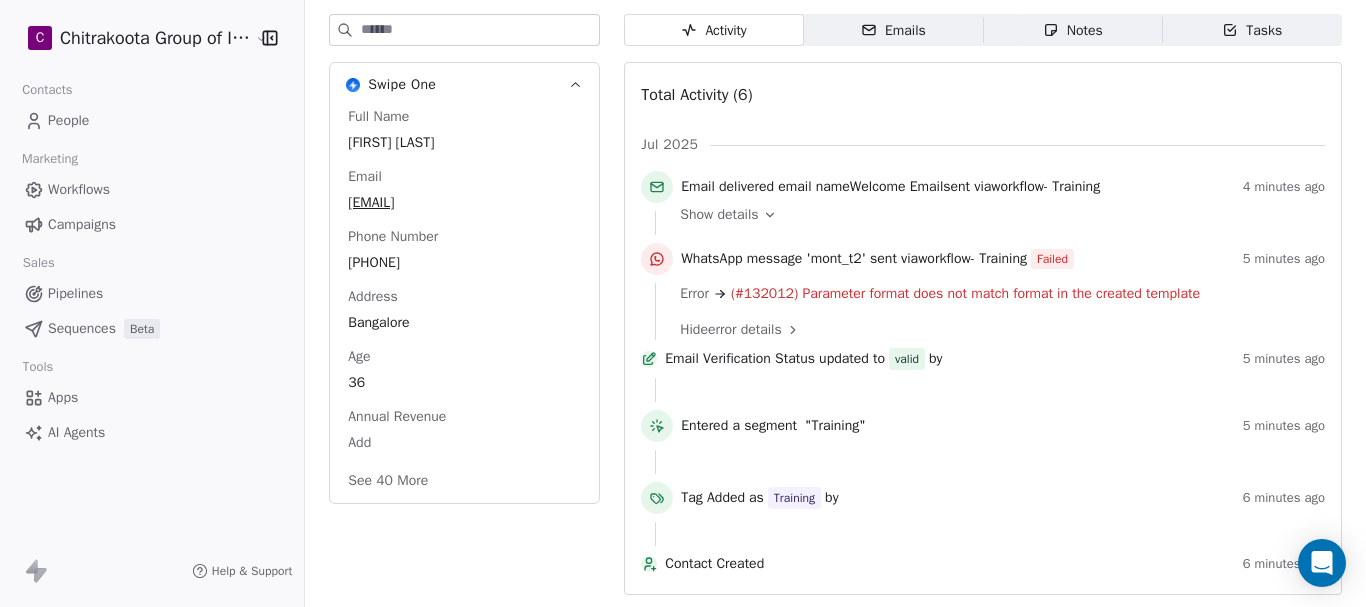 scroll, scrollTop: 0, scrollLeft: 0, axis: both 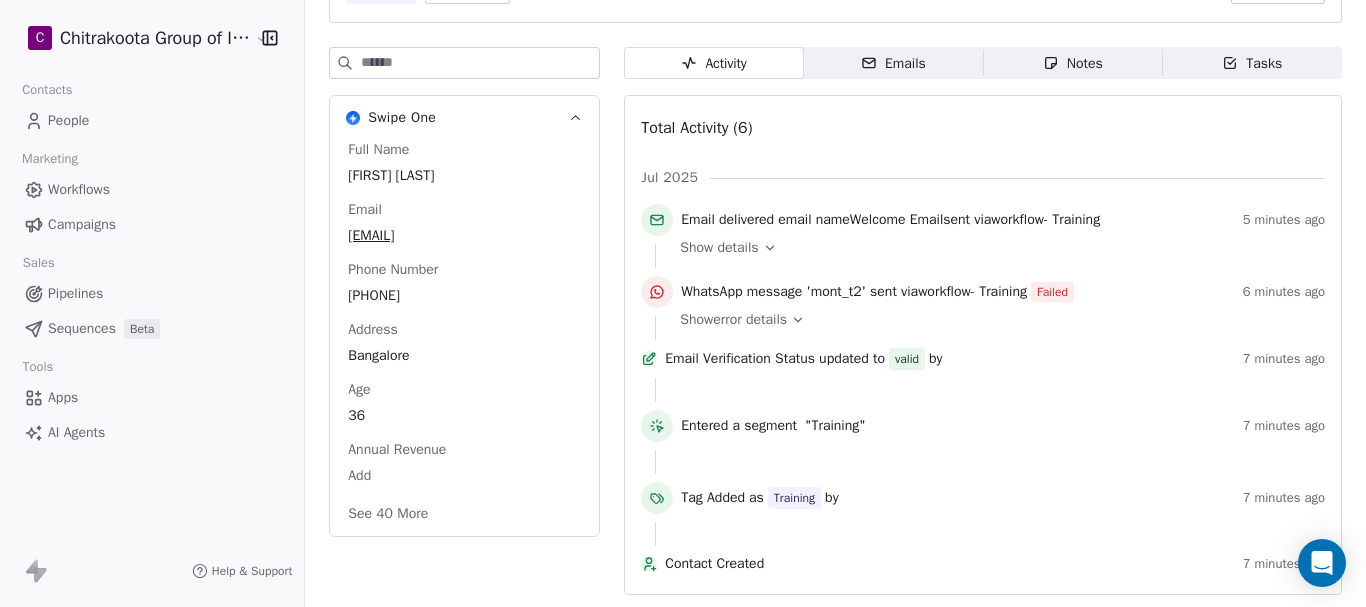 click 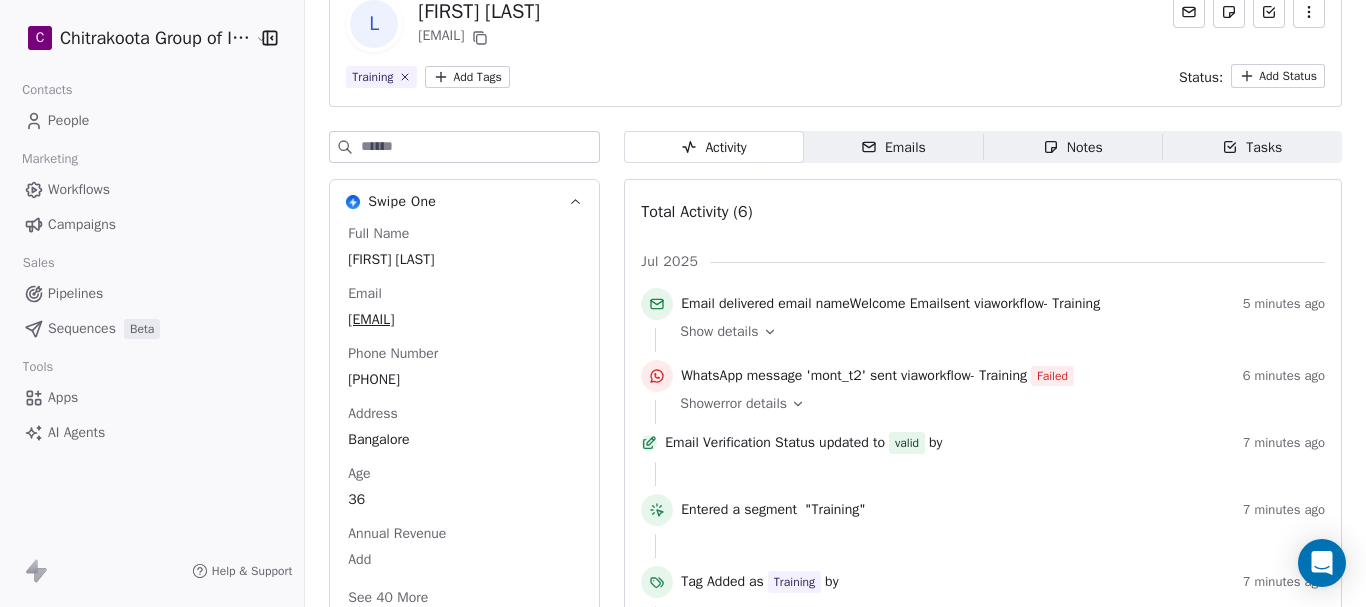 scroll, scrollTop: 0, scrollLeft: 0, axis: both 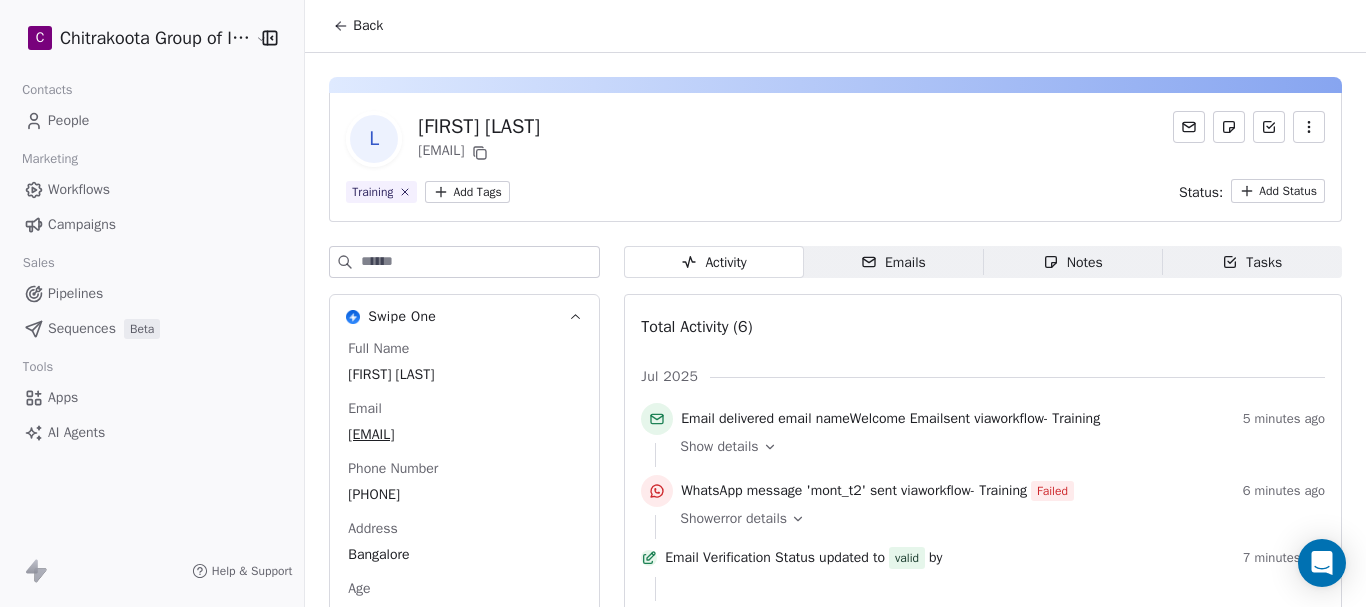 click on "Back" at bounding box center [368, 26] 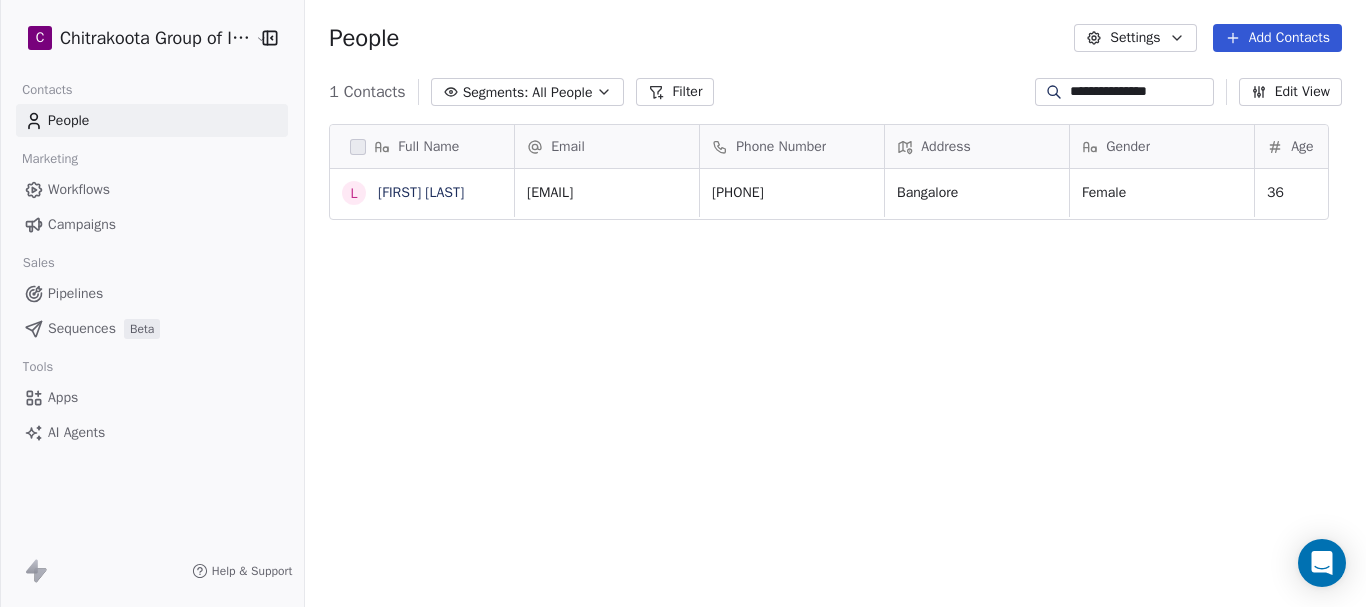 scroll, scrollTop: 16, scrollLeft: 16, axis: both 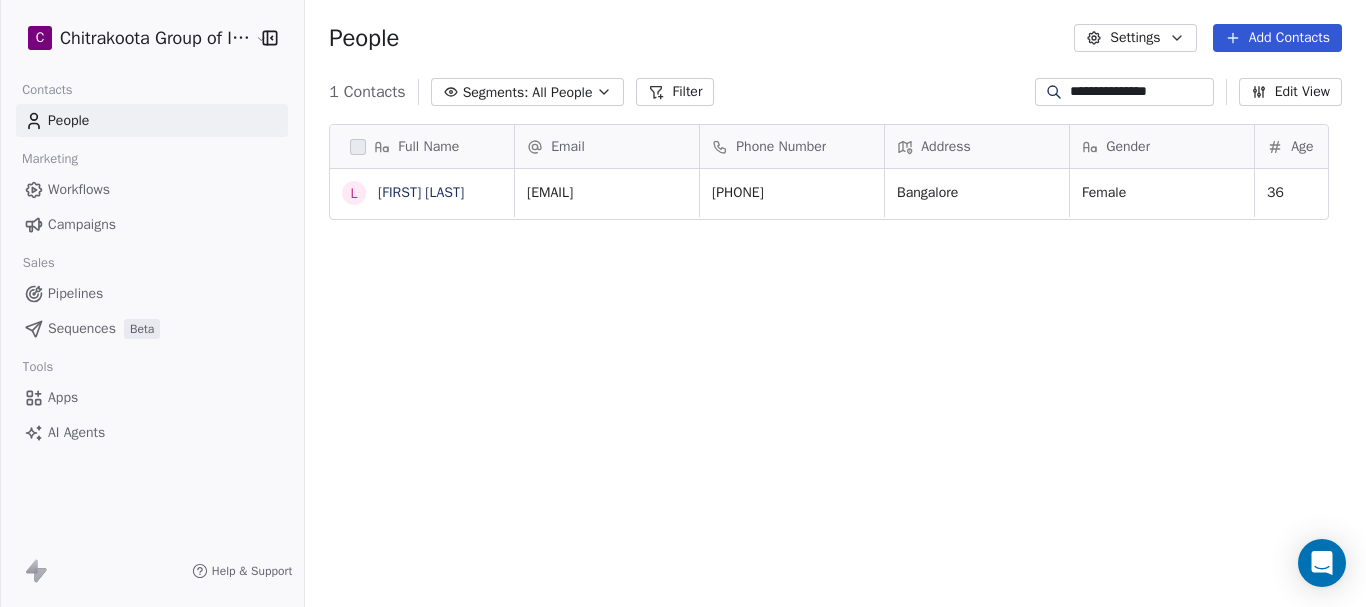 paste 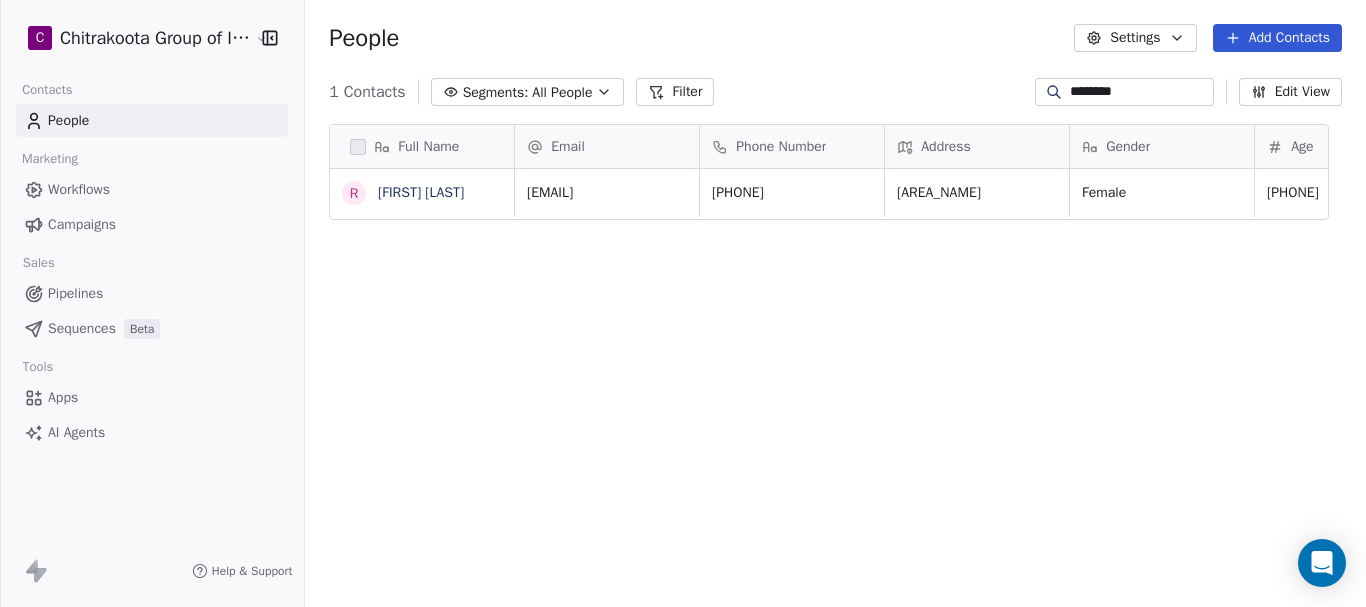 scroll, scrollTop: 16, scrollLeft: 16, axis: both 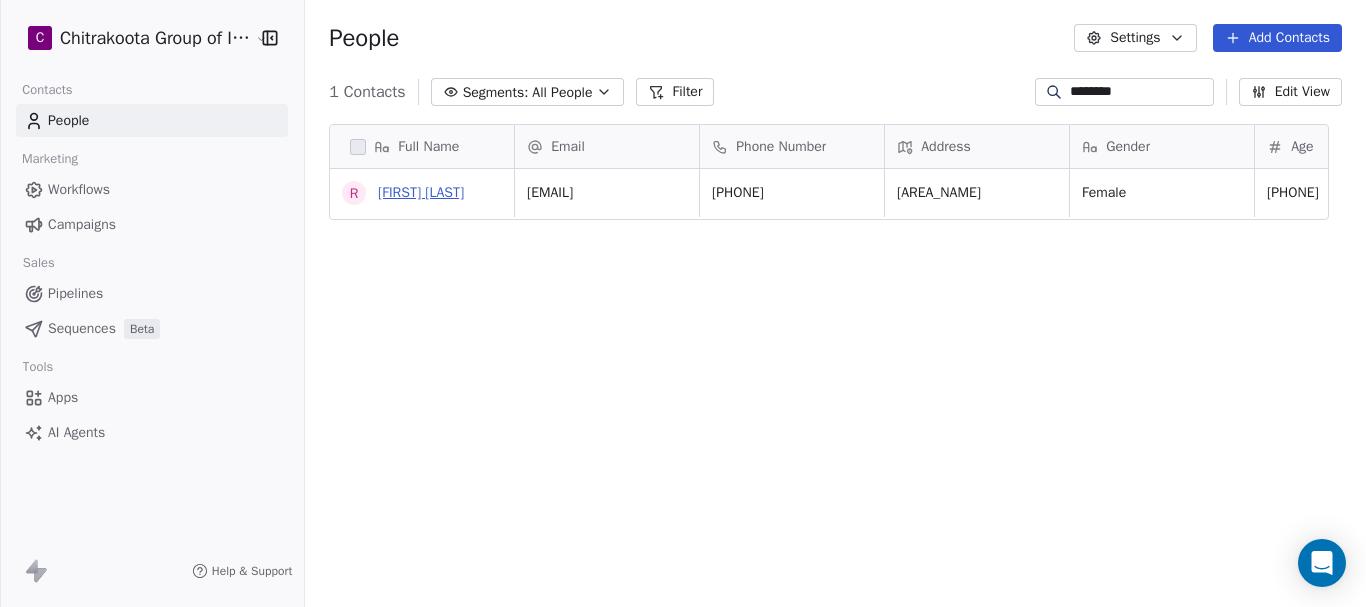 type on "********" 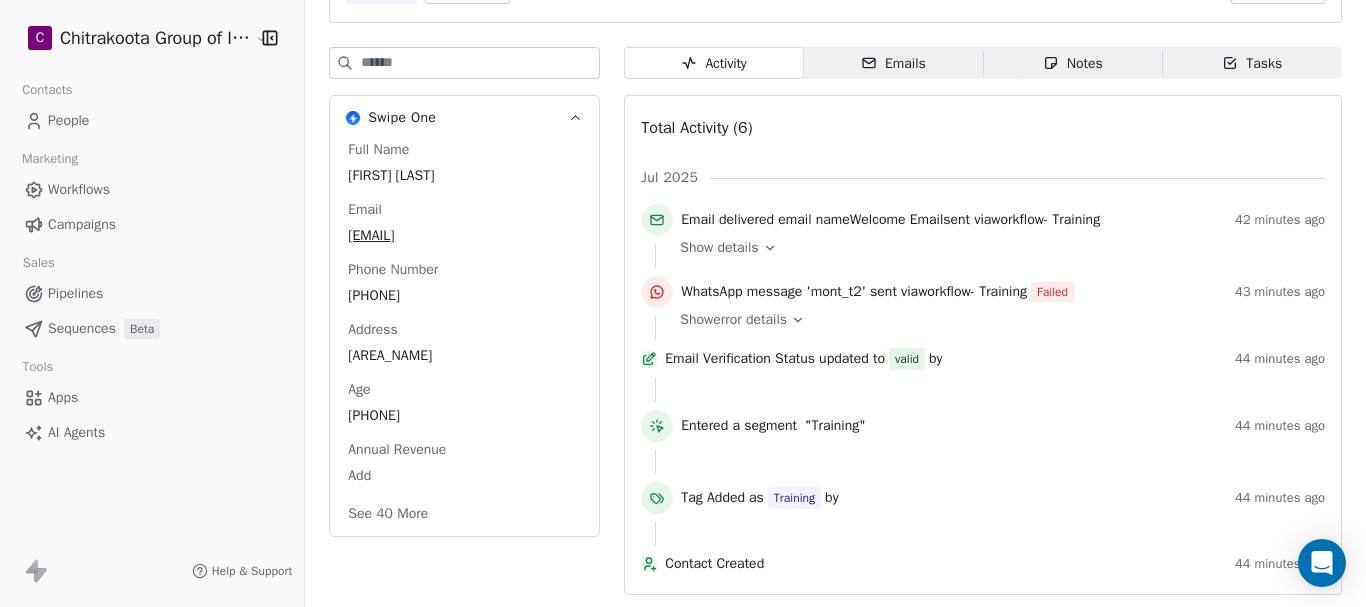 scroll, scrollTop: 221, scrollLeft: 0, axis: vertical 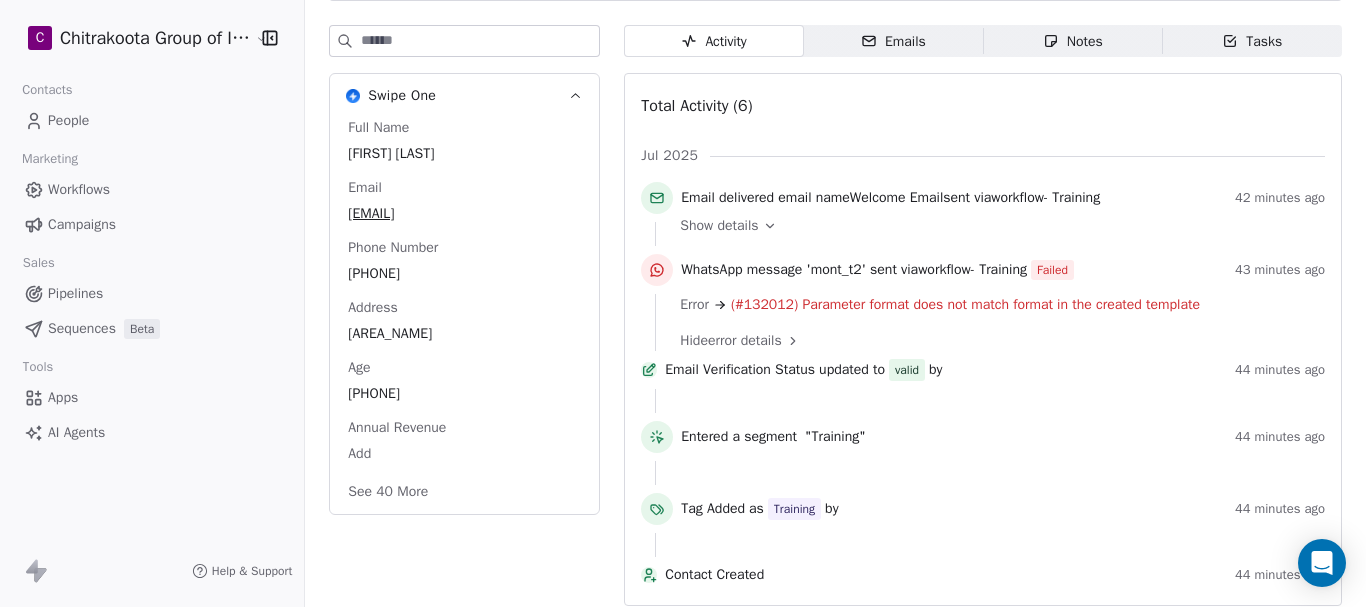 click 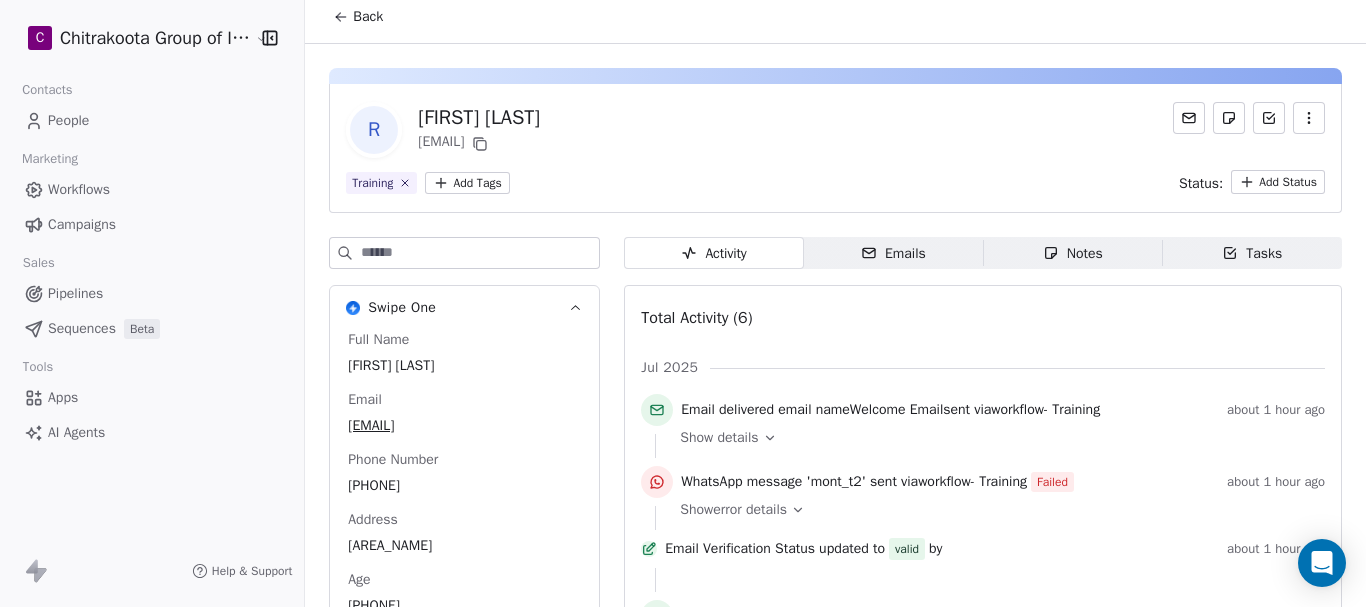 scroll, scrollTop: 0, scrollLeft: 0, axis: both 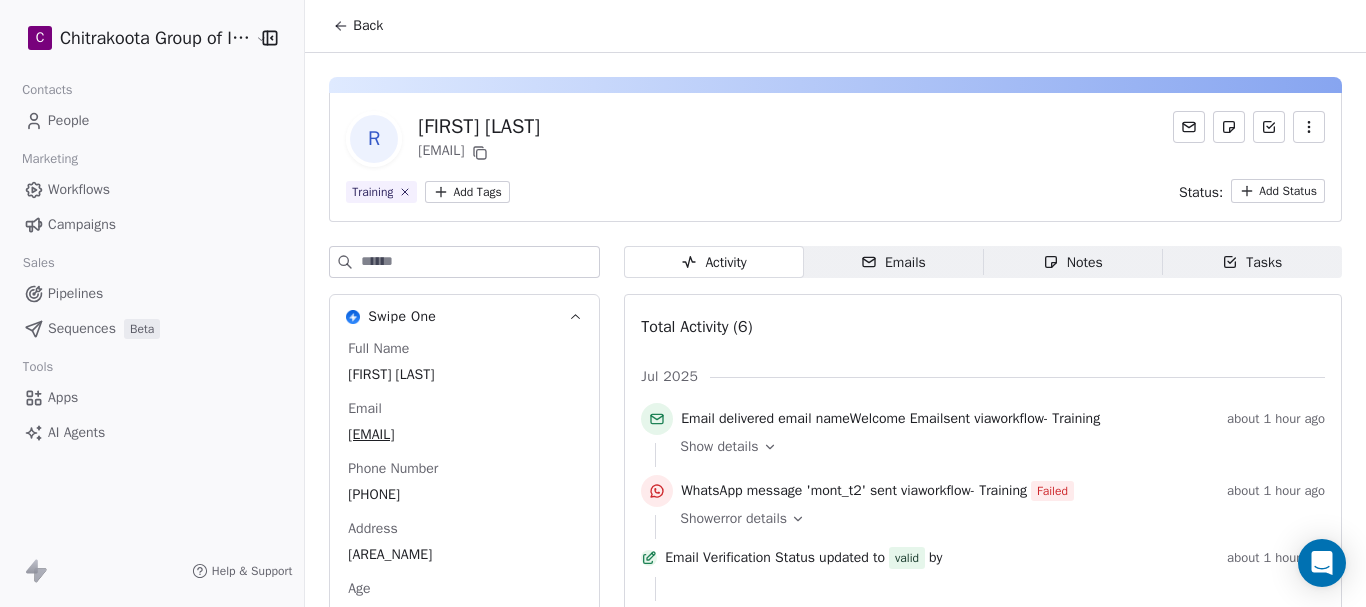 click on "Show  error details" at bounding box center (733, 519) 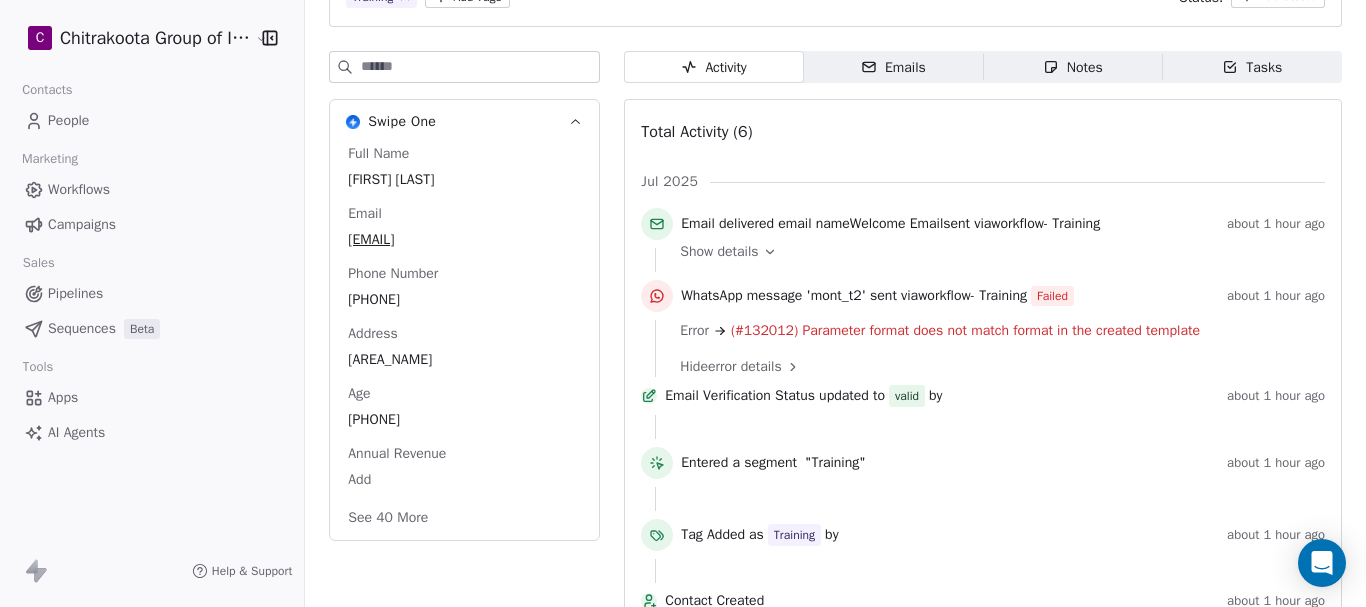 scroll, scrollTop: 200, scrollLeft: 0, axis: vertical 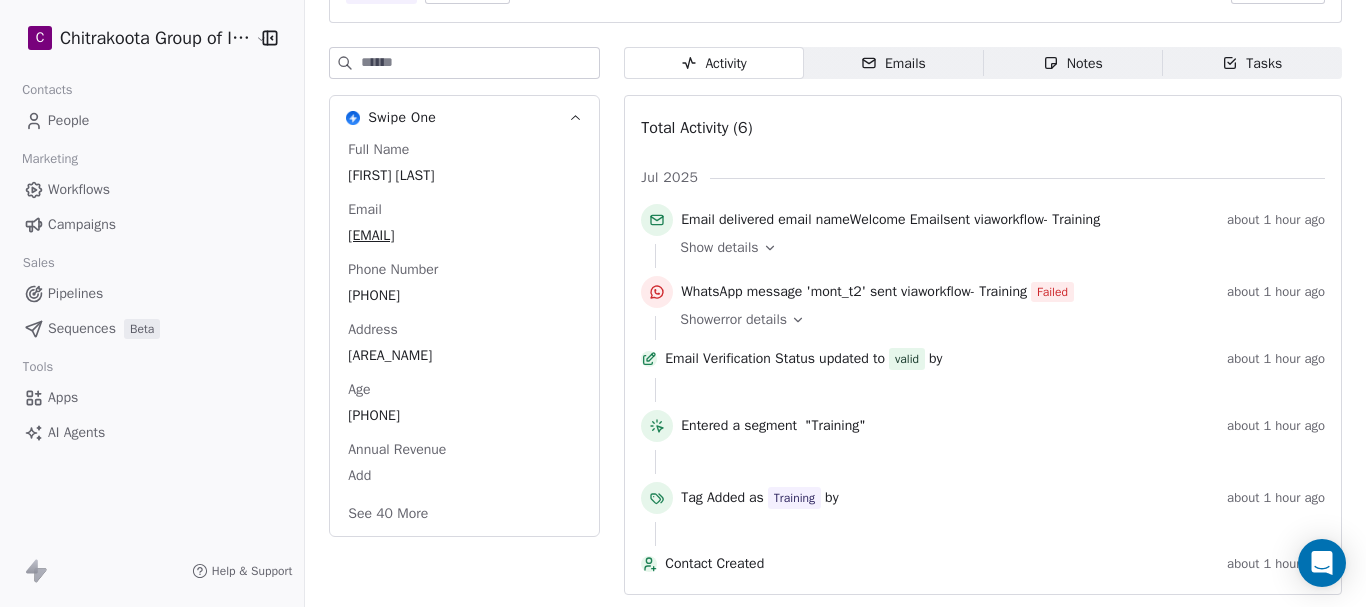 click on "Apps" at bounding box center (63, 397) 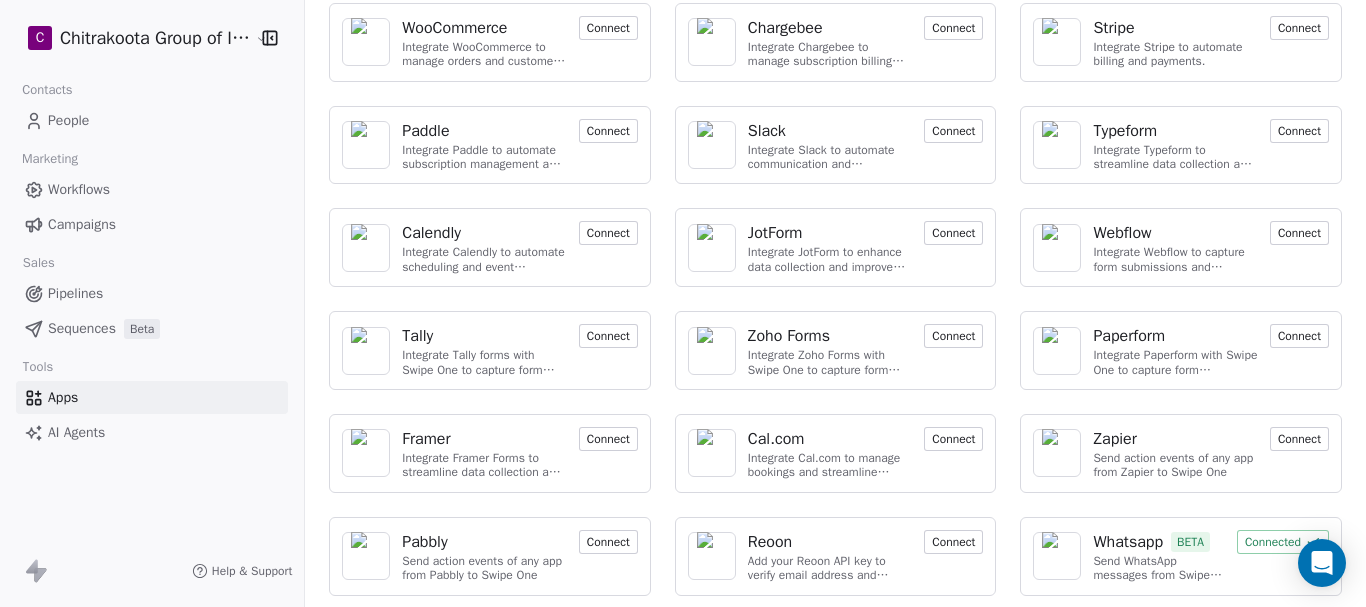 scroll, scrollTop: 229, scrollLeft: 0, axis: vertical 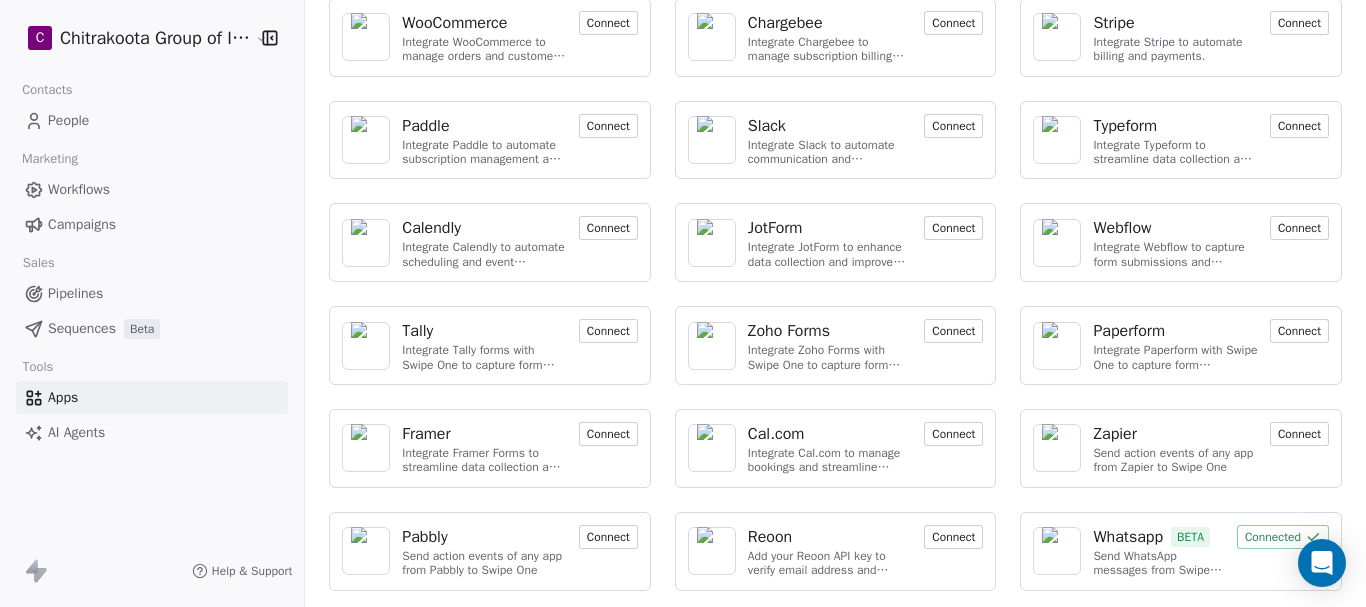 click on "Connected" at bounding box center [1283, 537] 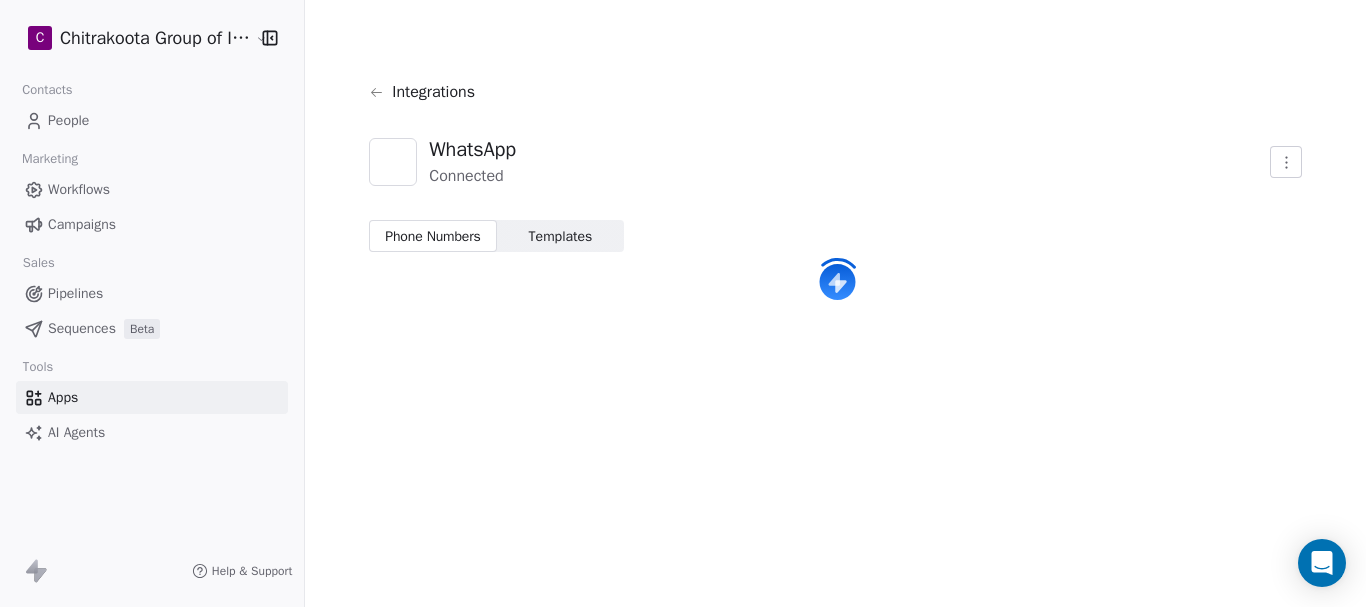 scroll, scrollTop: 0, scrollLeft: 0, axis: both 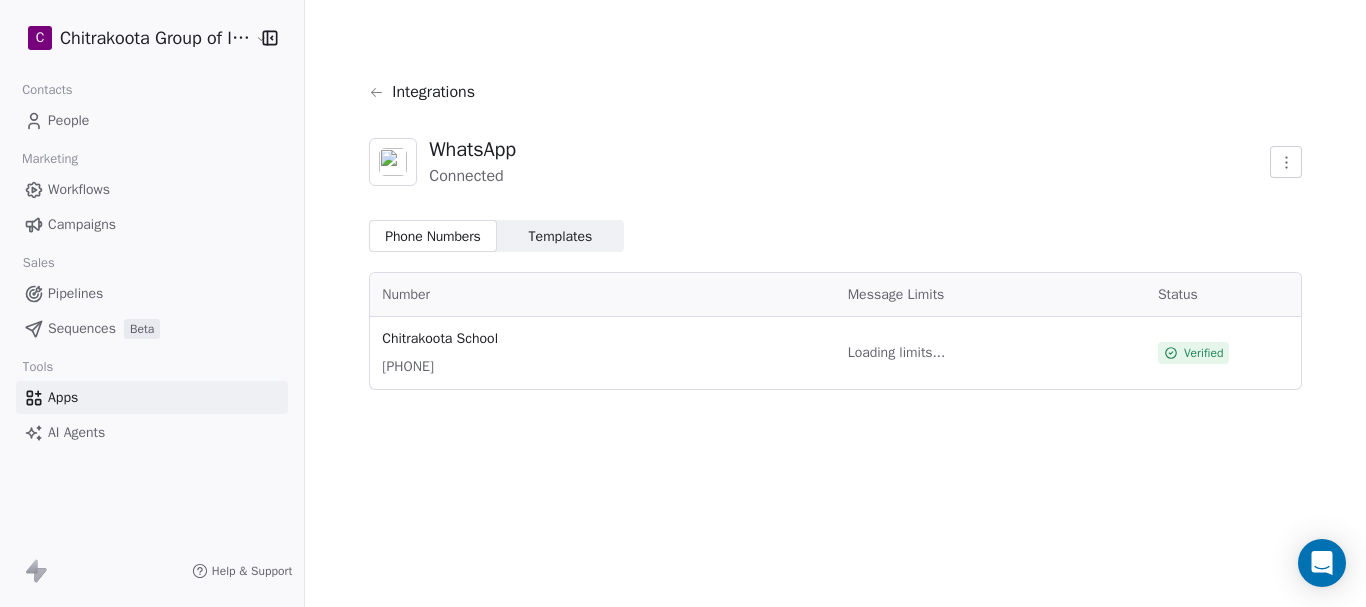 click on "Templates Templates" at bounding box center [560, 236] 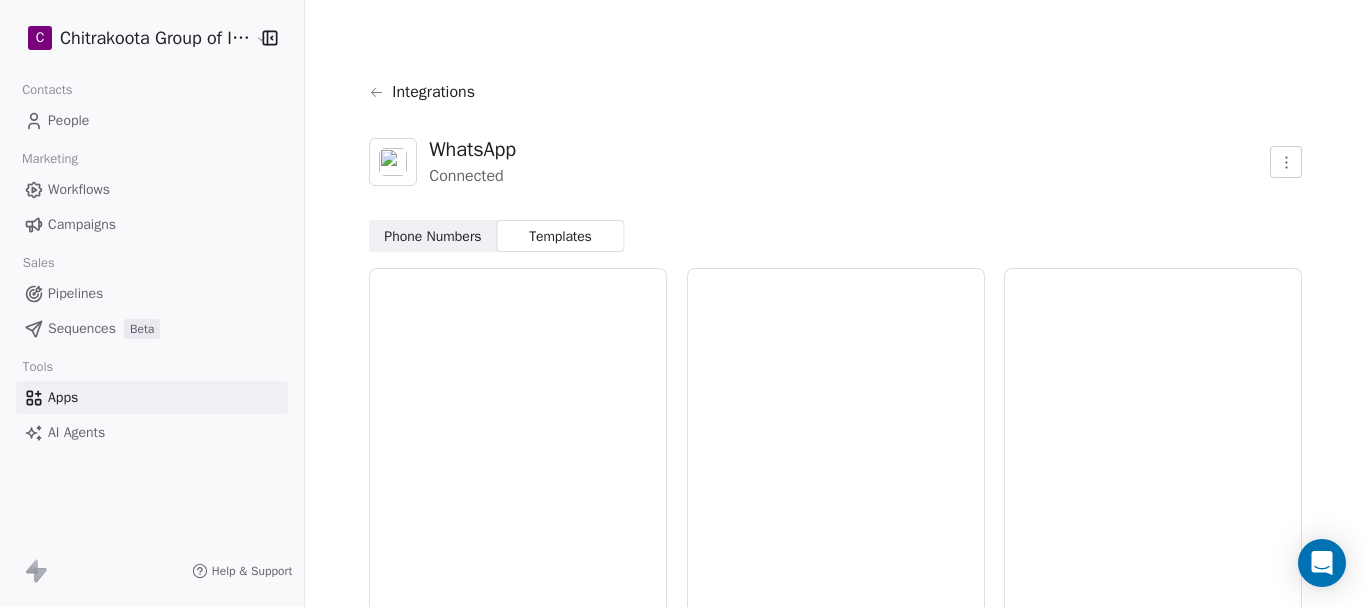 click on "Phone Numbers" at bounding box center [432, 236] 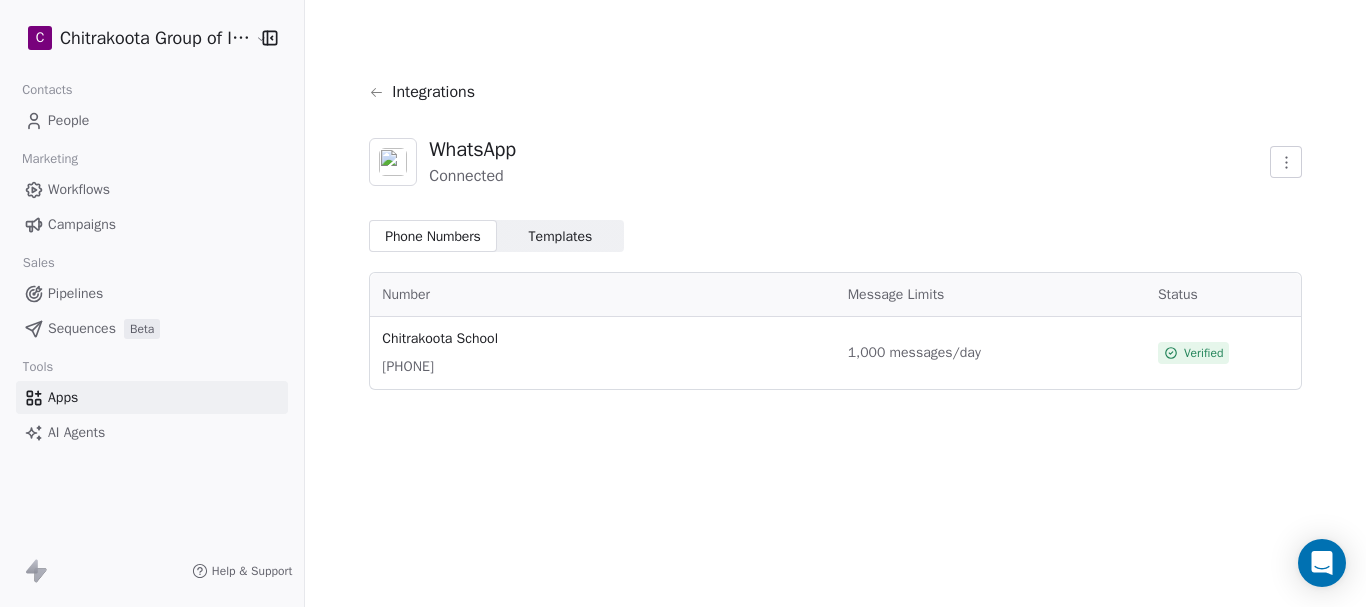 click on "Templates" at bounding box center [561, 236] 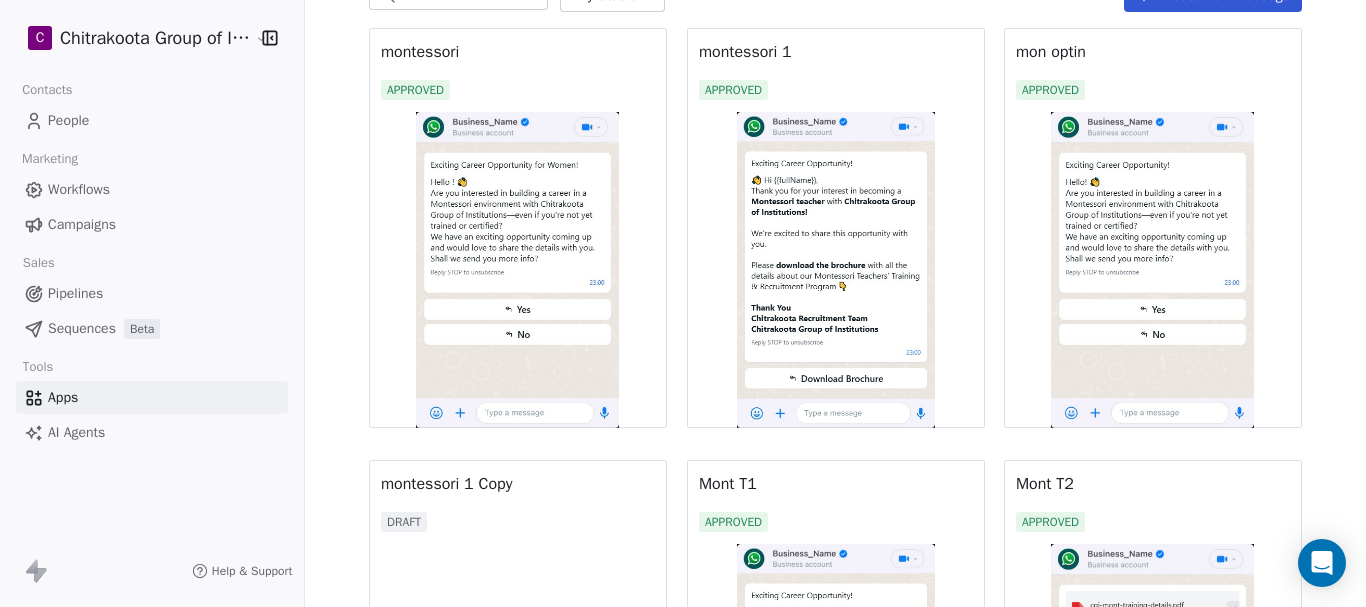 scroll, scrollTop: 300, scrollLeft: 0, axis: vertical 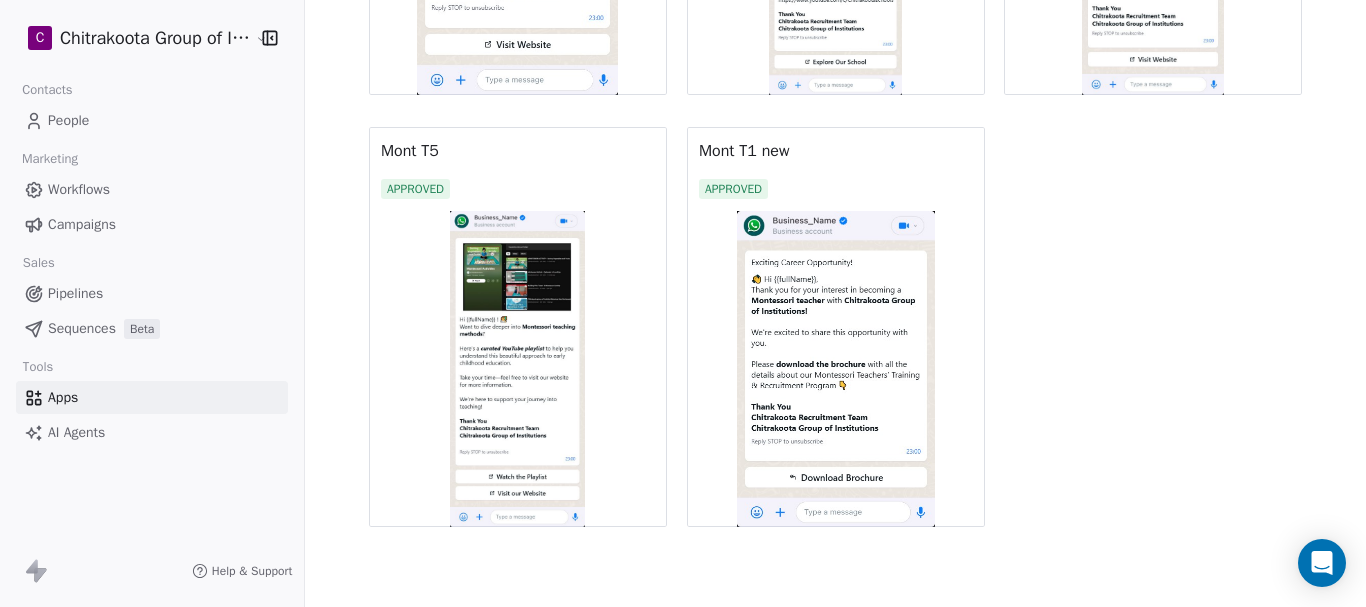 click at bounding box center (836, 369) 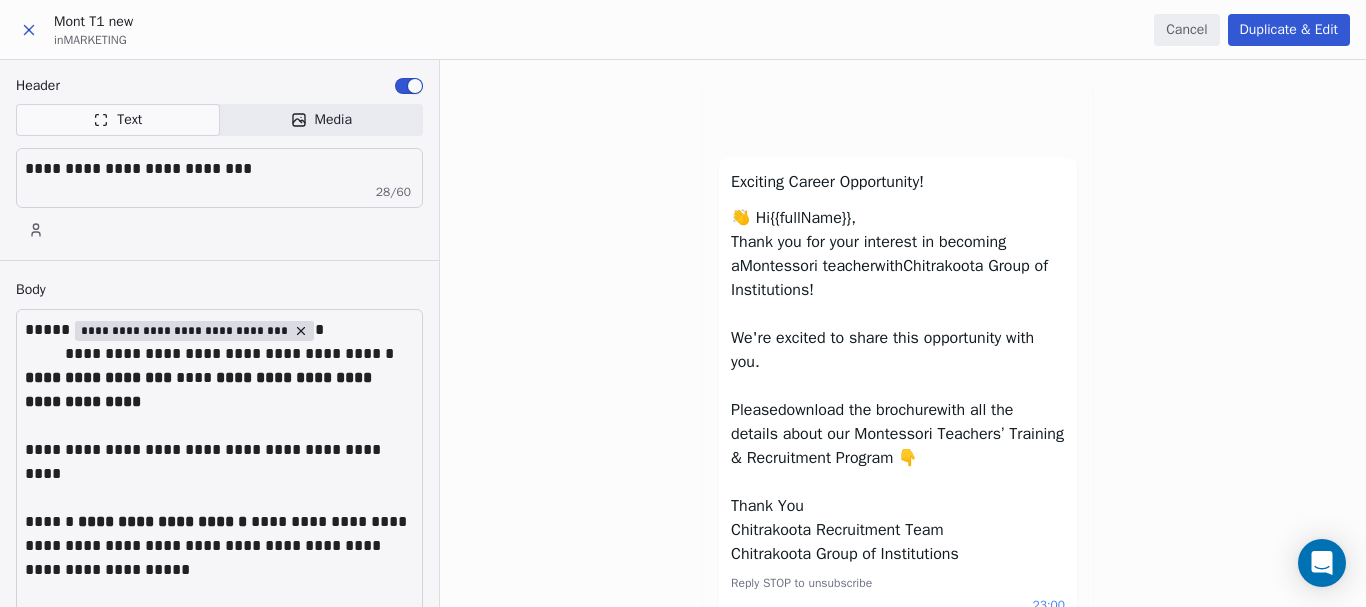 scroll, scrollTop: 0, scrollLeft: 0, axis: both 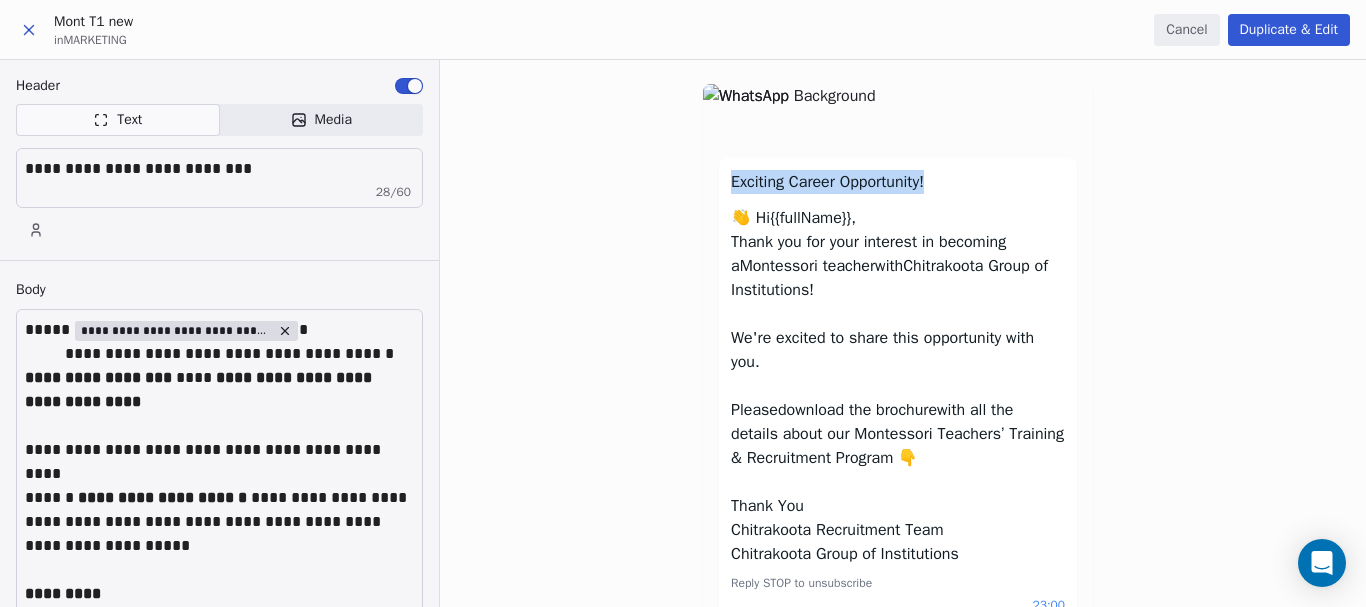 drag, startPoint x: 724, startPoint y: 176, endPoint x: 929, endPoint y: 176, distance: 205 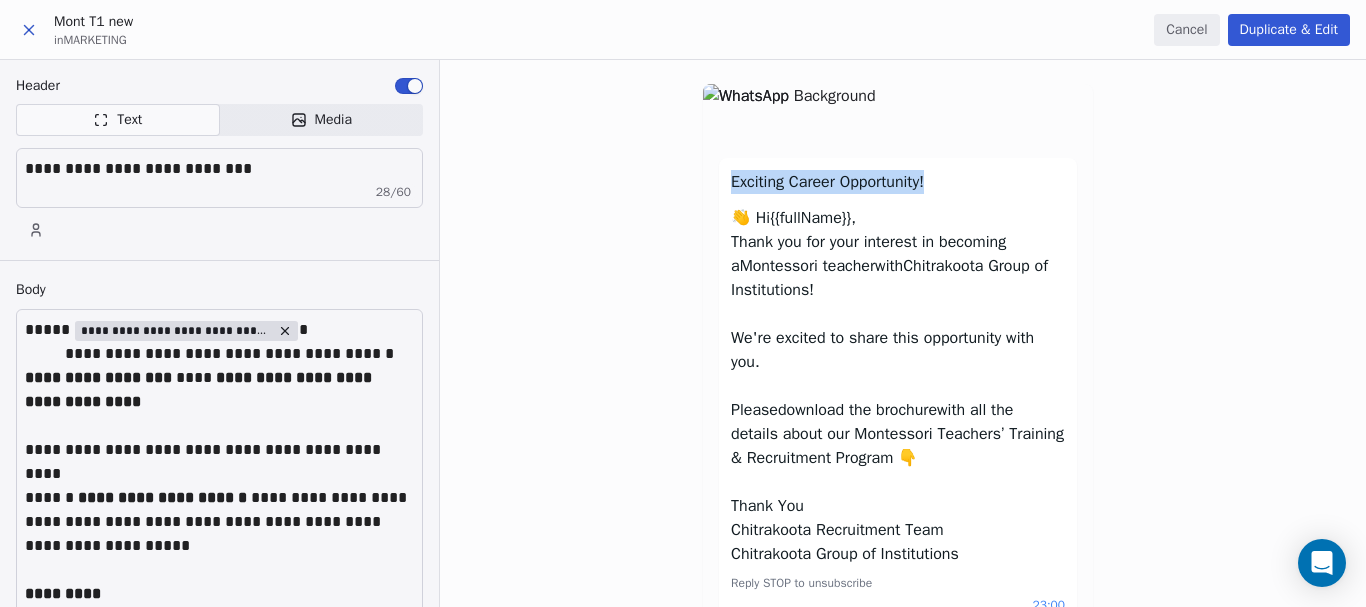 click on "Exciting Career Opportunity!" at bounding box center (827, 182) 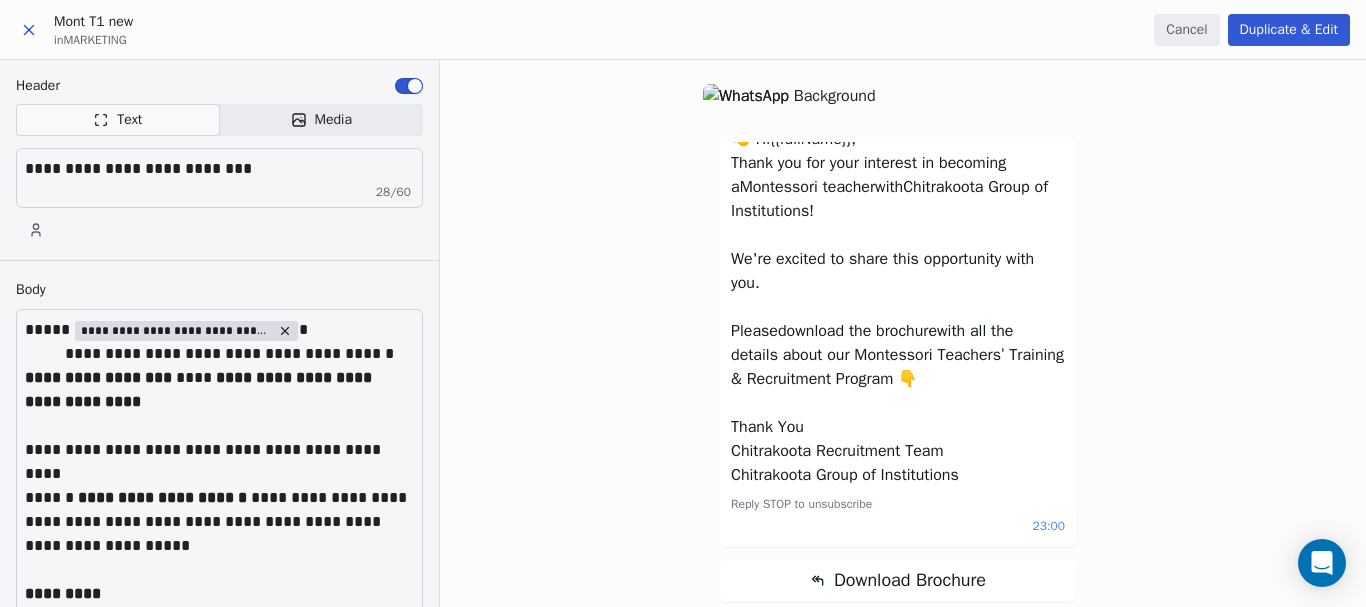 scroll, scrollTop: 0, scrollLeft: 0, axis: both 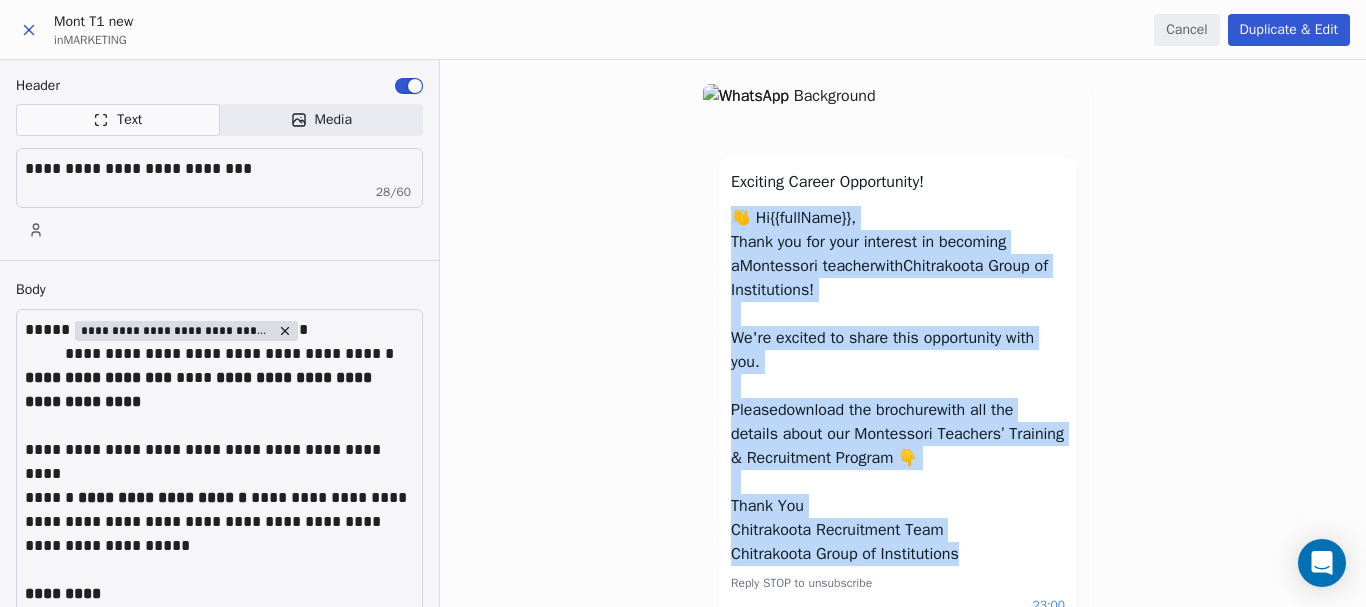 drag, startPoint x: 728, startPoint y: 218, endPoint x: 984, endPoint y: 554, distance: 422.4121 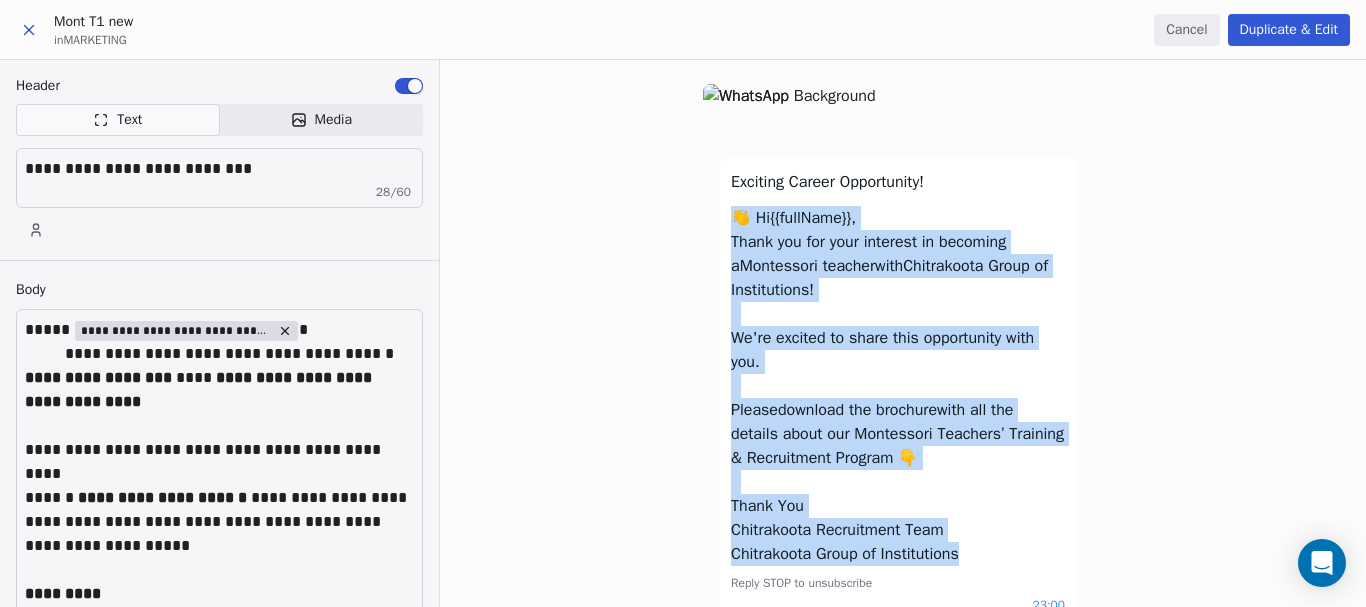 click on "👋 Hi  {{fullName}} ,           Thank you for your interest in becoming a  Montessori teacher  with  Chitrakoota Group of Institutions!   We're excited to share this opportunity with you.   Please  download the brochure  with all the details about our Montessori Teachers’ Training & Recruitment Program 👇   Thank You Chitrakoota Recruitment Team Chitrakoota Group of Institutions" at bounding box center (898, 386) 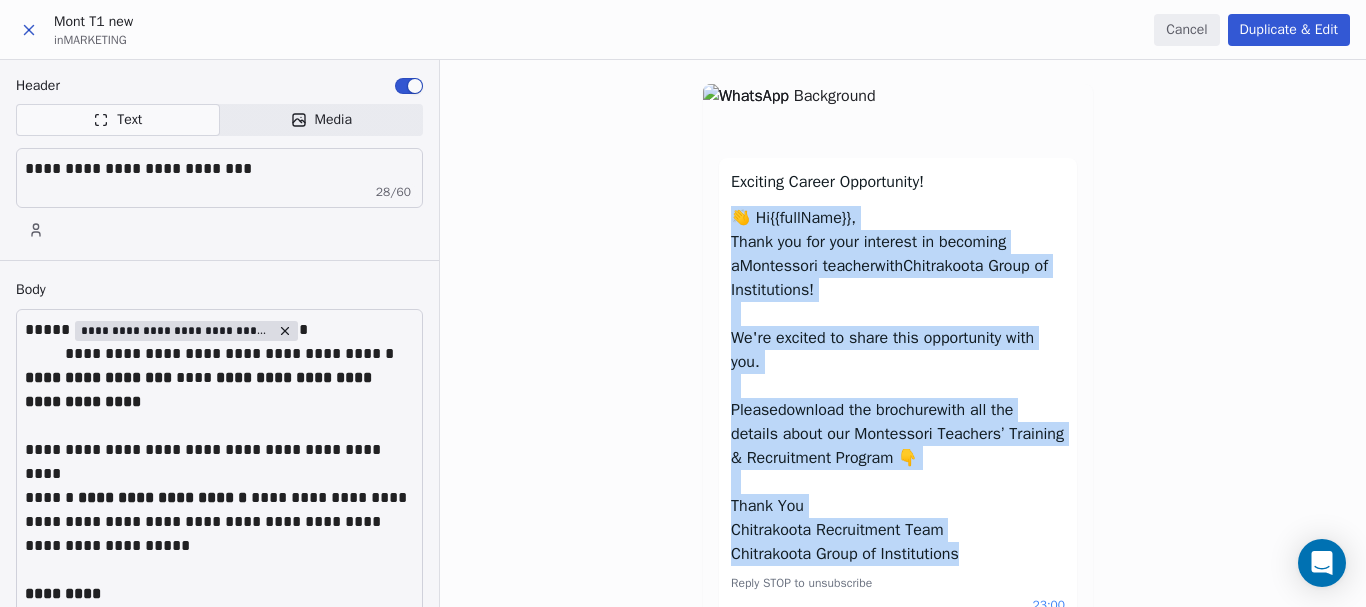 copy on "👋 Hi  {{fullName}} ,           Thank you for your interest in becoming a  Montessori teacher  with  Chitrakoota Group of Institutions!   We're excited to share this opportunity with you.   Please  download the brochure  with all the details about our Montessori Teachers’ Training & Recruitment Program 👇   Thank You Chitrakoota Recruitment Team Chitrakoota Group of Institutions" 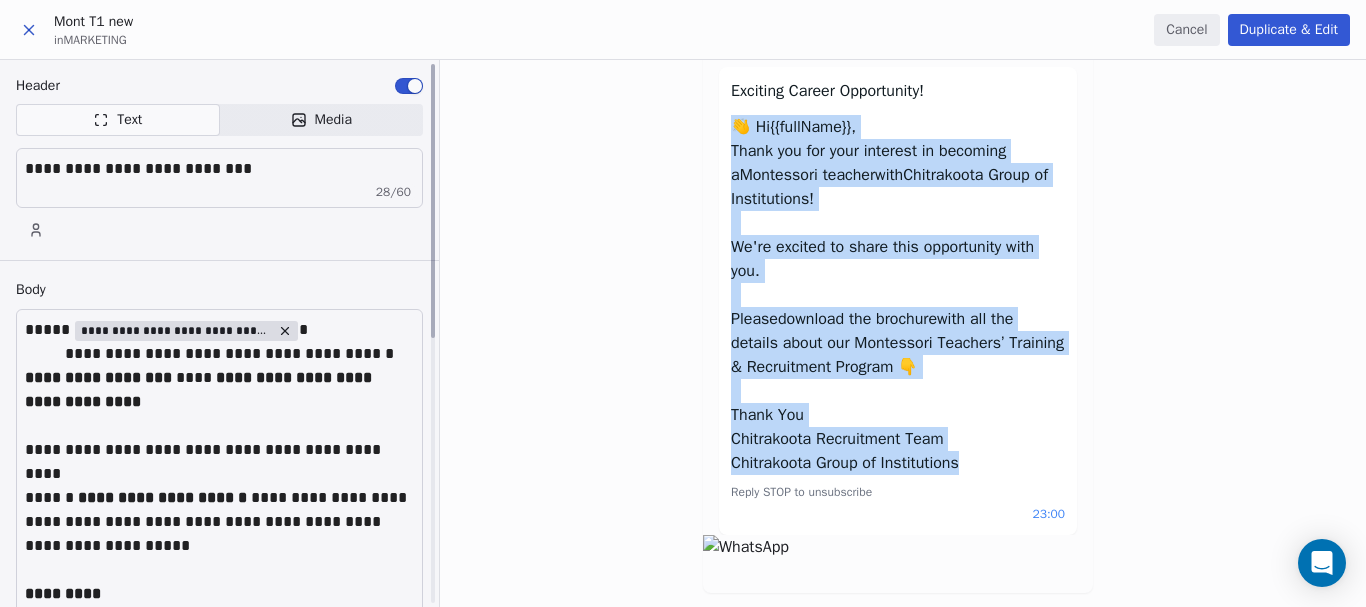 scroll, scrollTop: 101, scrollLeft: 0, axis: vertical 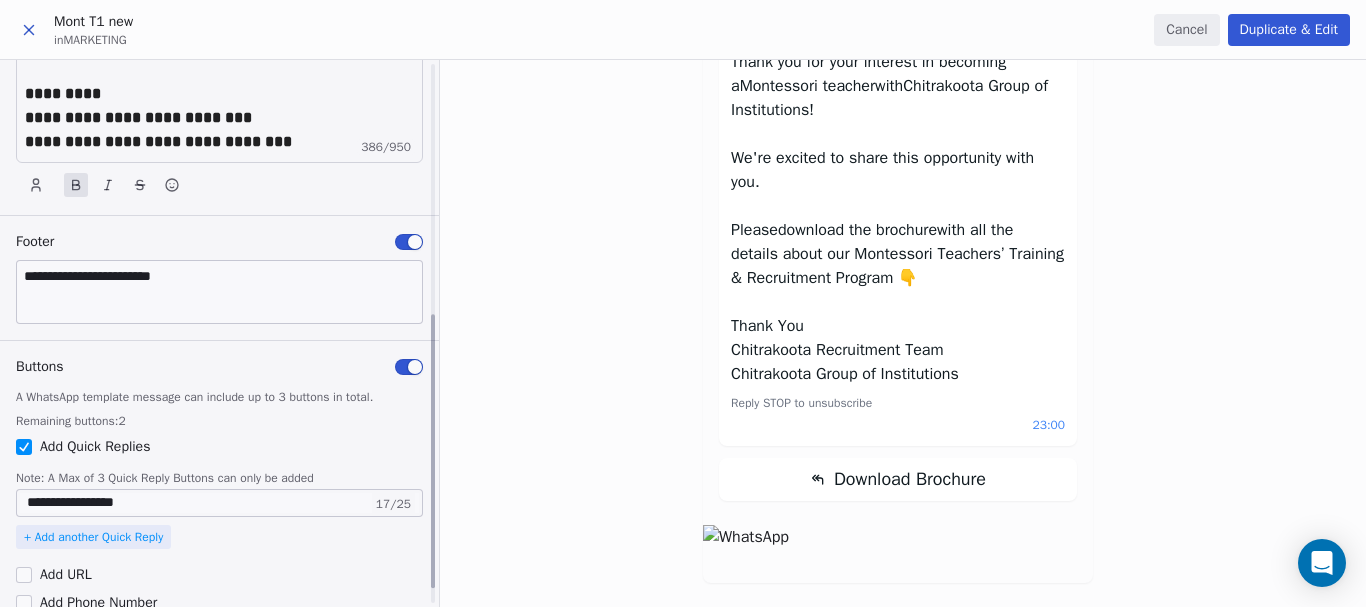 click at bounding box center [219, 98] 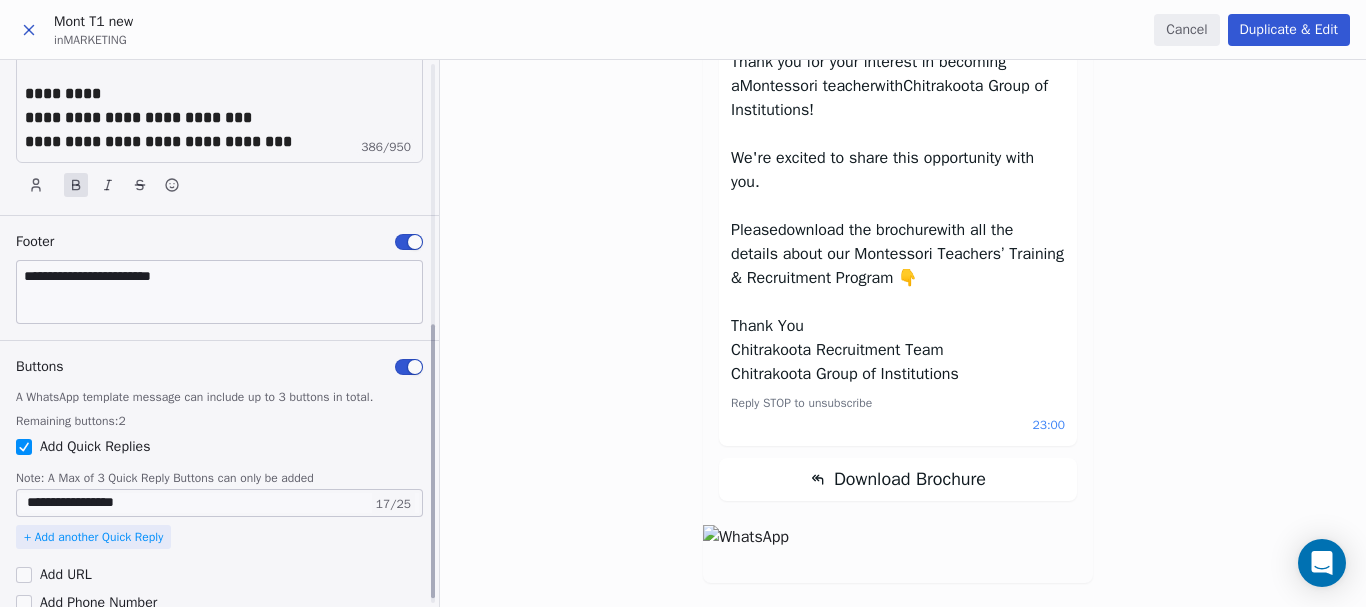 scroll, scrollTop: 530, scrollLeft: 0, axis: vertical 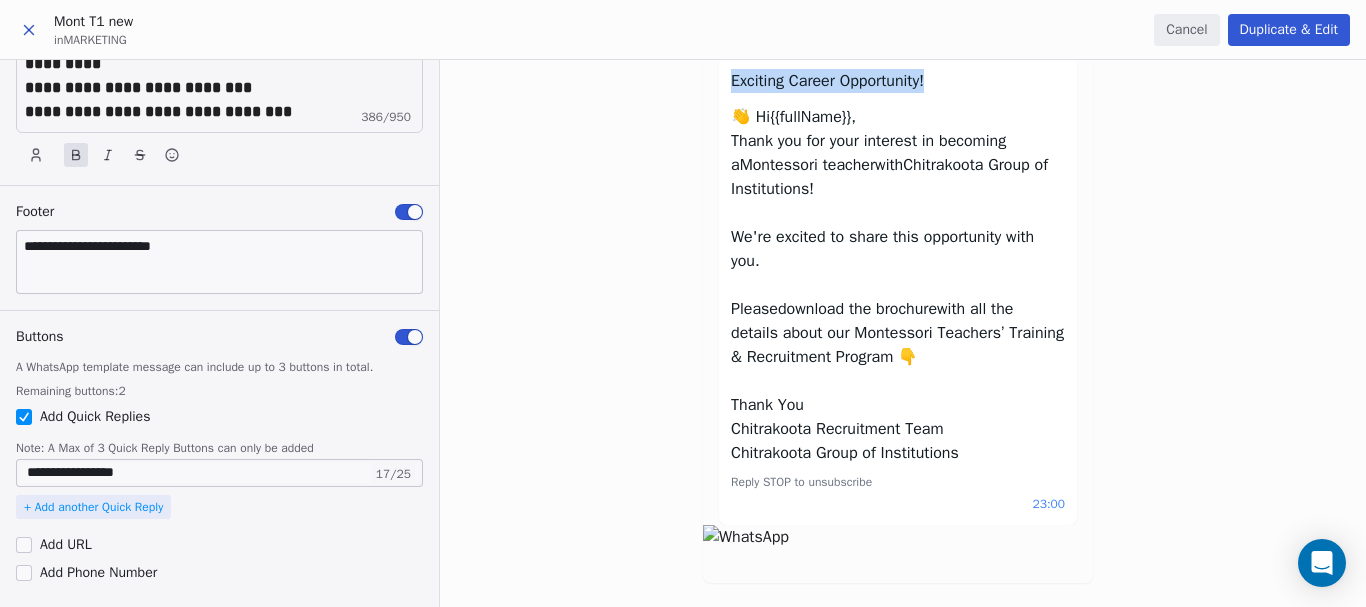 drag, startPoint x: 725, startPoint y: 79, endPoint x: 943, endPoint y: 79, distance: 218 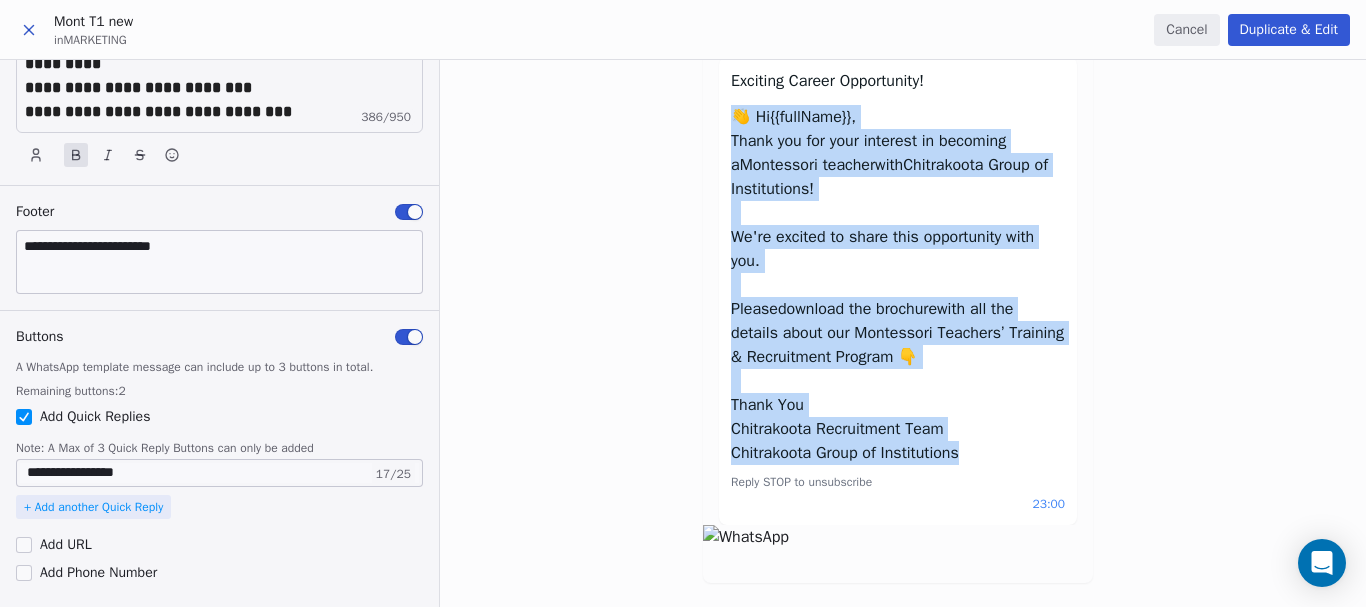 drag, startPoint x: 728, startPoint y: 111, endPoint x: 990, endPoint y: 451, distance: 429.23654 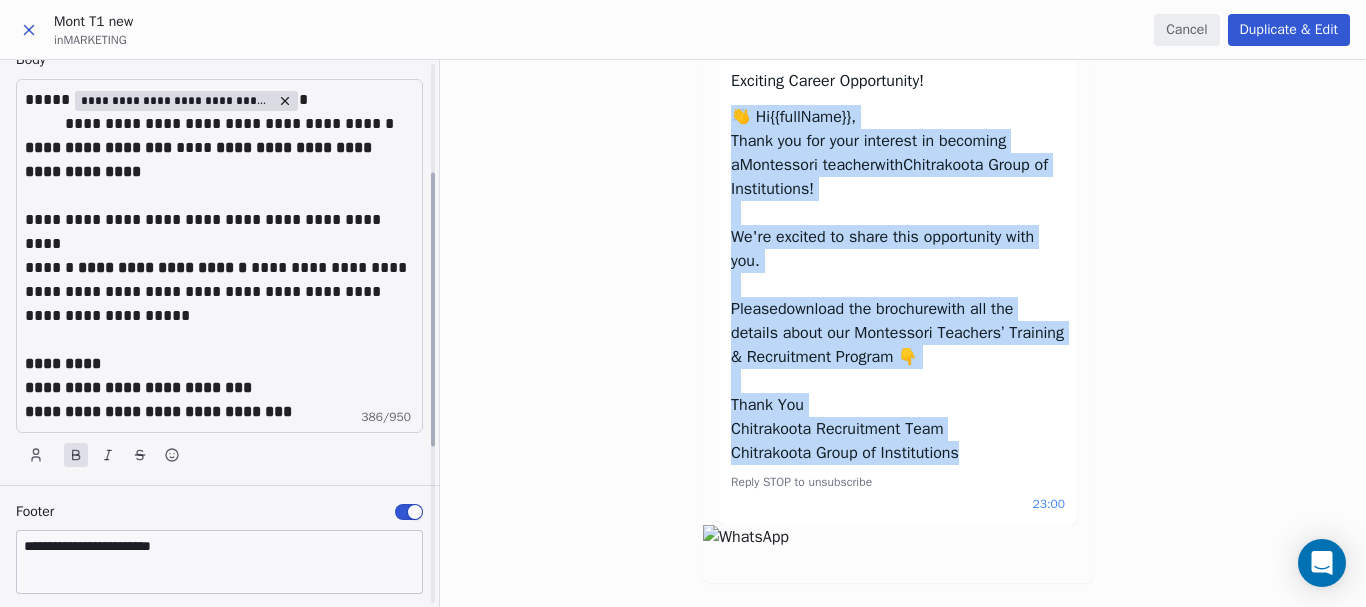scroll, scrollTop: 130, scrollLeft: 0, axis: vertical 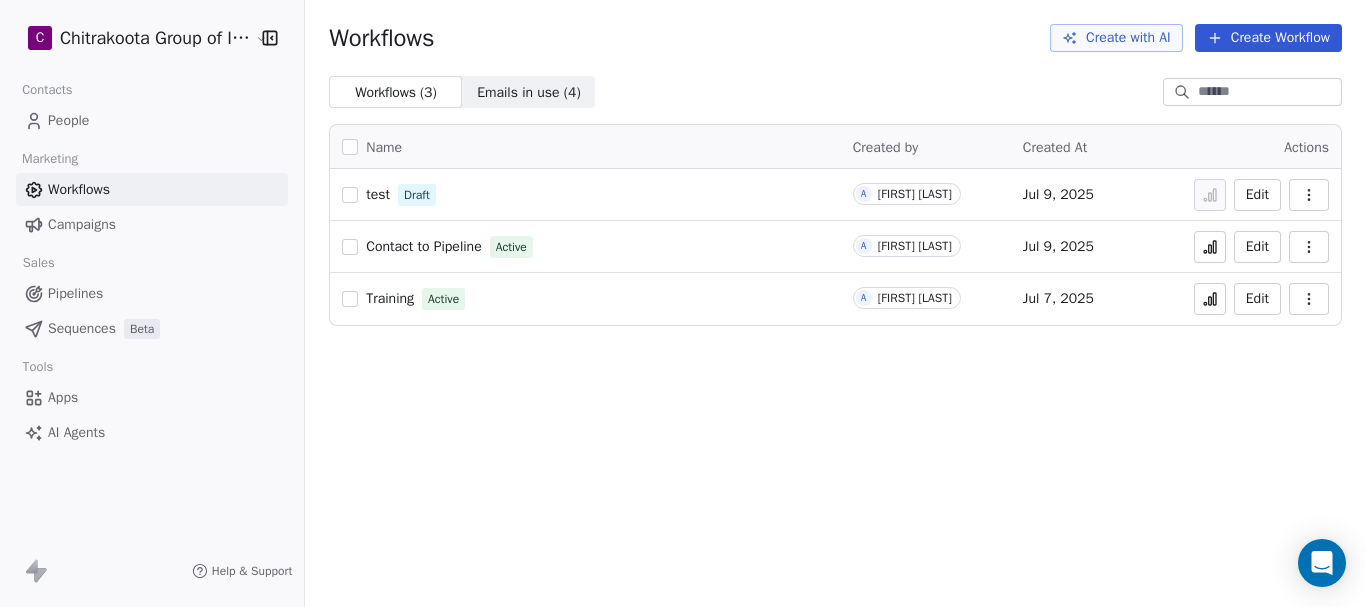 click 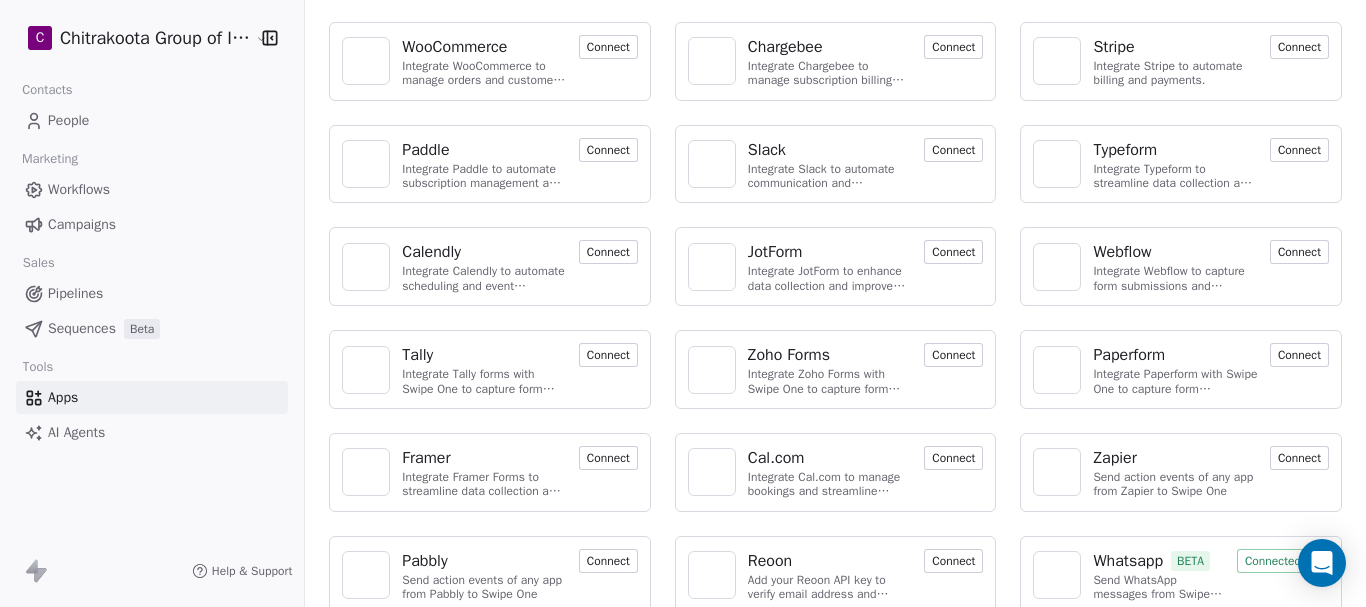 scroll, scrollTop: 229, scrollLeft: 0, axis: vertical 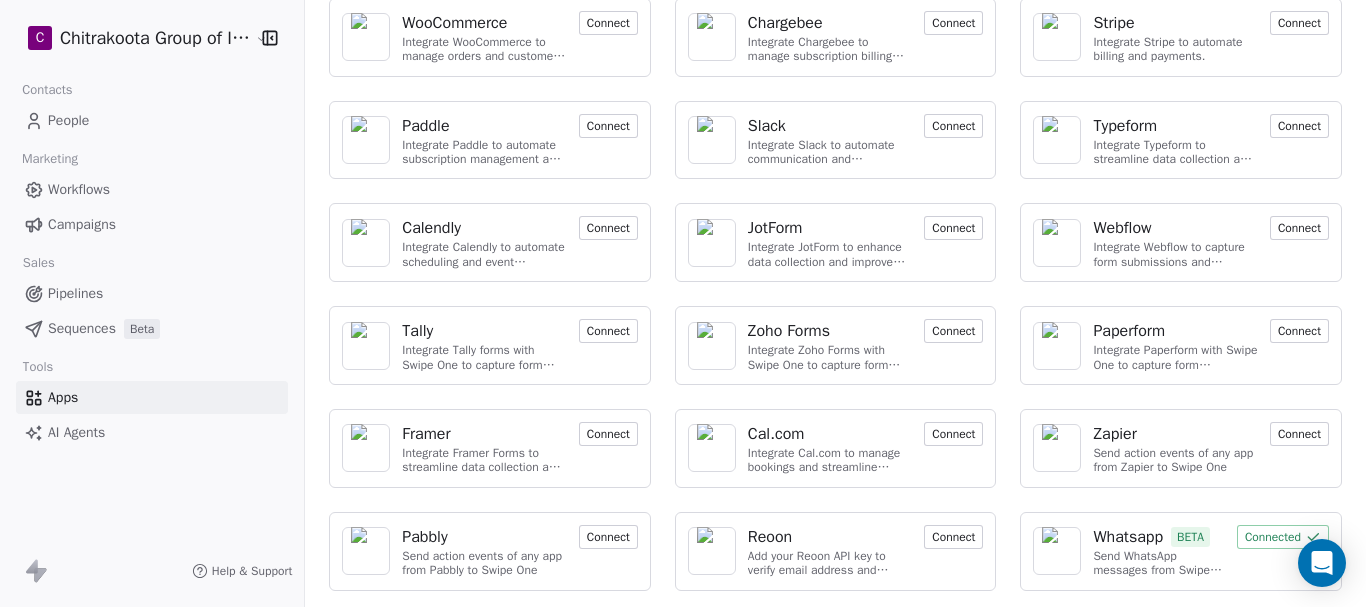 click on "Connected" at bounding box center [1283, 537] 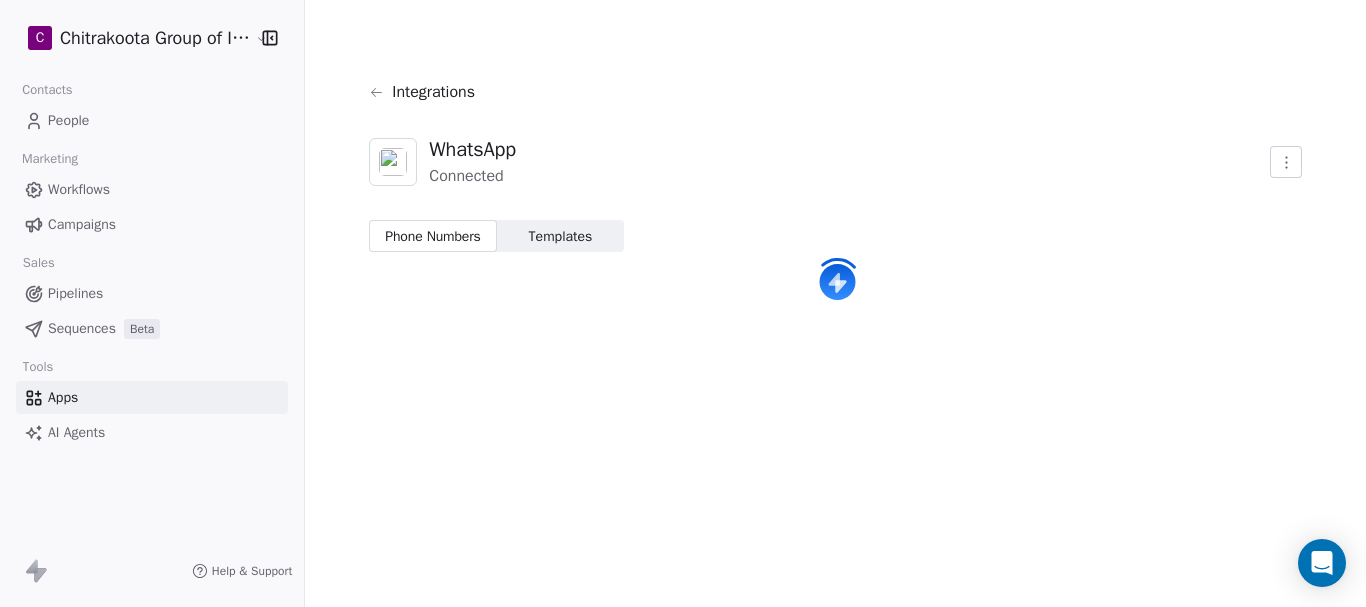 scroll, scrollTop: 0, scrollLeft: 0, axis: both 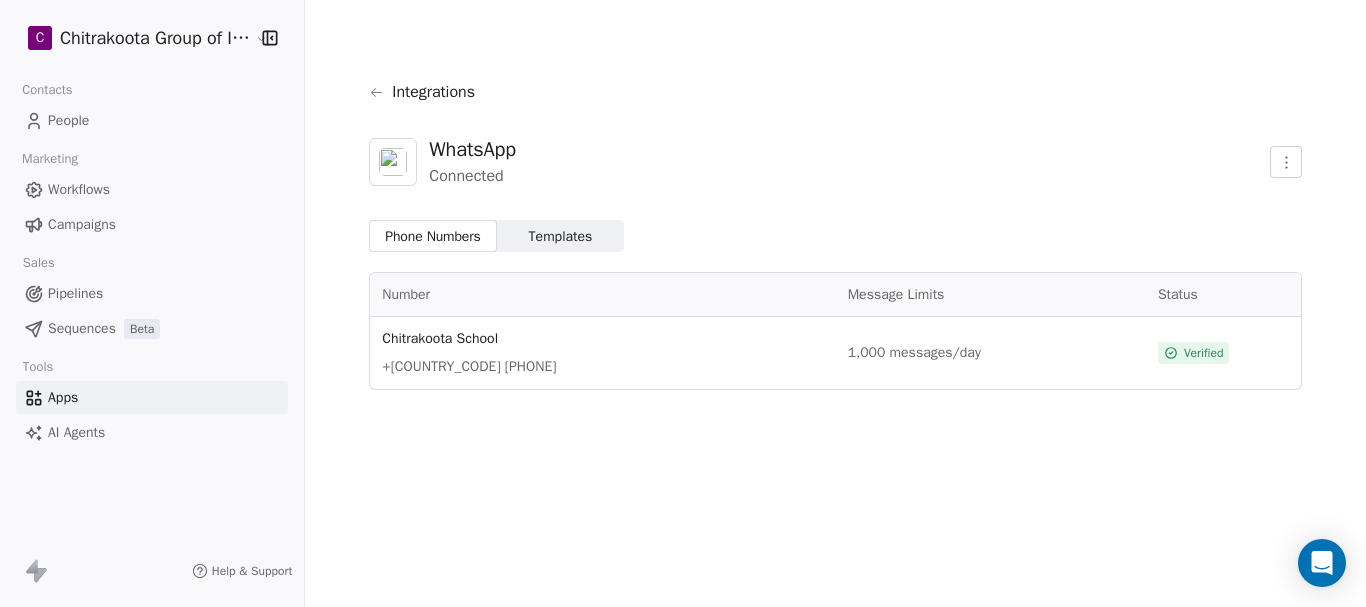 click on "Templates" at bounding box center [561, 236] 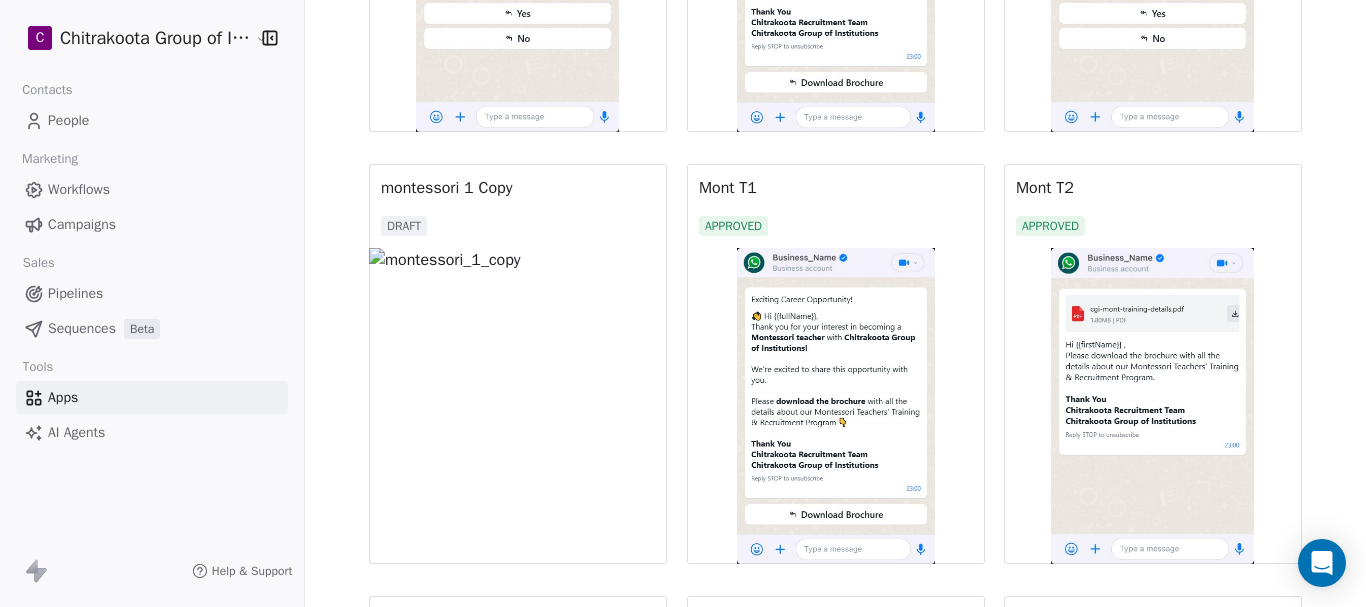 scroll, scrollTop: 600, scrollLeft: 0, axis: vertical 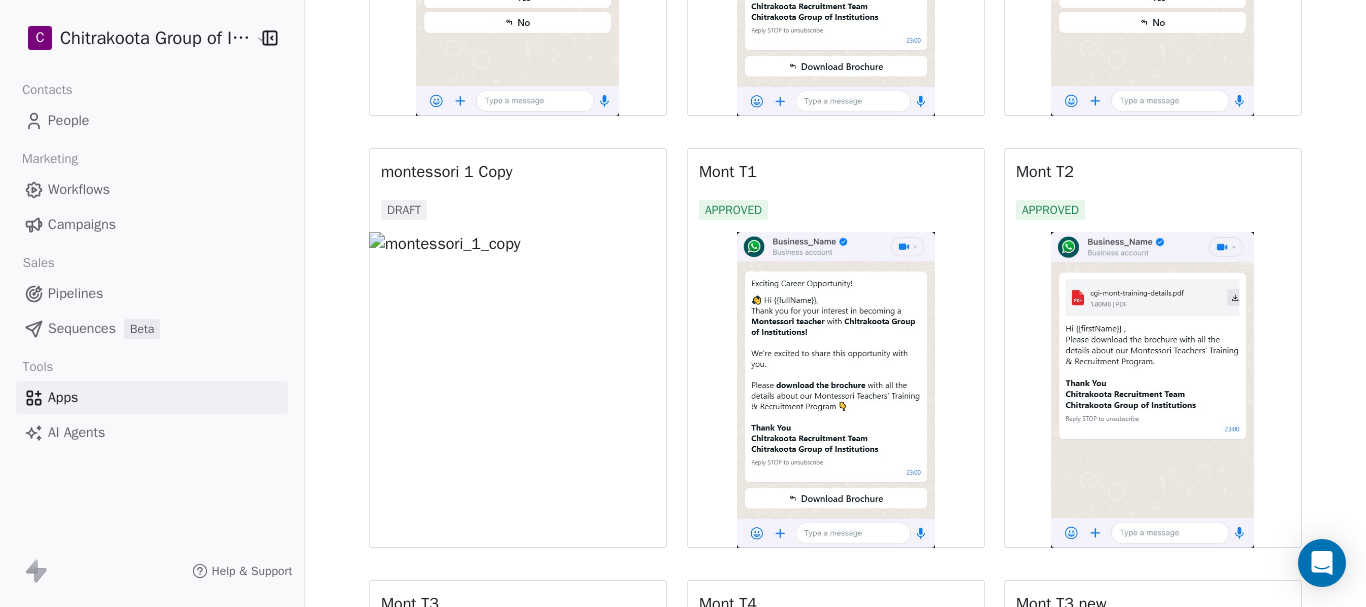 click at bounding box center [836, 390] 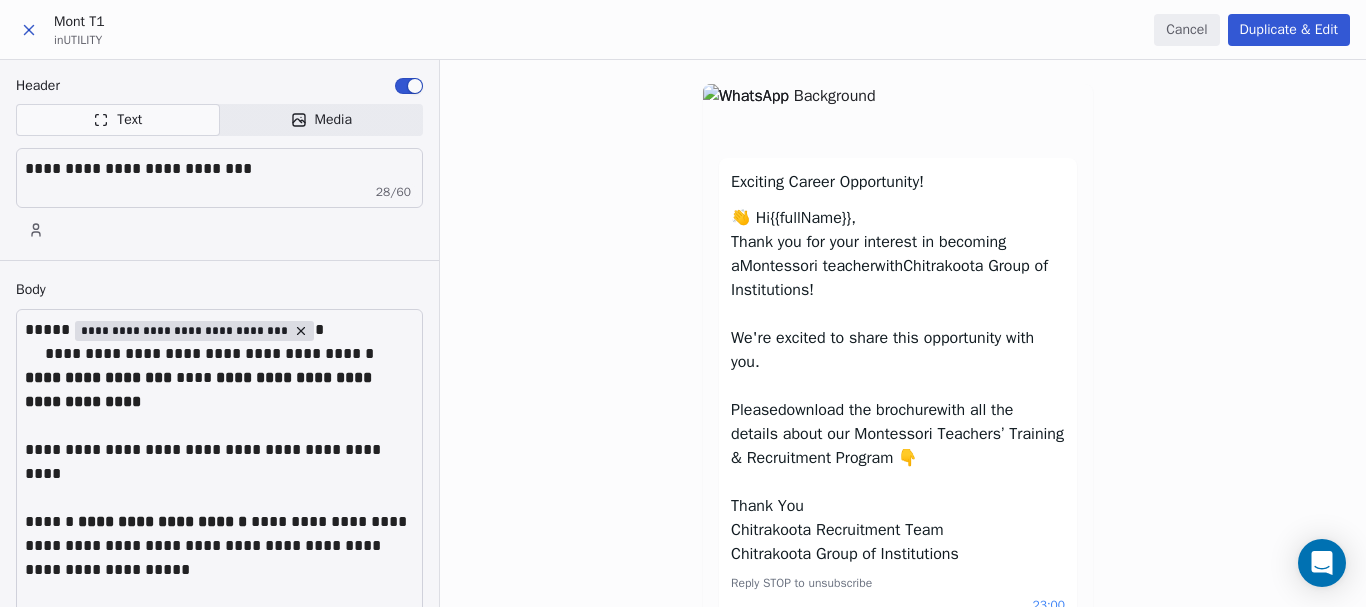 scroll, scrollTop: 0, scrollLeft: 0, axis: both 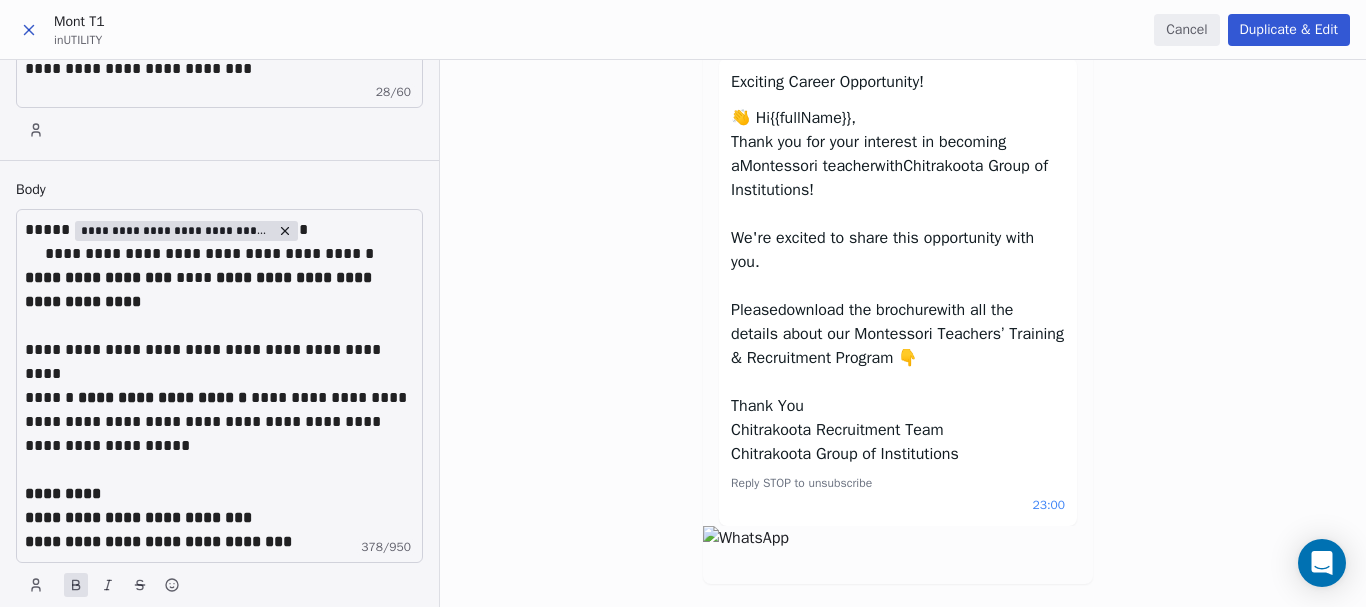 click 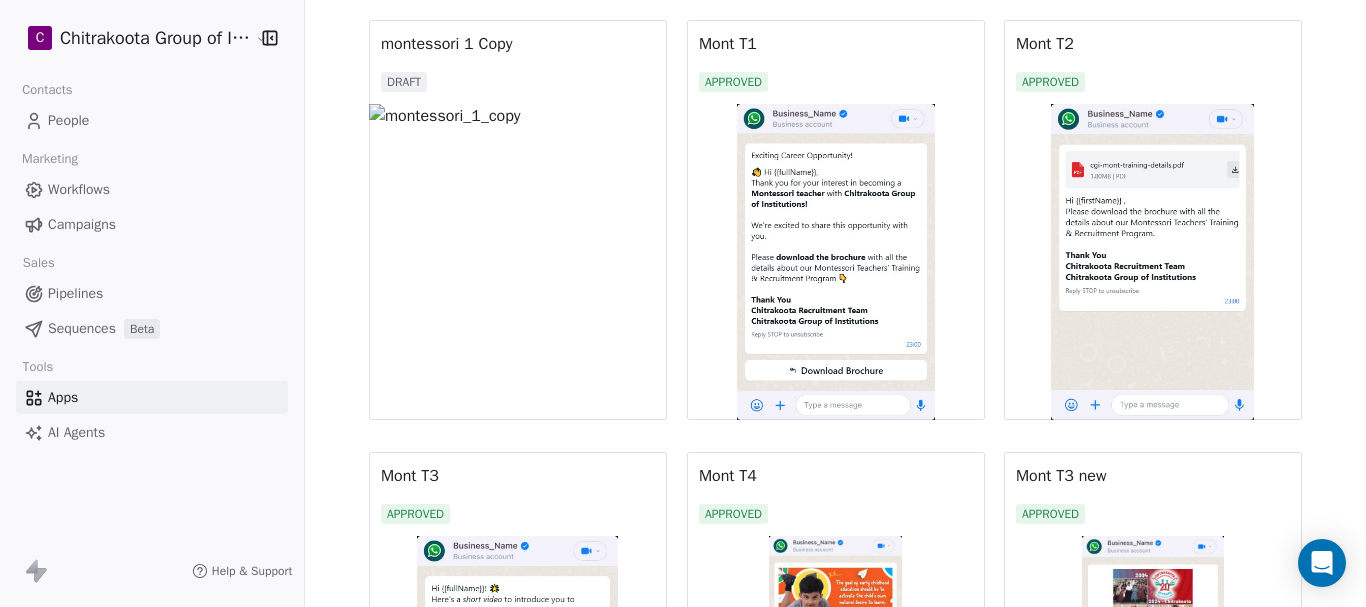 scroll, scrollTop: 800, scrollLeft: 0, axis: vertical 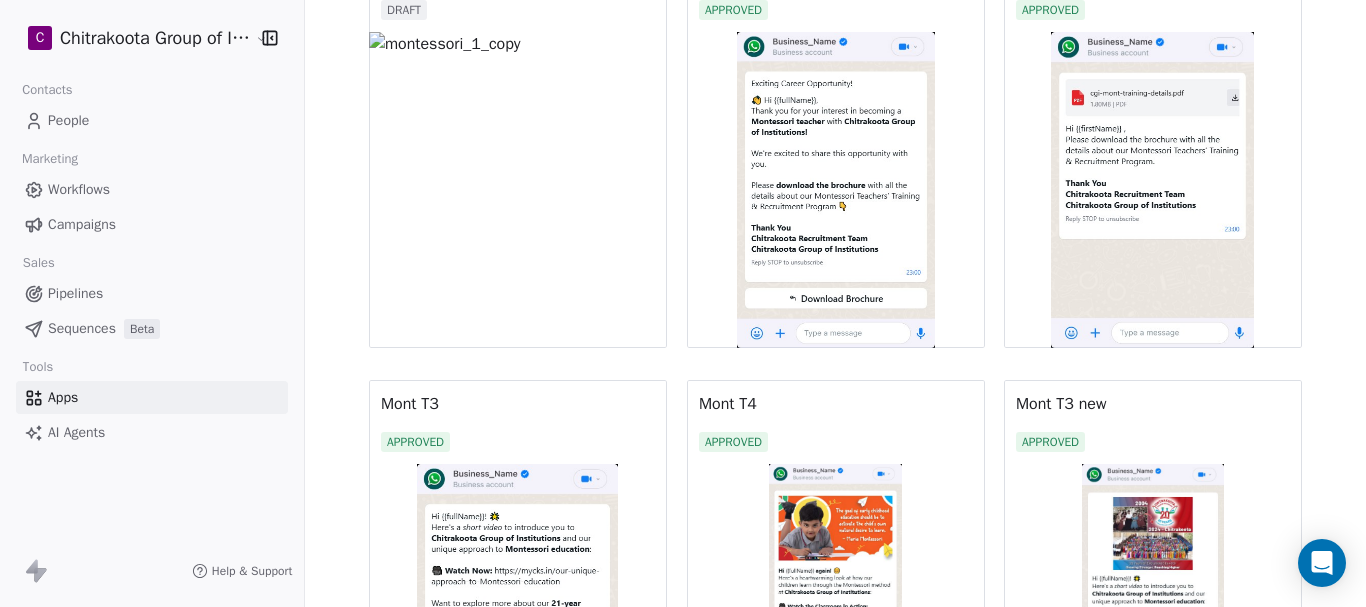 click at bounding box center (1153, 190) 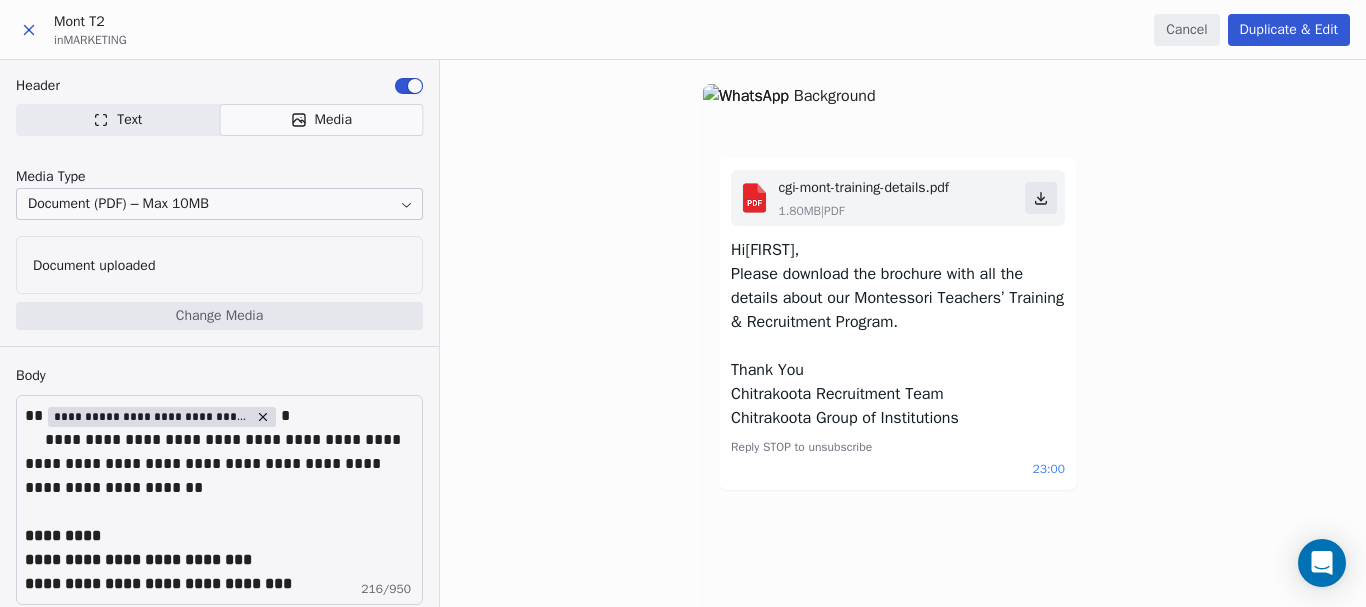 scroll, scrollTop: 0, scrollLeft: 0, axis: both 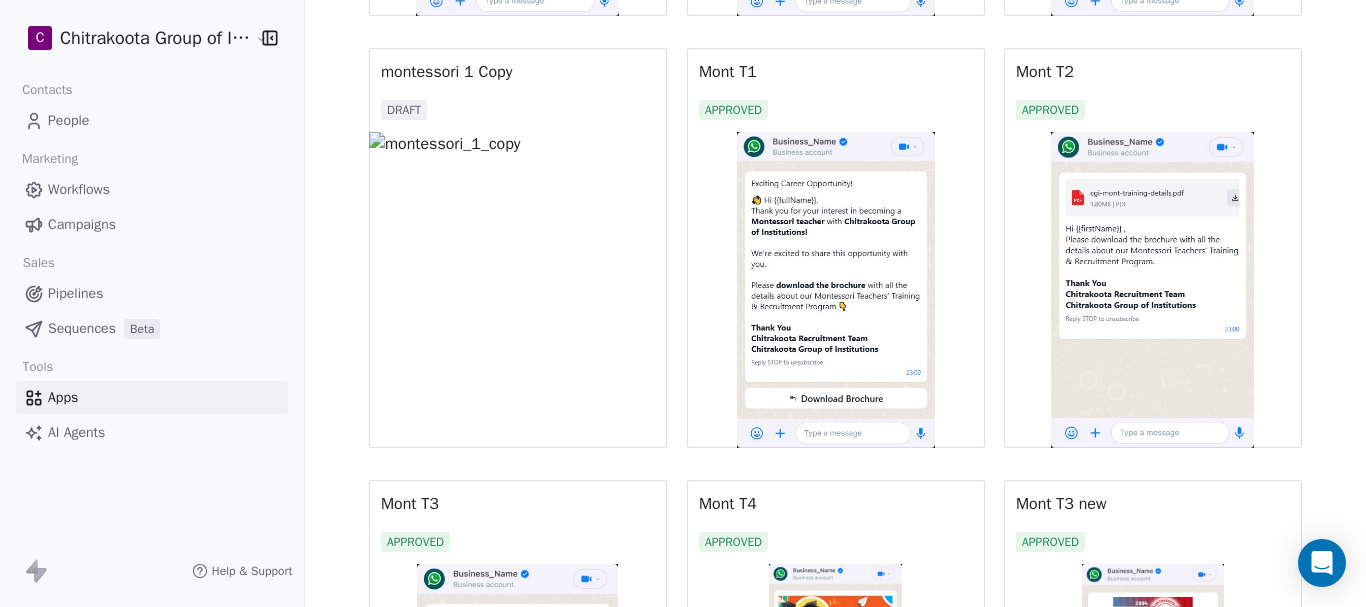 click at bounding box center [836, 290] 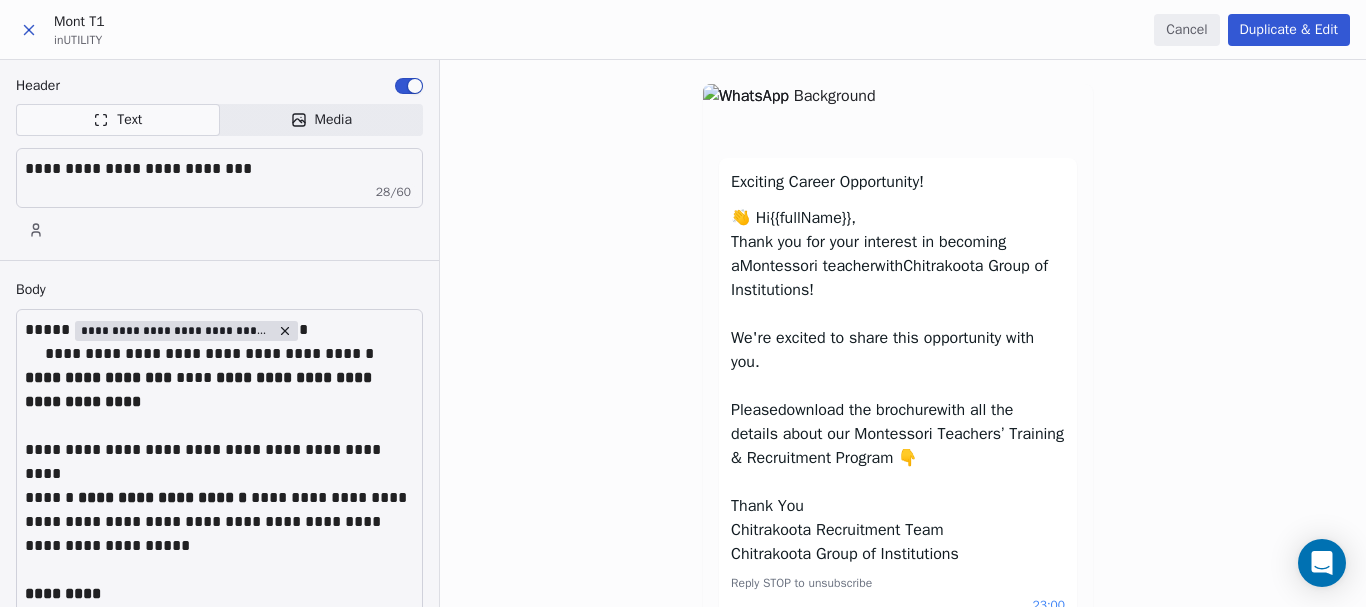 scroll, scrollTop: 0, scrollLeft: 0, axis: both 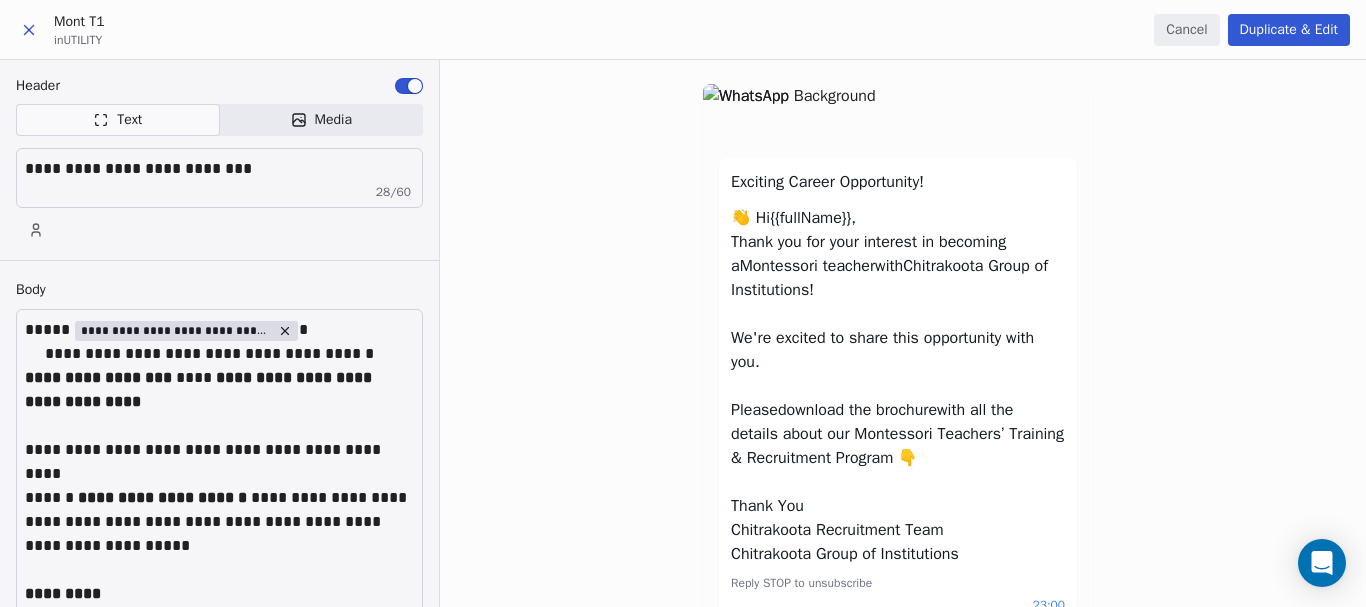 click 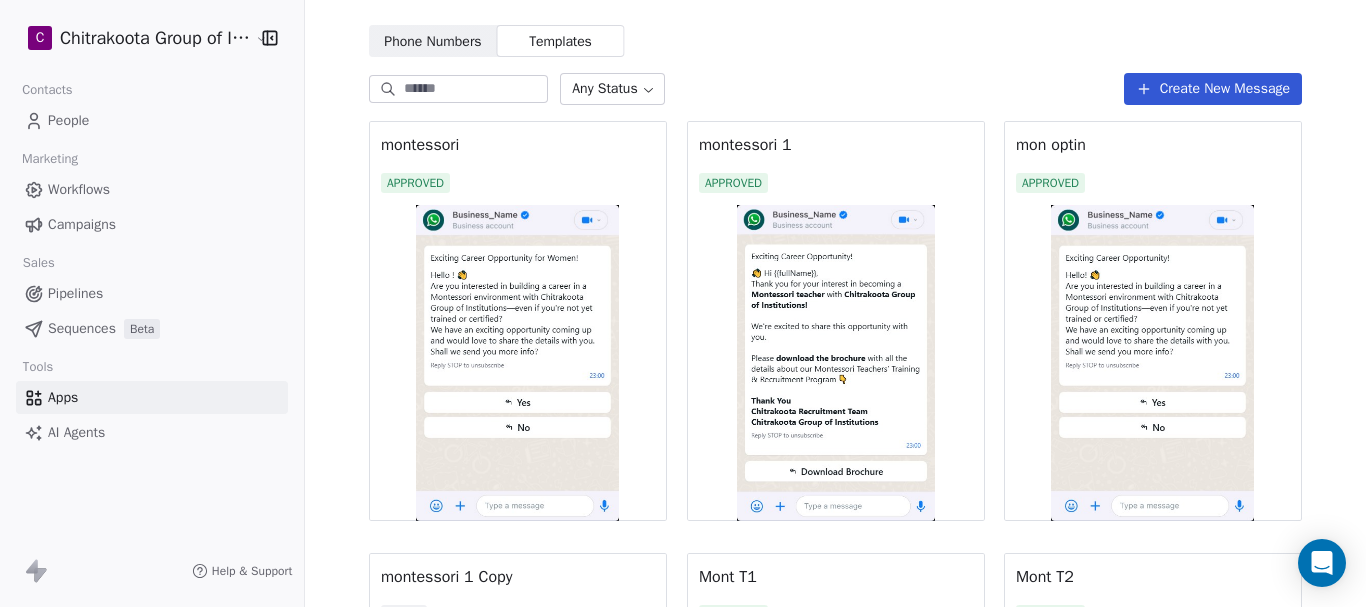 scroll, scrollTop: 0, scrollLeft: 0, axis: both 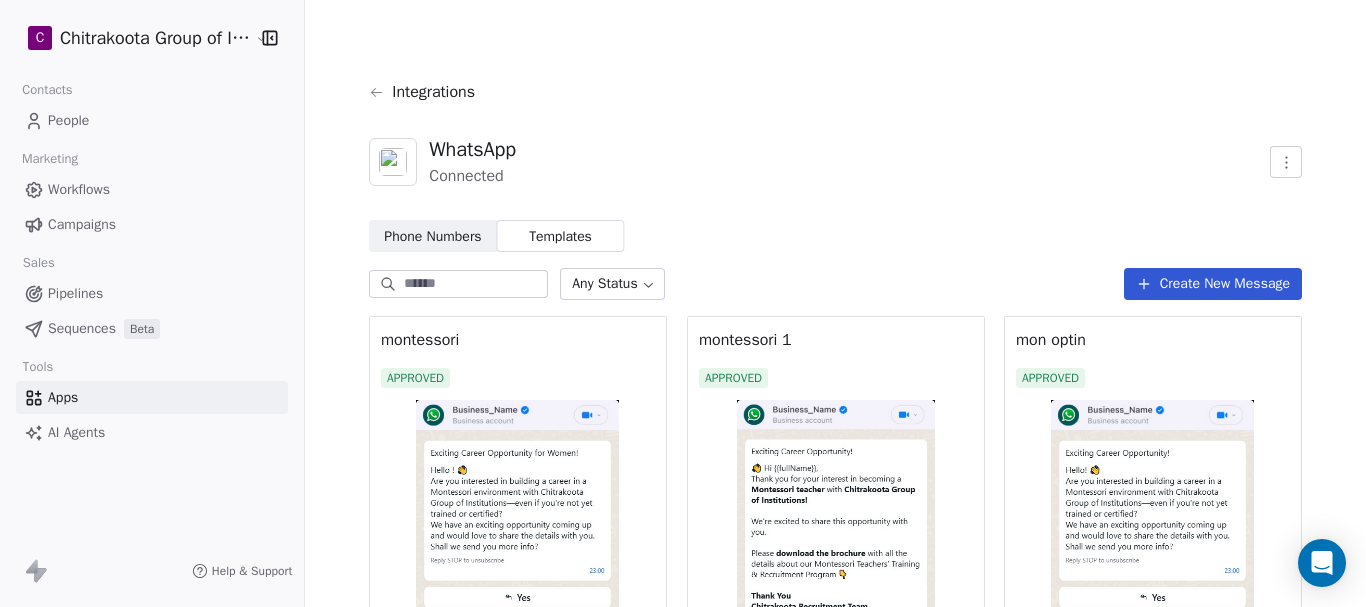 click 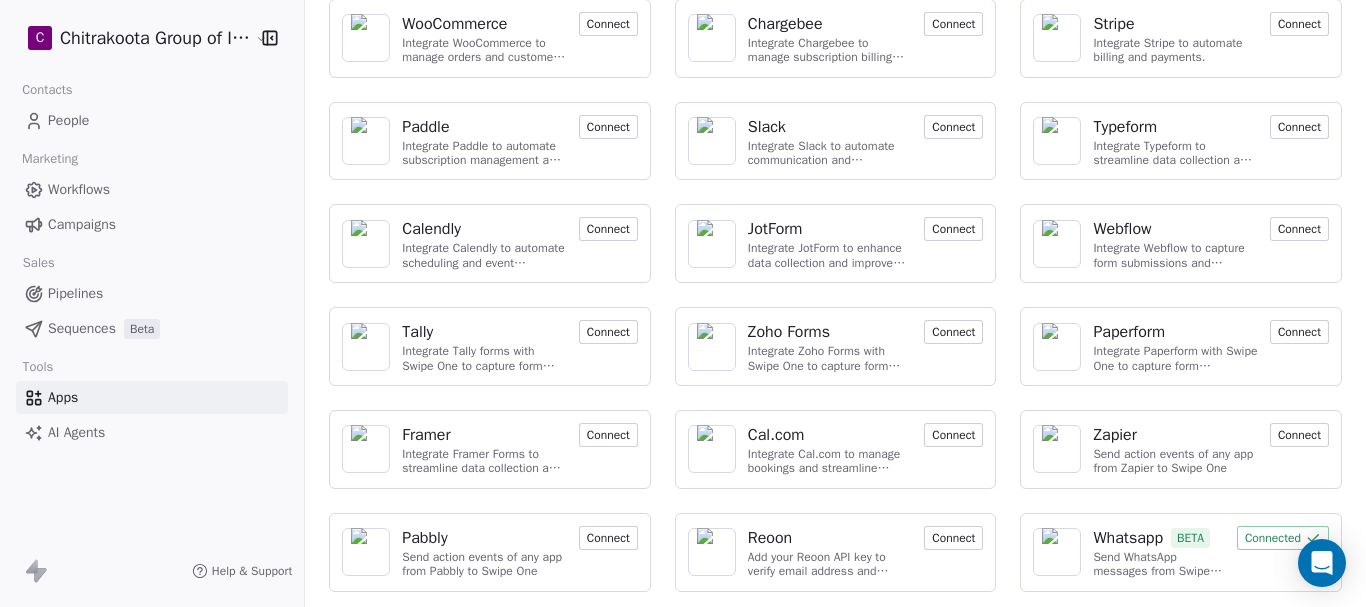 scroll, scrollTop: 229, scrollLeft: 0, axis: vertical 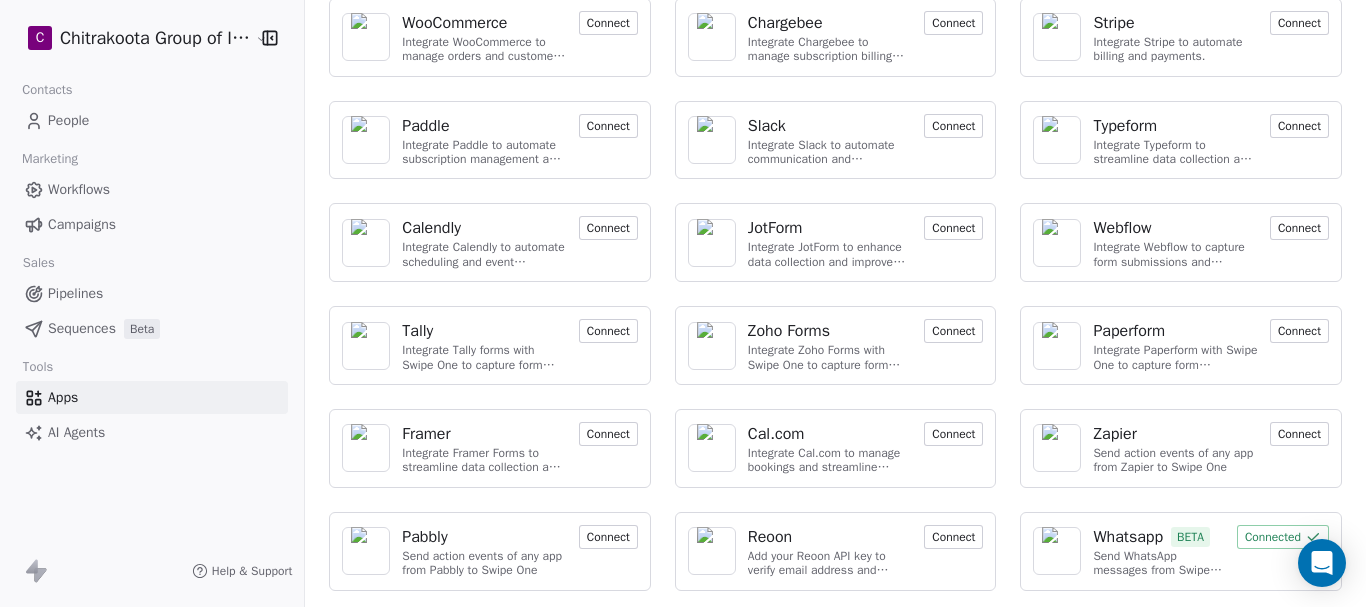 click on "Connected" at bounding box center (1283, 537) 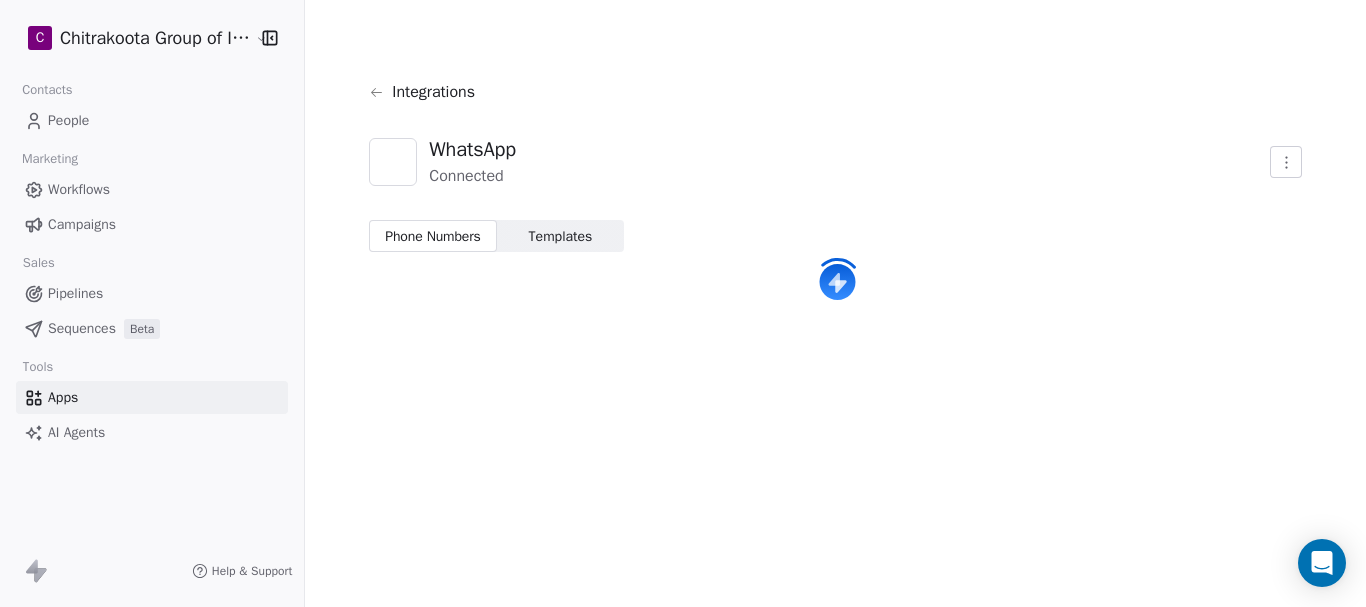 scroll, scrollTop: 0, scrollLeft: 0, axis: both 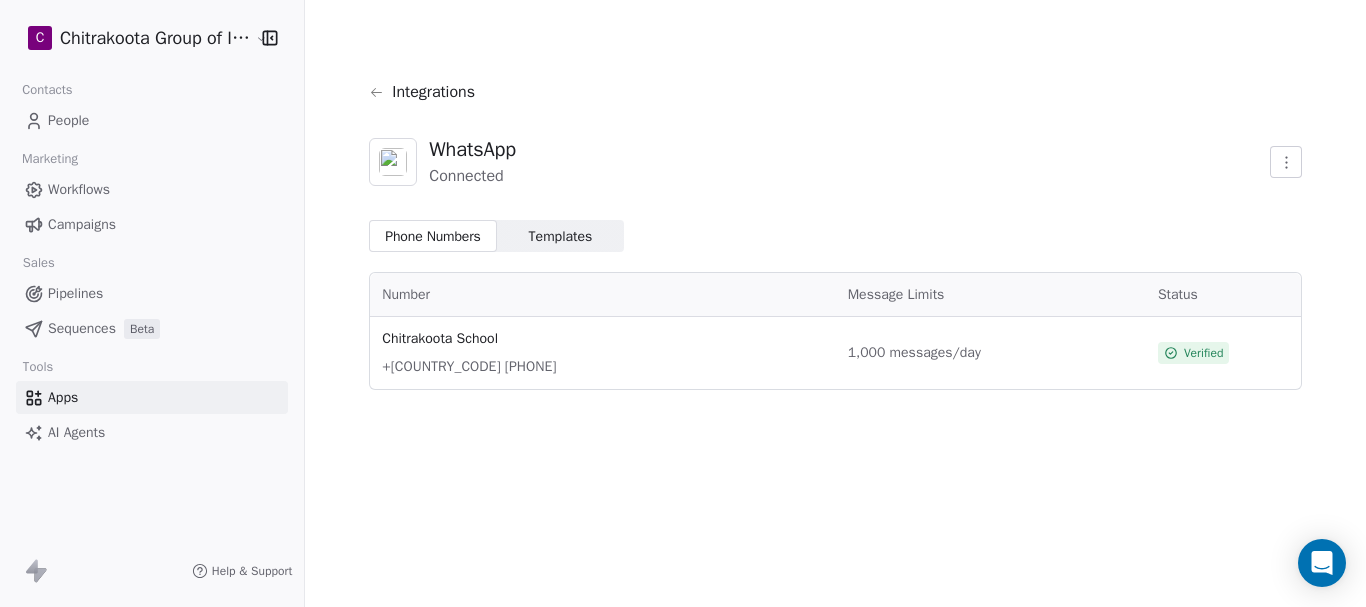 click on "Templates" at bounding box center [561, 236] 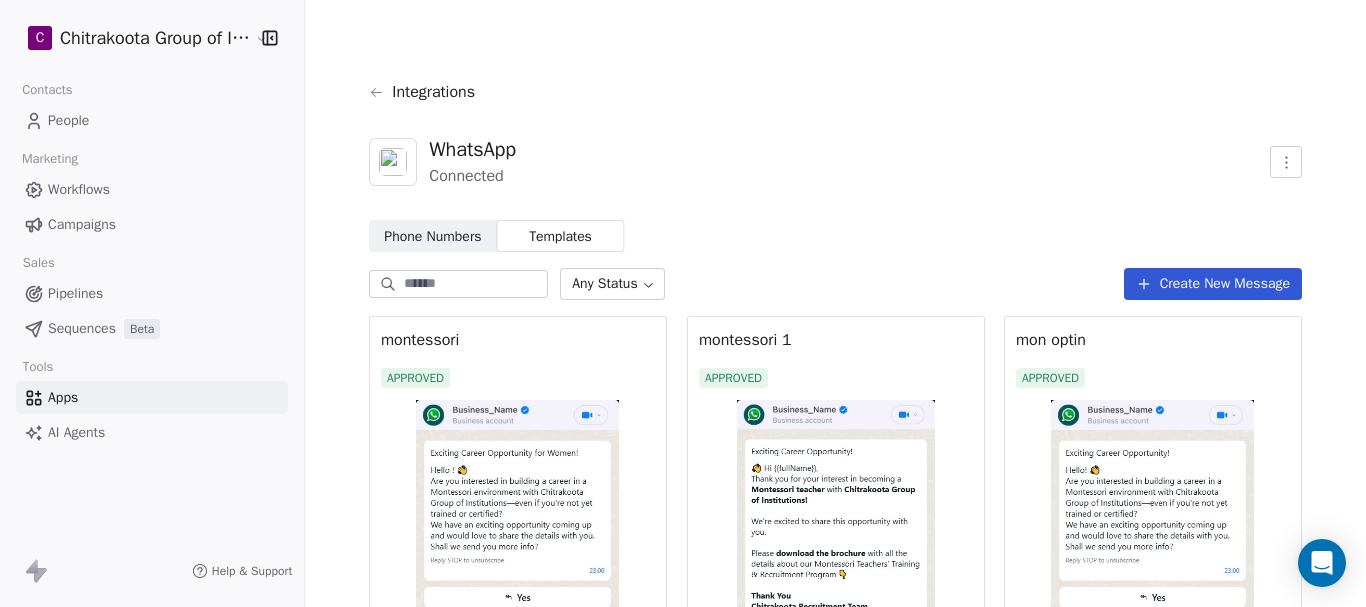 click on "C Chitrakoota Group of Institutions Contacts People Marketing Workflows Campaigns Sales Pipelines Sequences Beta Tools Apps AI Agents Help & Support Integrations WhatsApp Connected Phone Numbers Phone Numbers Templates Templates Any Status  Create New Message montessori APPROVED montessori 1 APPROVED mon optin APPROVED montessori 1 Copy DRAFT Mont T1 APPROVED Mont T2 APPROVED Mont T3 APPROVED Mont T4 APPROVED Mont T3 new APPROVED Mont T5 APPROVED Mont T1 new APPROVED" at bounding box center [683, 303] 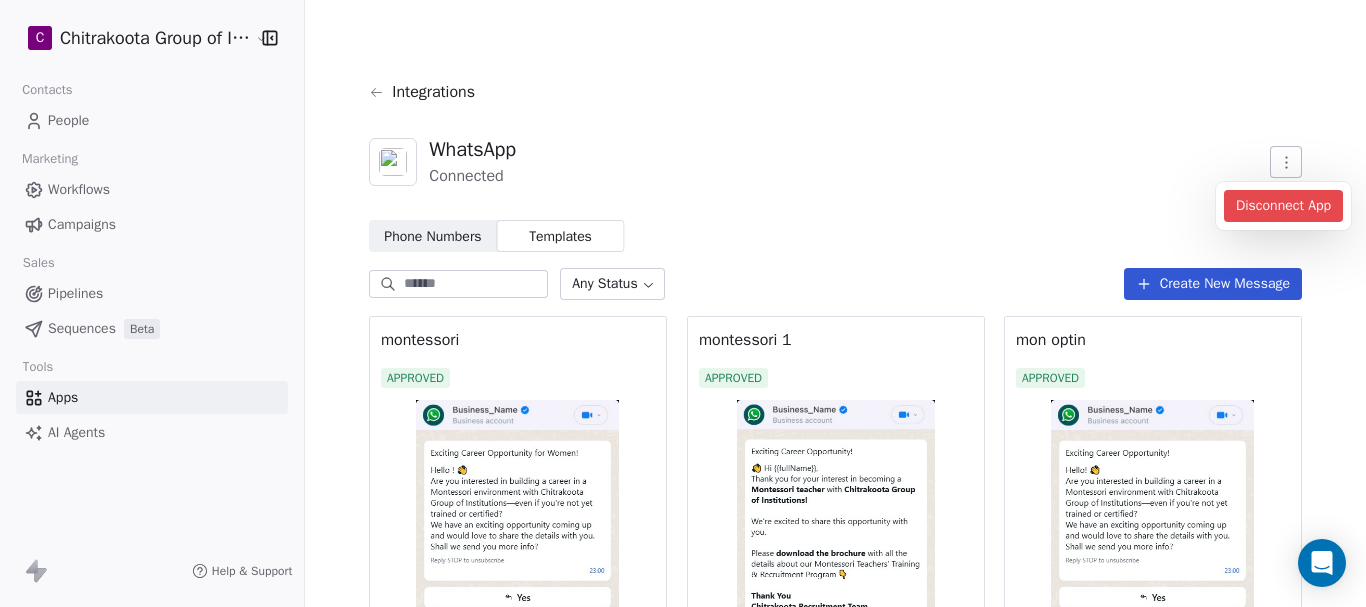 click on "C Chitrakoota Group of Institutions Contacts People Marketing Workflows Campaigns Sales Pipelines Sequences Beta Tools Apps AI Agents Help & Support Integrations WhatsApp Connected Phone Numbers Phone Numbers Templates Templates Any Status  Create New Message montessori APPROVED montessori 1 APPROVED mon optin APPROVED montessori 1 Copy DRAFT Mont T1 APPROVED Mont T2 APPROVED Mont T3 APPROVED Mont T4 APPROVED Mont T3 new APPROVED Mont T5 APPROVED Mont T1 new APPROVED
Disconnect App" at bounding box center [683, 303] 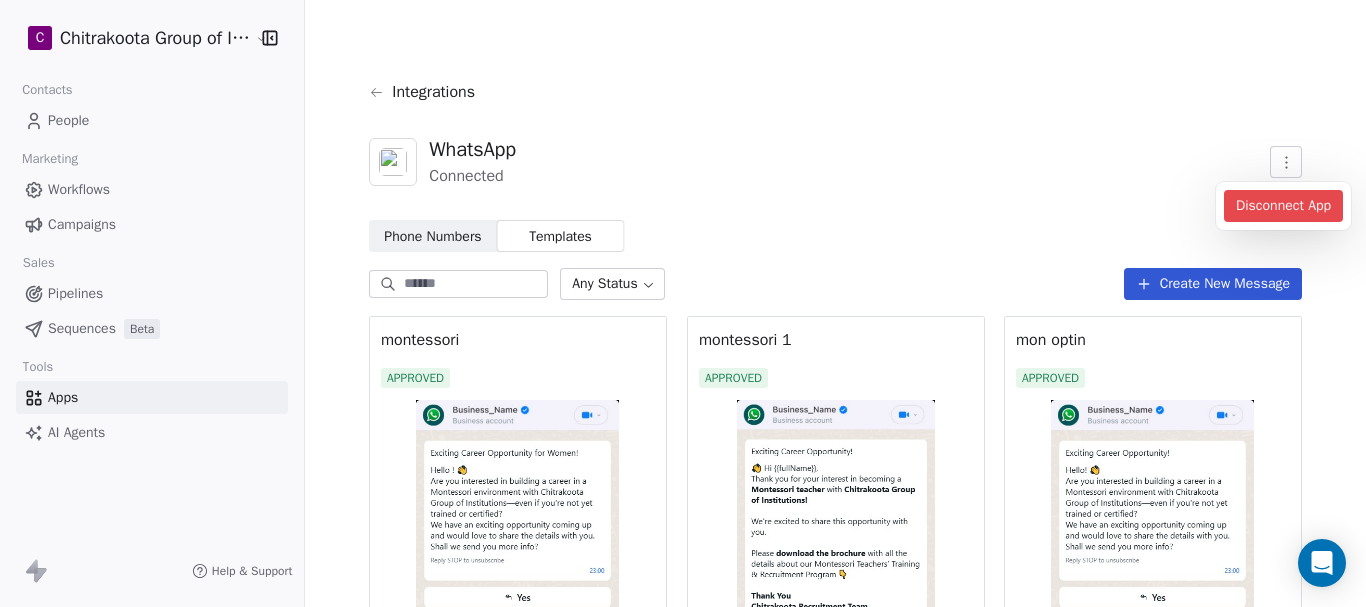click on "Phone Numbers" at bounding box center [432, 236] 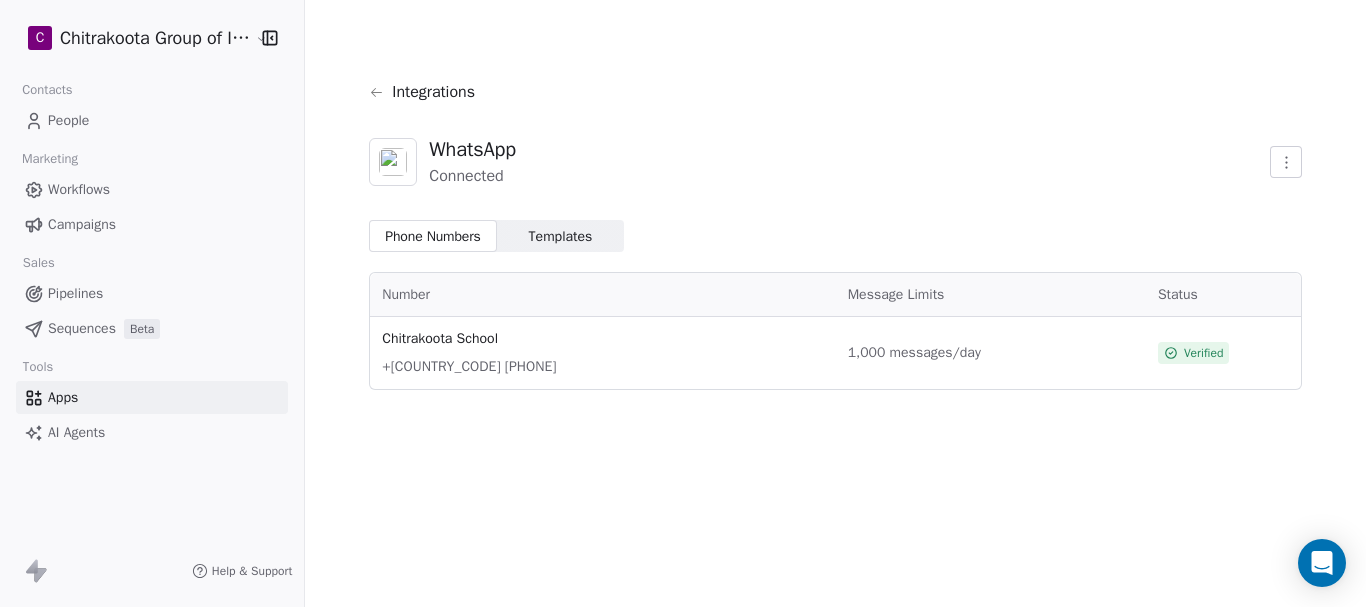click on "C Chitrakoota Group of Institutions Contacts People Marketing Workflows Campaigns Sales Pipelines Sequences Beta Tools Apps AI Agents Help & Support Integrations WhatsApp Connected Phone Numbers Phone Numbers Templates Templates Number Message Limits Status Chitrakoota School +91 95136 51557 1,000 messages/day   Verified" at bounding box center [683, 303] 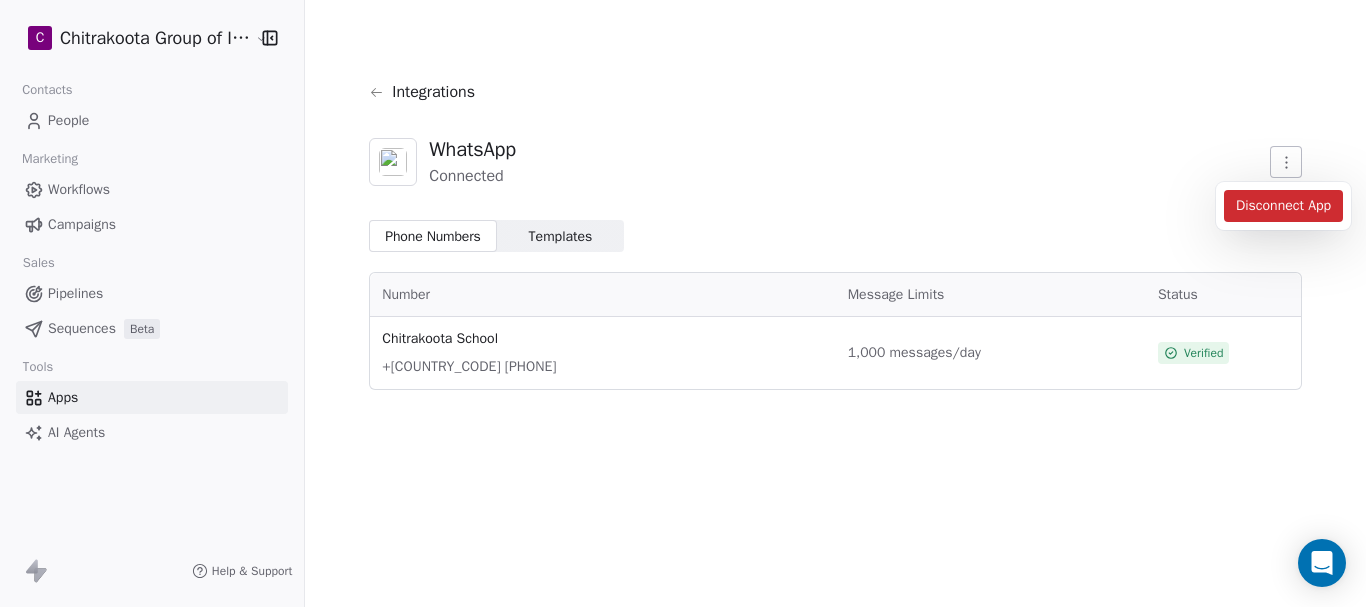 click on "Disconnect App" at bounding box center [1283, 206] 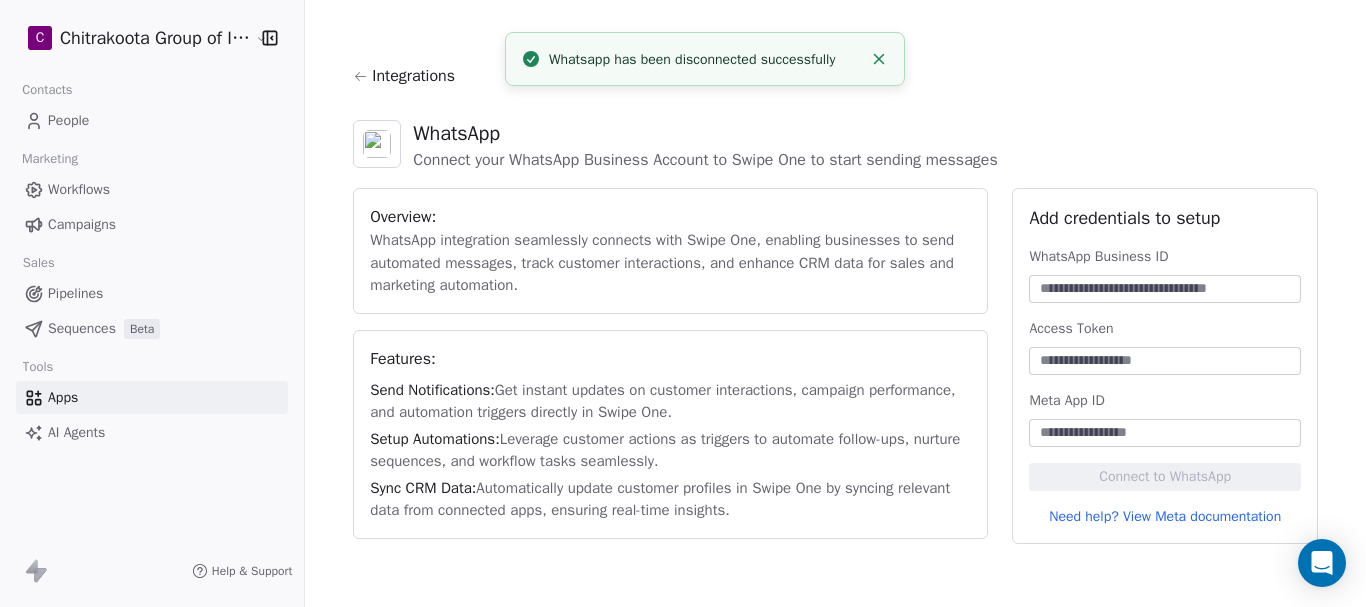 scroll, scrollTop: 1, scrollLeft: 0, axis: vertical 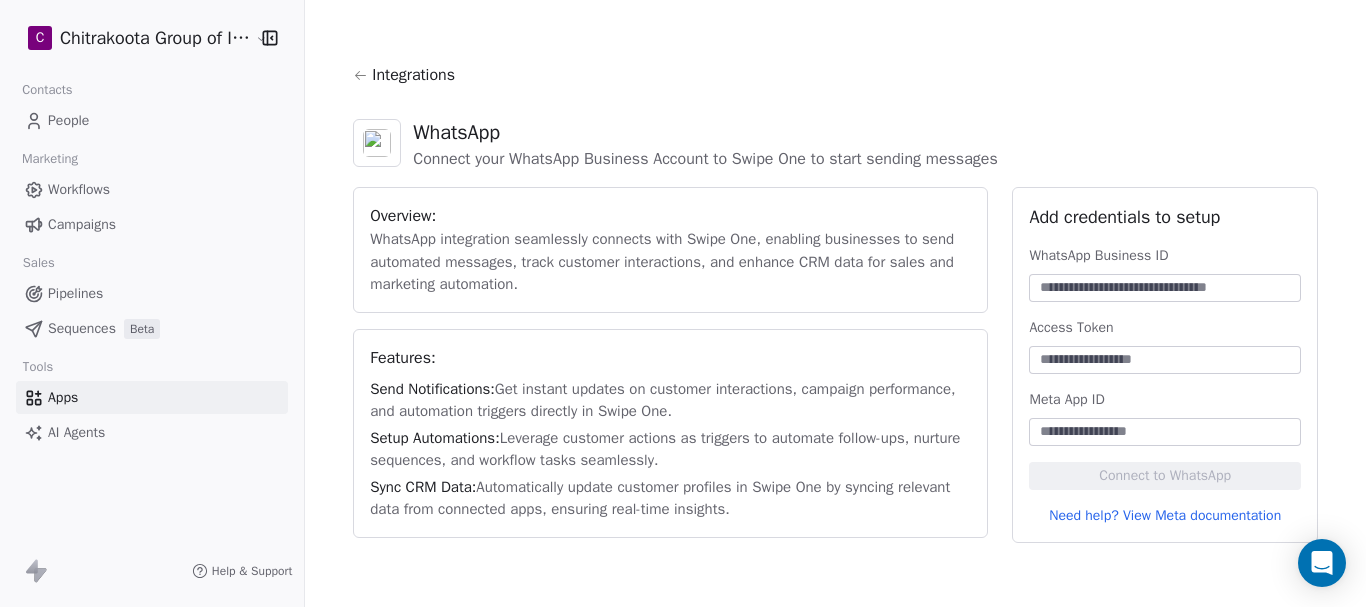 click at bounding box center [1165, 288] 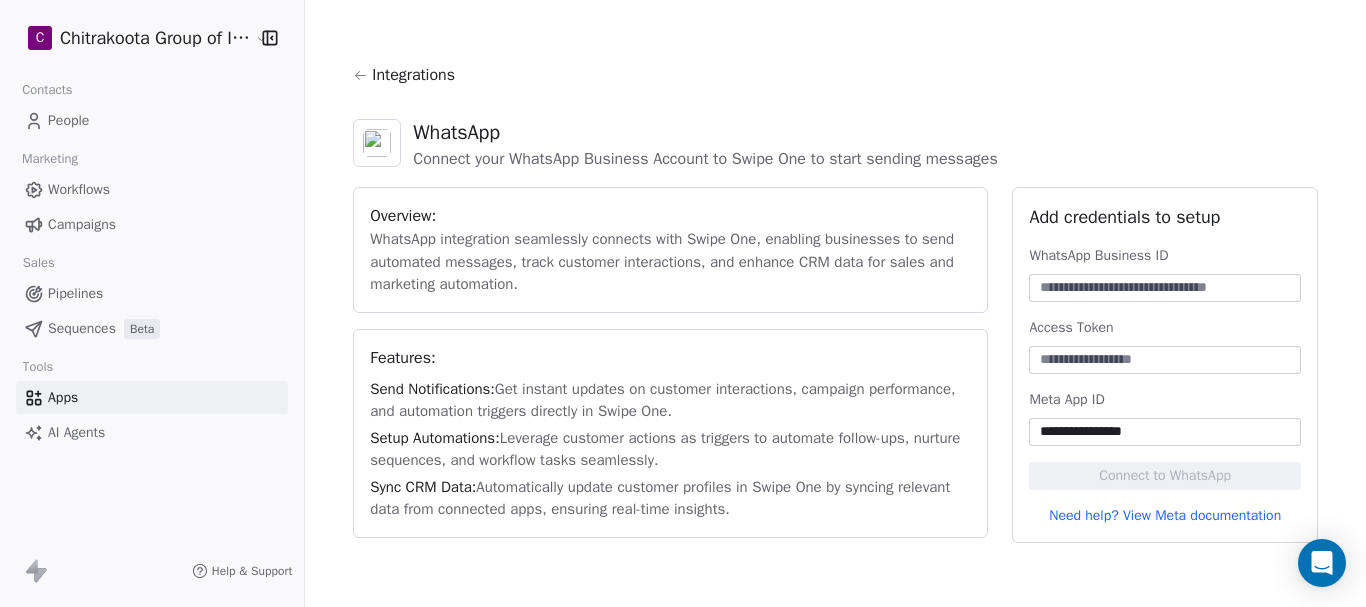 type on "**********" 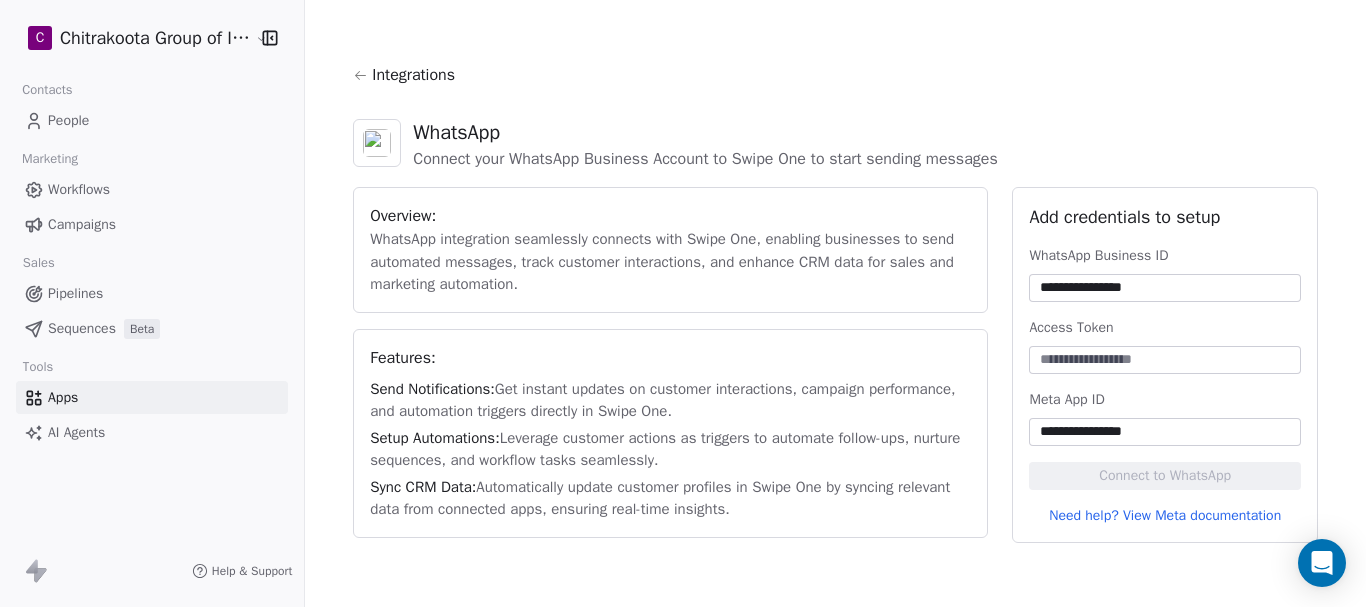 type on "**********" 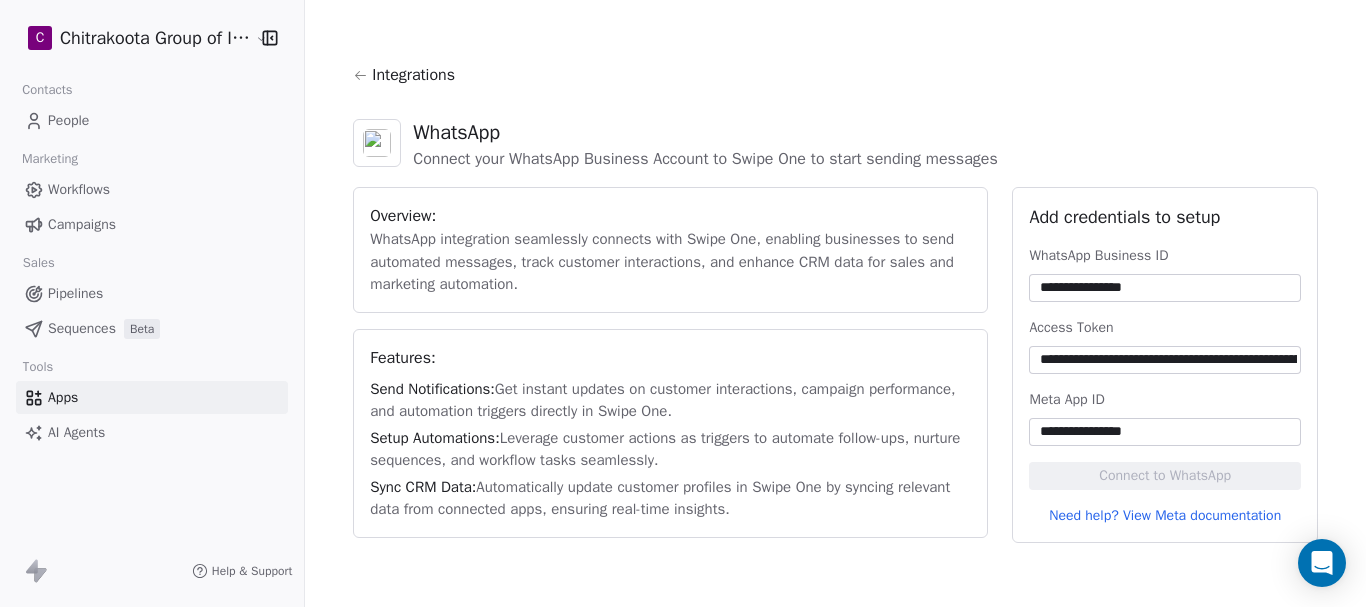 scroll, scrollTop: 0, scrollLeft: 1392, axis: horizontal 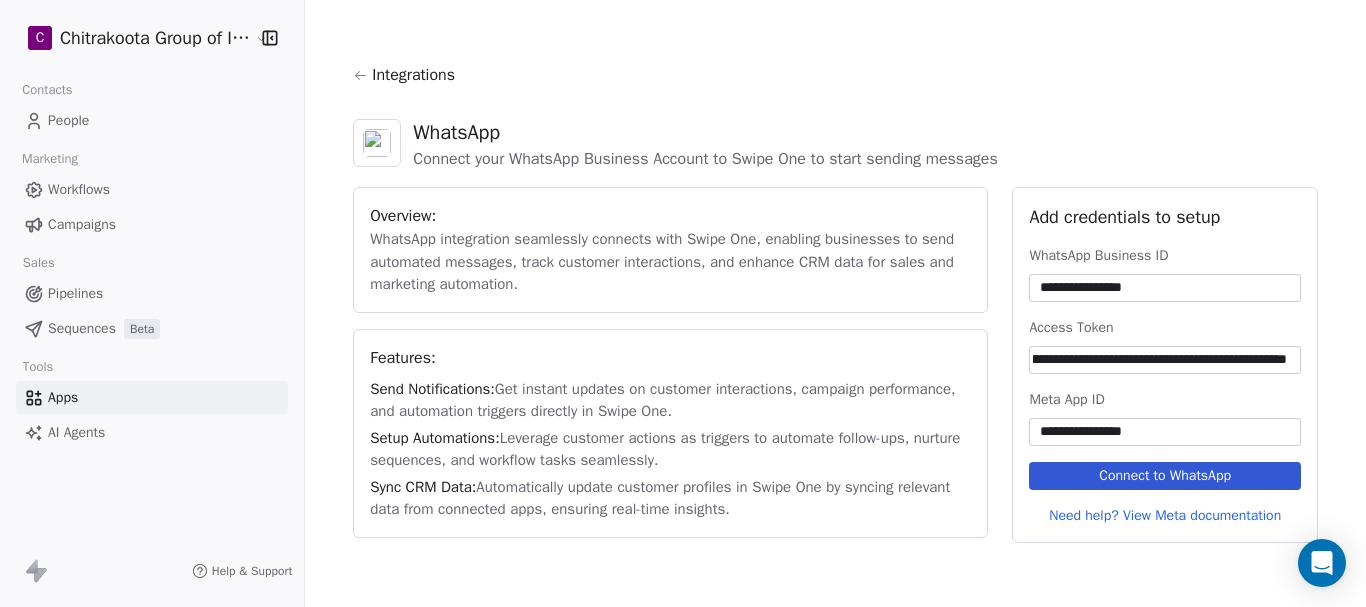 type on "**********" 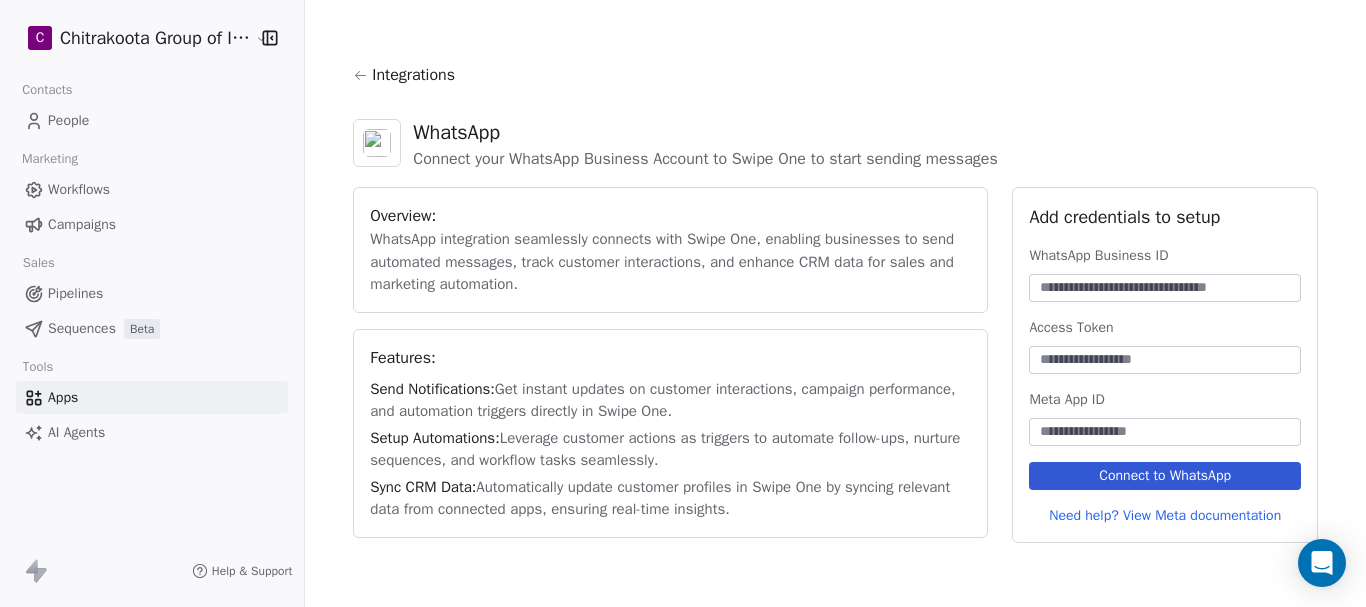 scroll, scrollTop: 0, scrollLeft: 0, axis: both 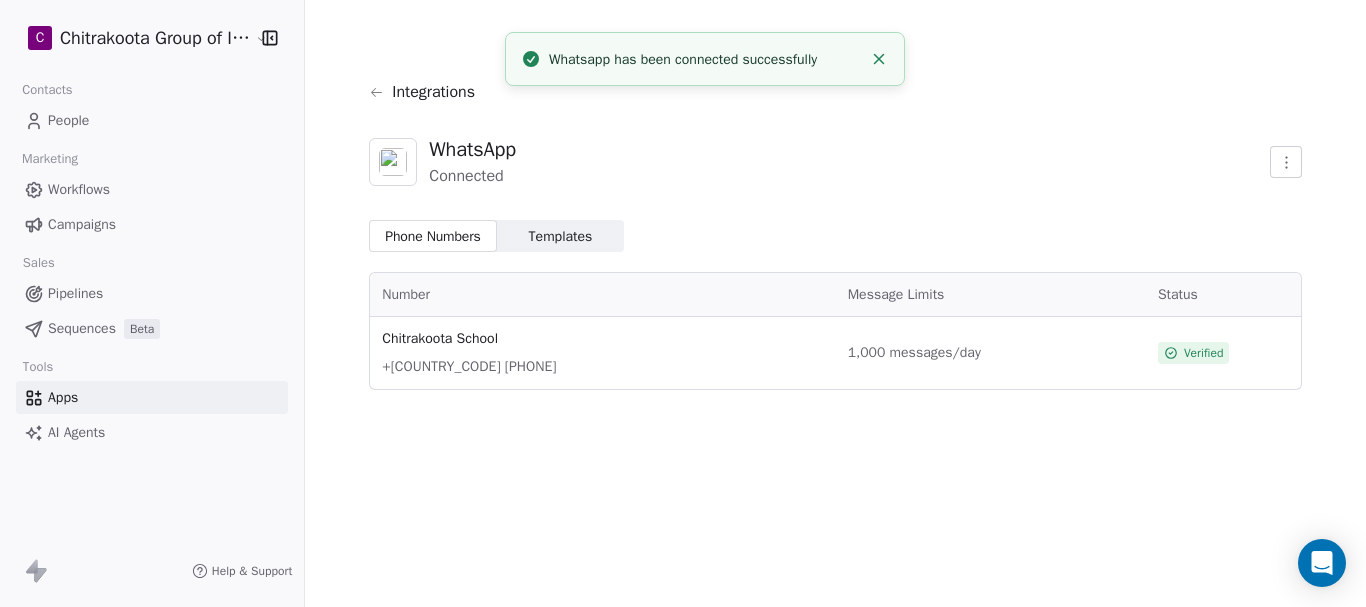 click on "Templates" at bounding box center [561, 236] 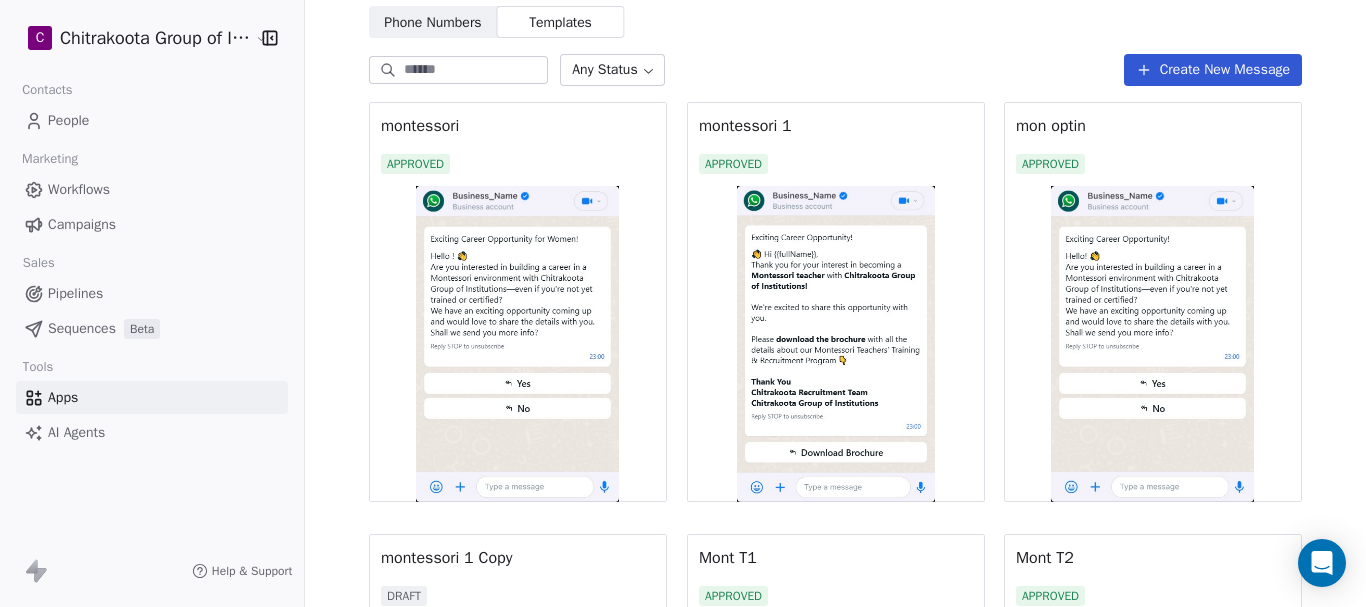 scroll, scrollTop: 0, scrollLeft: 0, axis: both 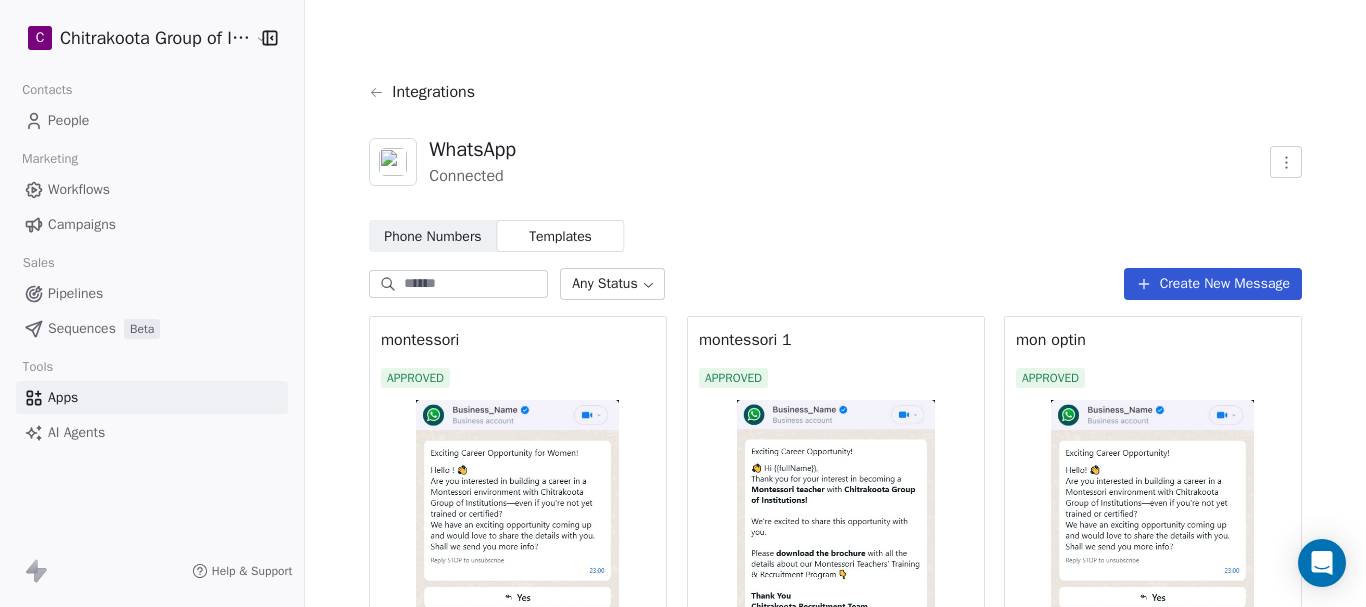 click on "Phone Numbers" at bounding box center (432, 236) 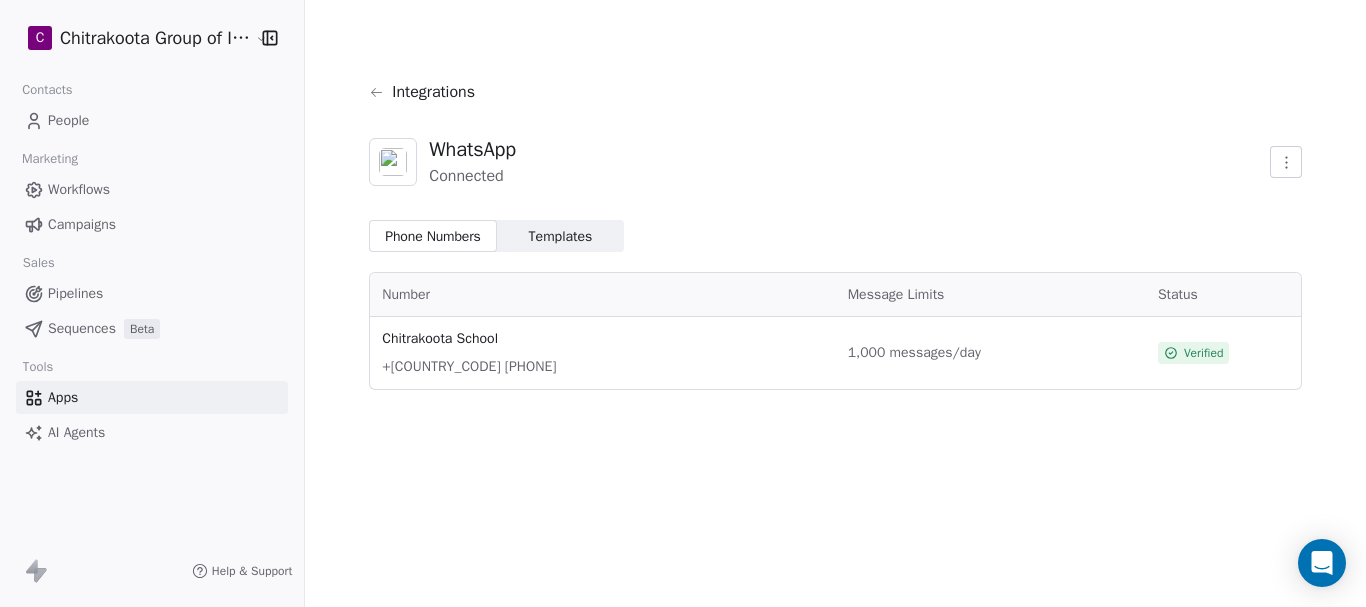 click on "Templates" at bounding box center [561, 236] 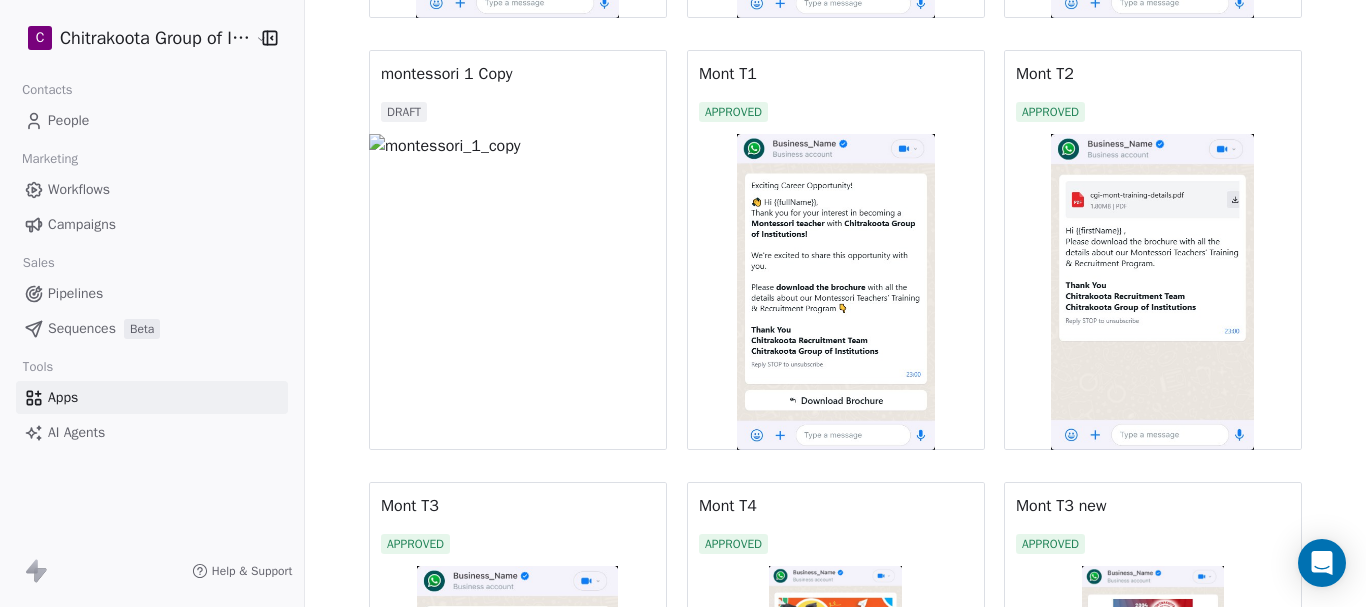 scroll, scrollTop: 700, scrollLeft: 0, axis: vertical 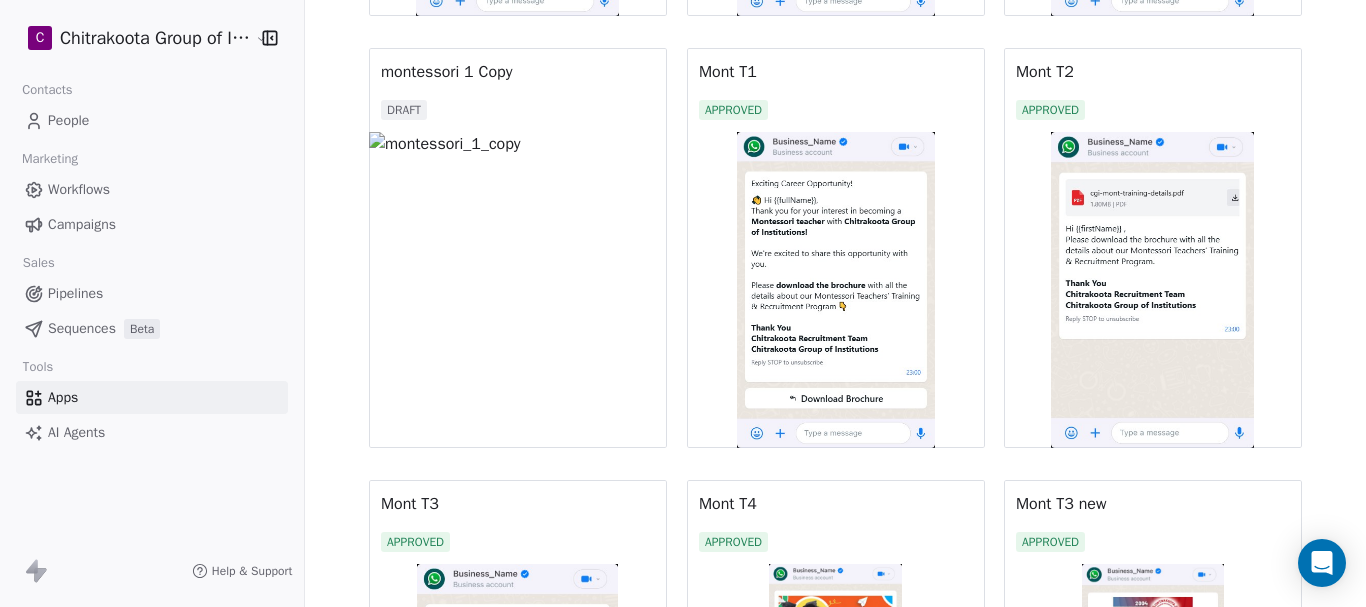 click at bounding box center [836, 290] 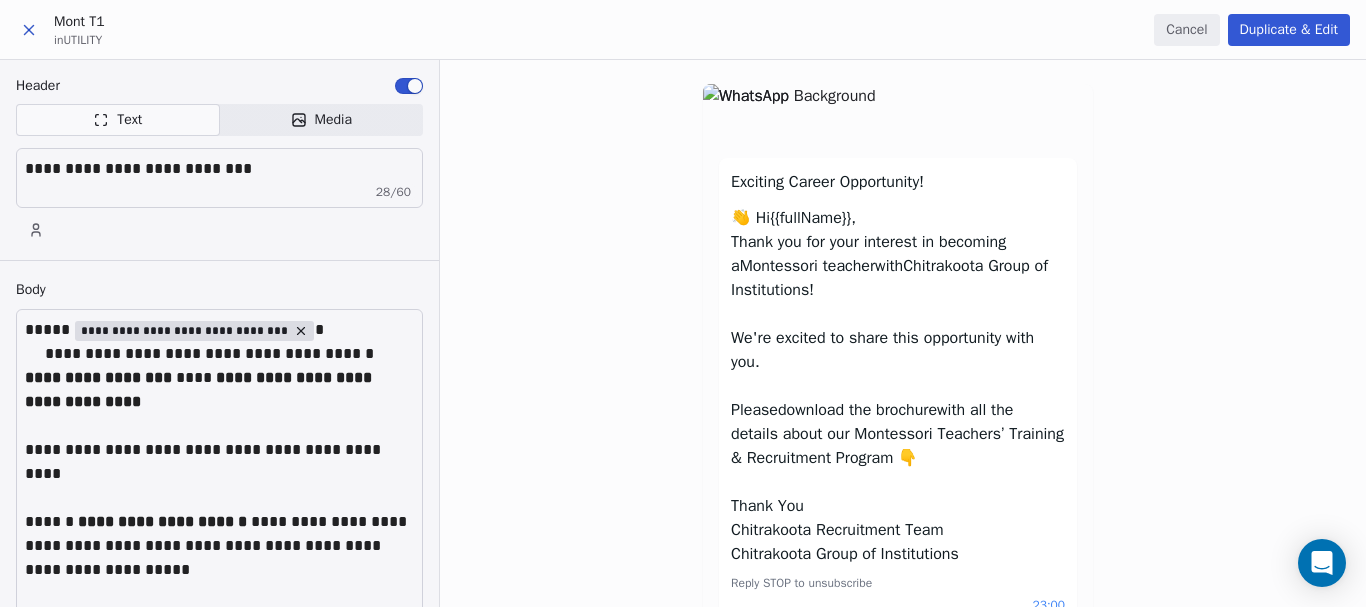 scroll, scrollTop: 0, scrollLeft: 0, axis: both 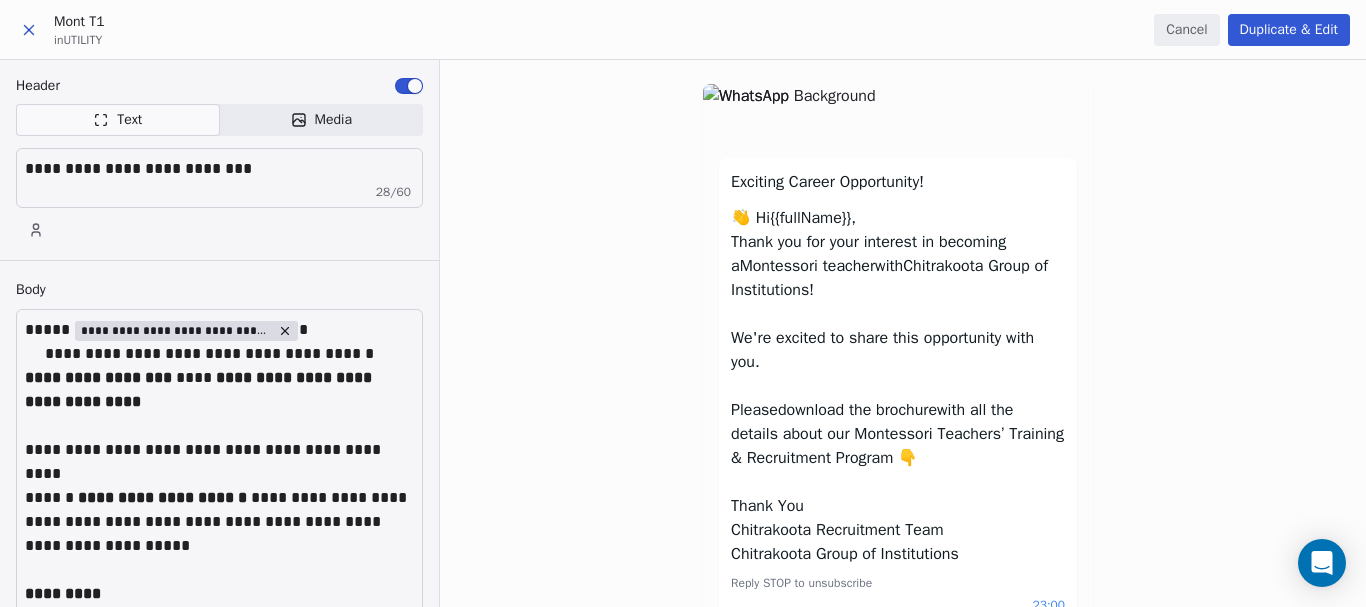 click 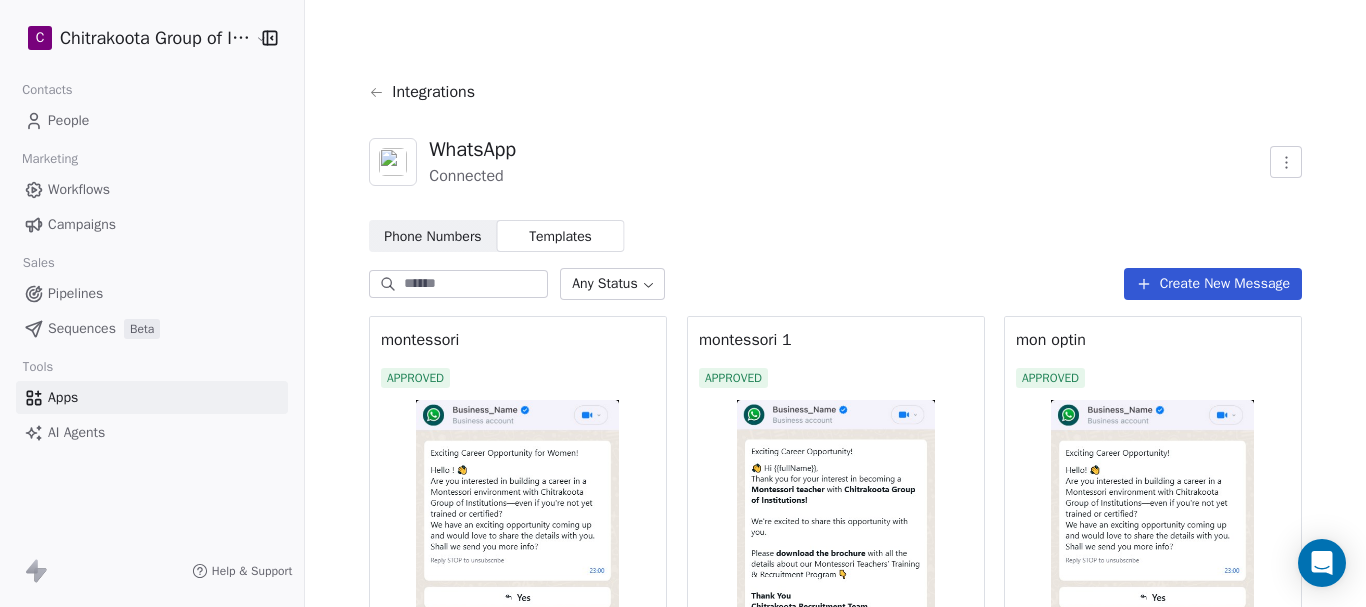 click 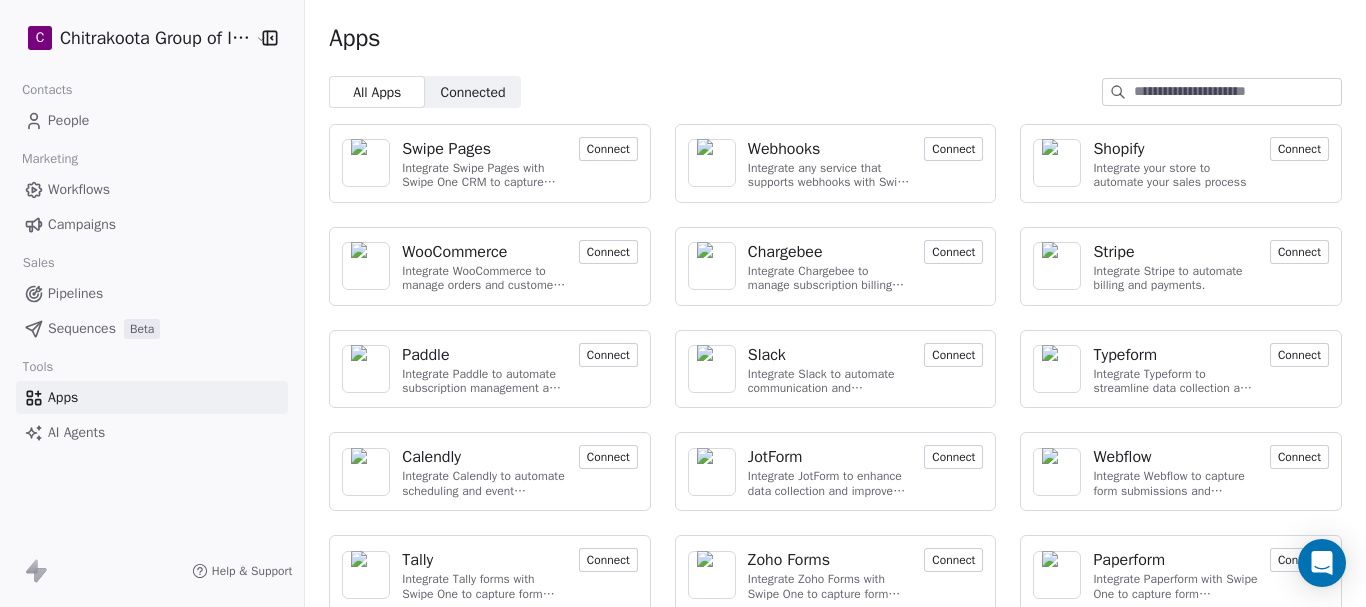 click on "Workflows" at bounding box center (79, 189) 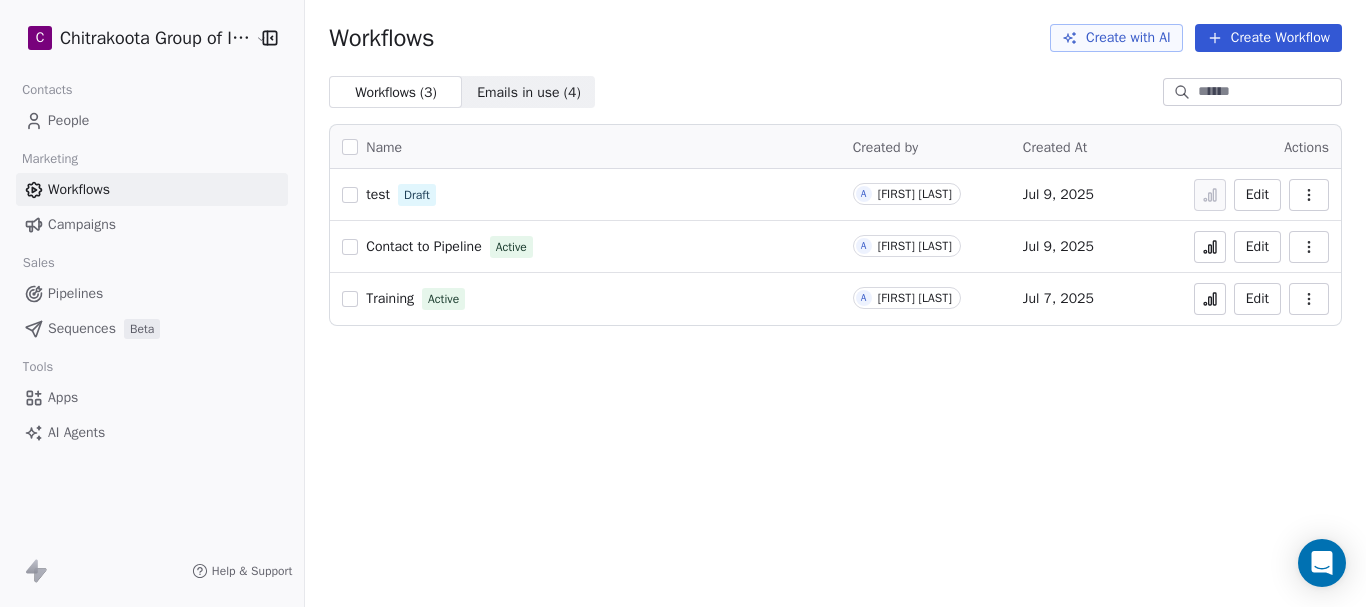 click 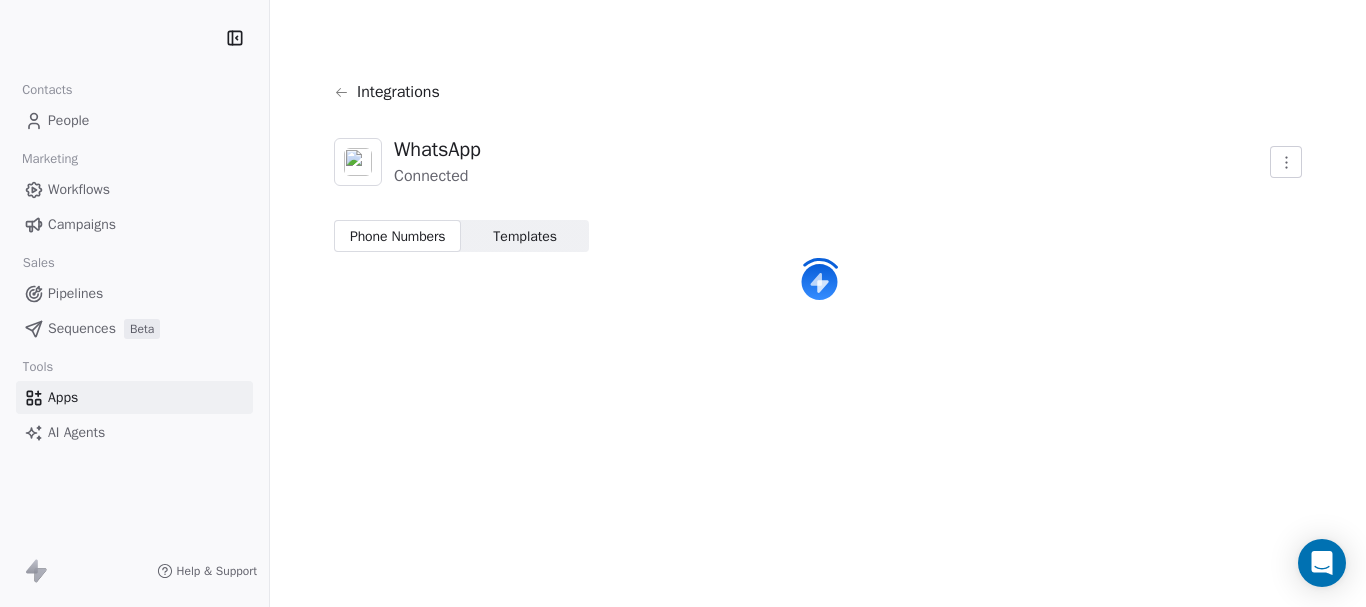 scroll, scrollTop: 0, scrollLeft: 0, axis: both 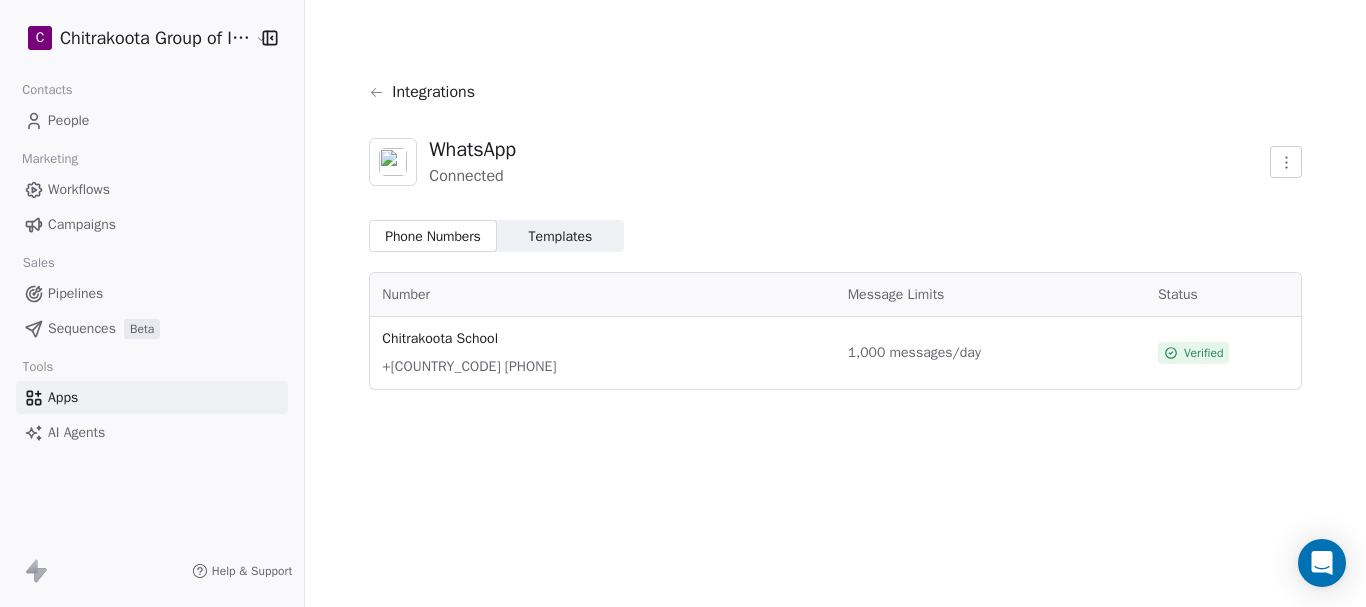 click on "Templates" at bounding box center (561, 236) 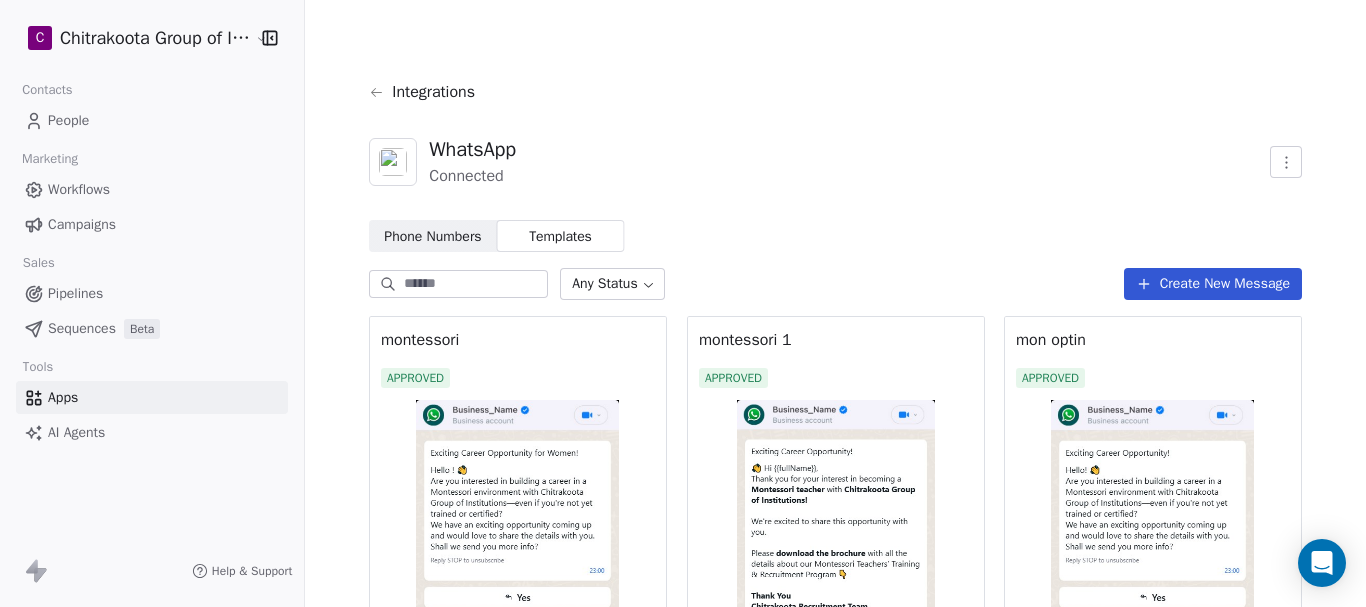 click on "Create New Message" at bounding box center [1213, 284] 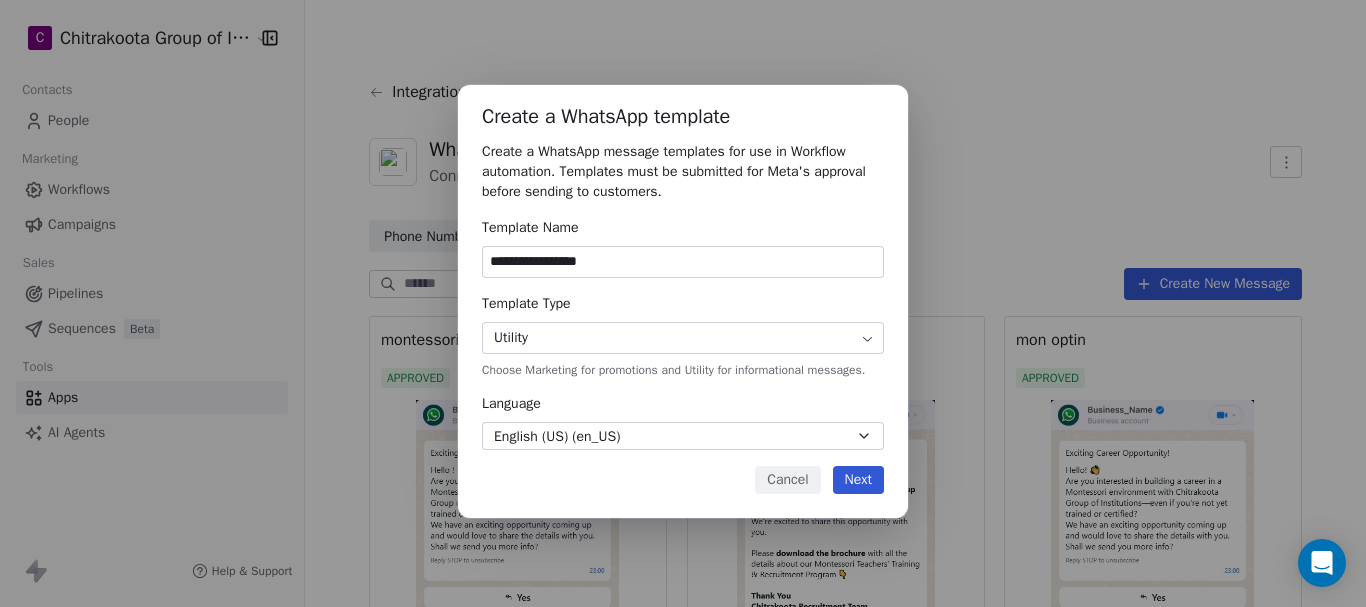 type on "**********" 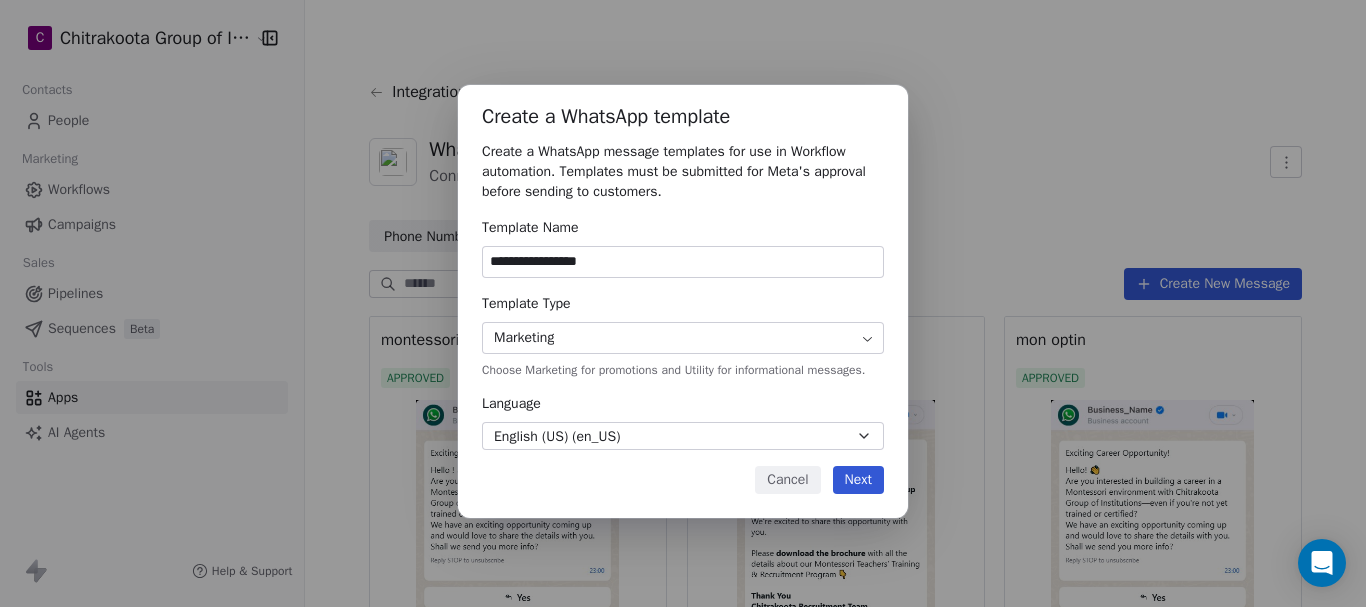click on "Next" at bounding box center [858, 480] 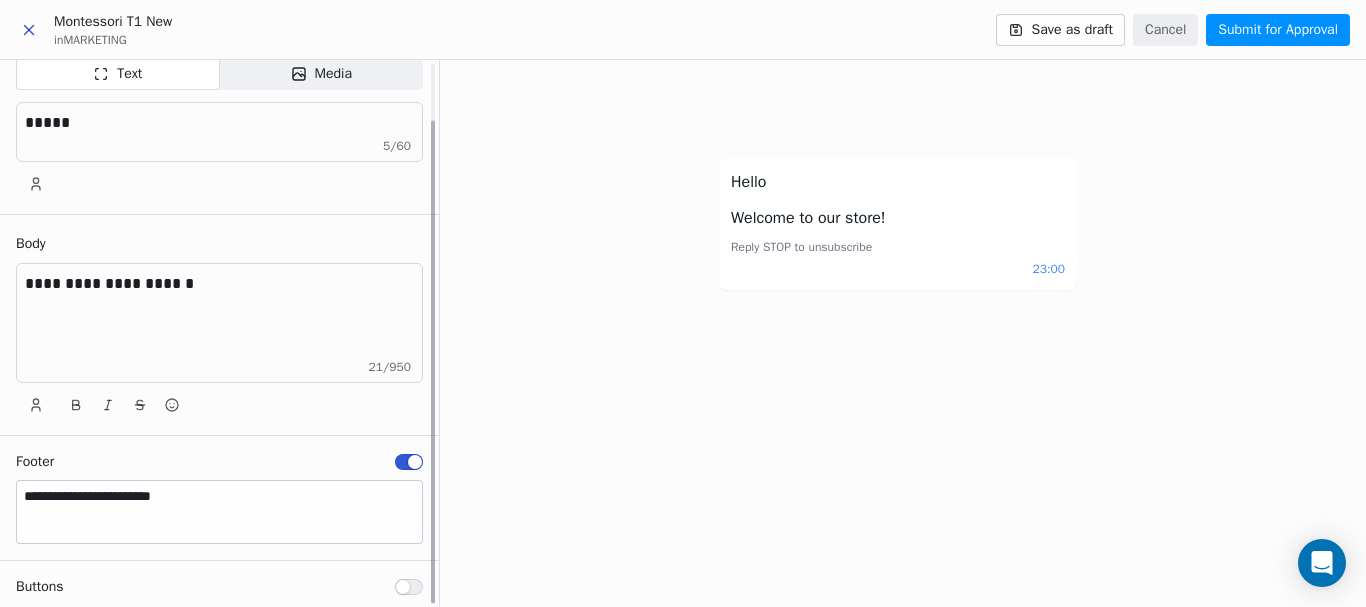 scroll, scrollTop: 64, scrollLeft: 0, axis: vertical 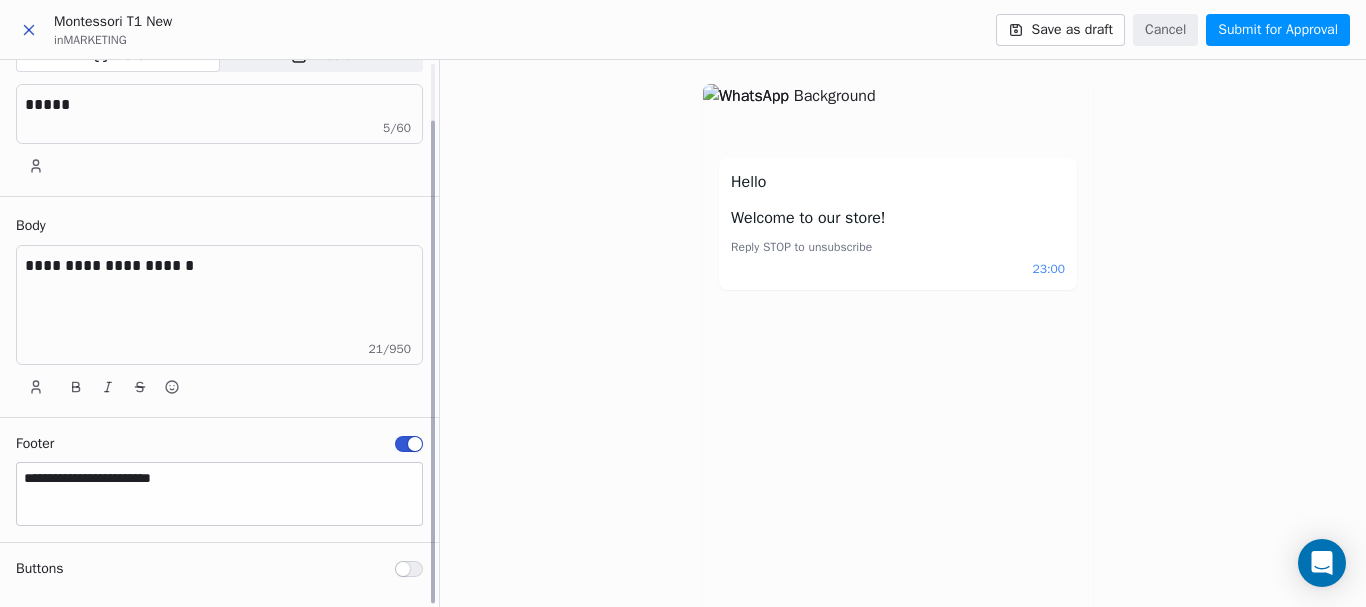 click on "**********" at bounding box center [219, 305] 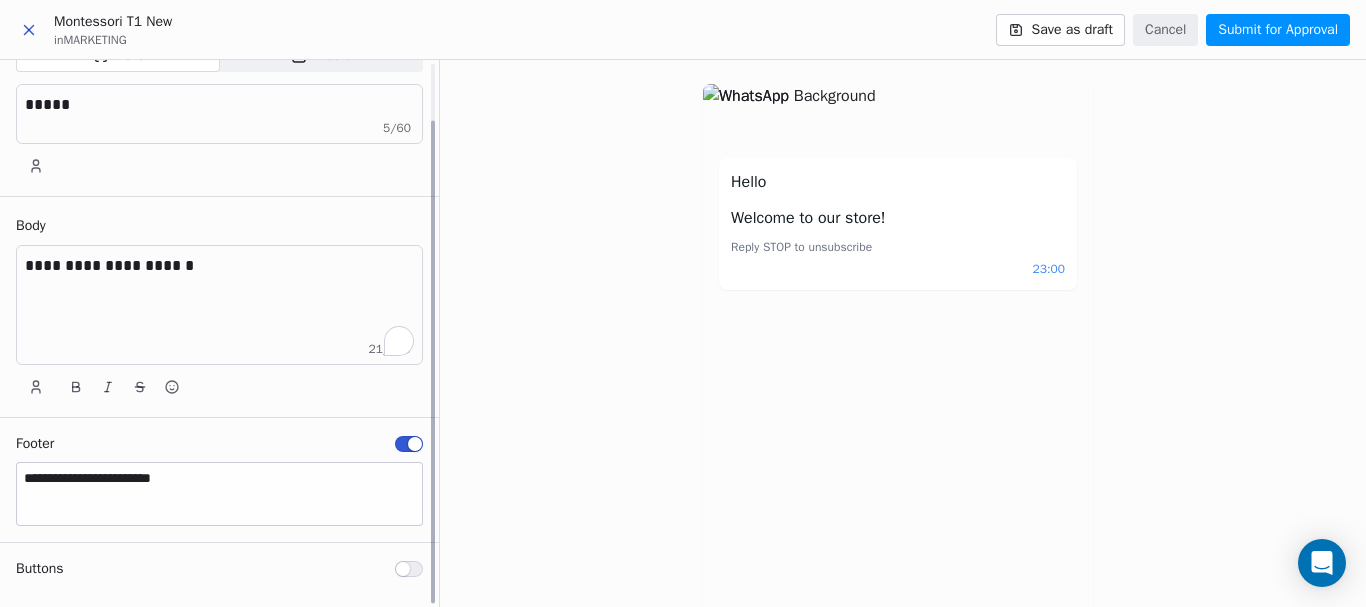 type 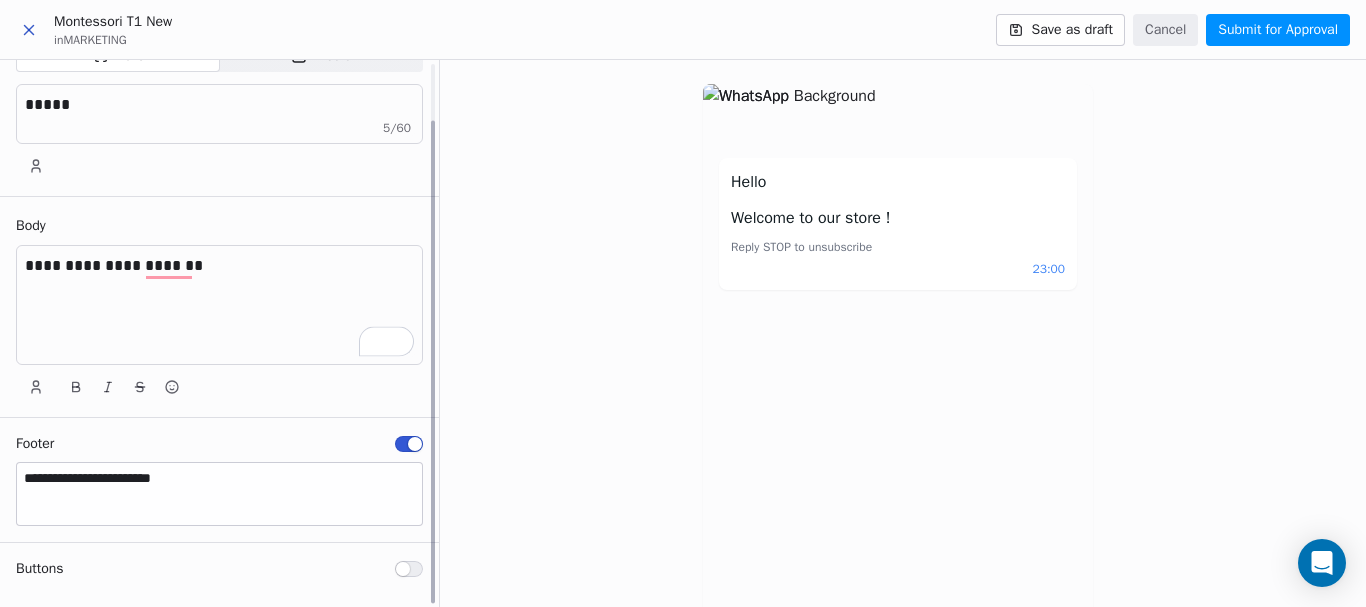 scroll, scrollTop: 64, scrollLeft: 0, axis: vertical 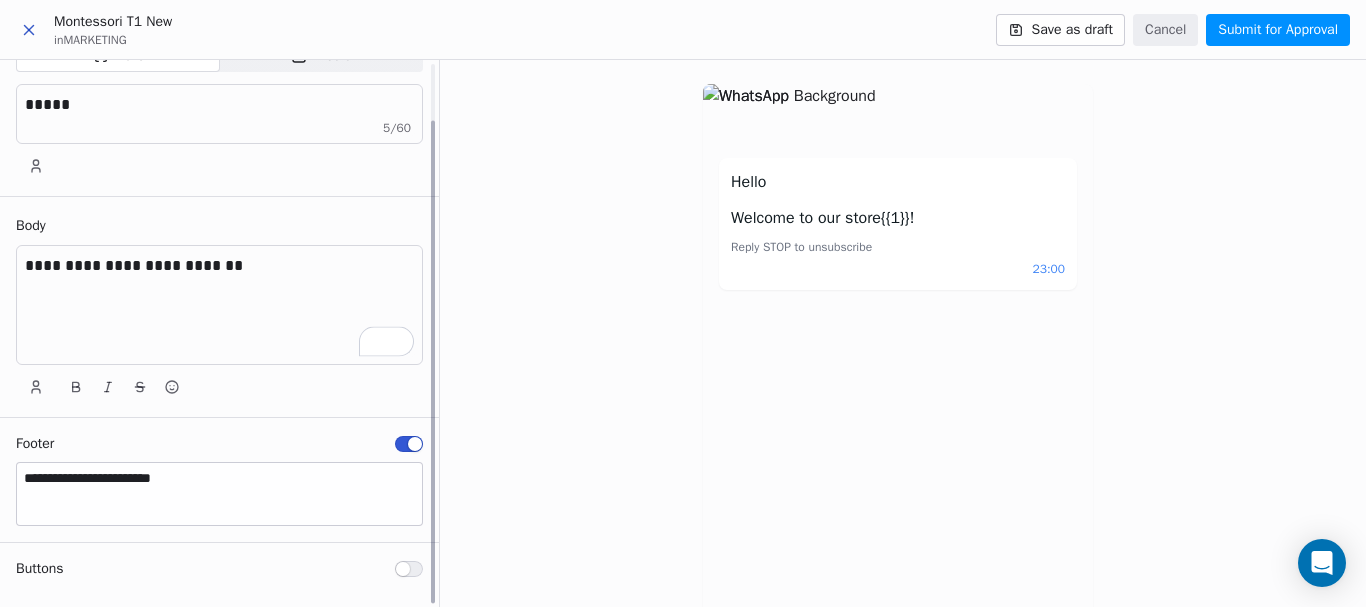 click on "**********" at bounding box center [219, 305] 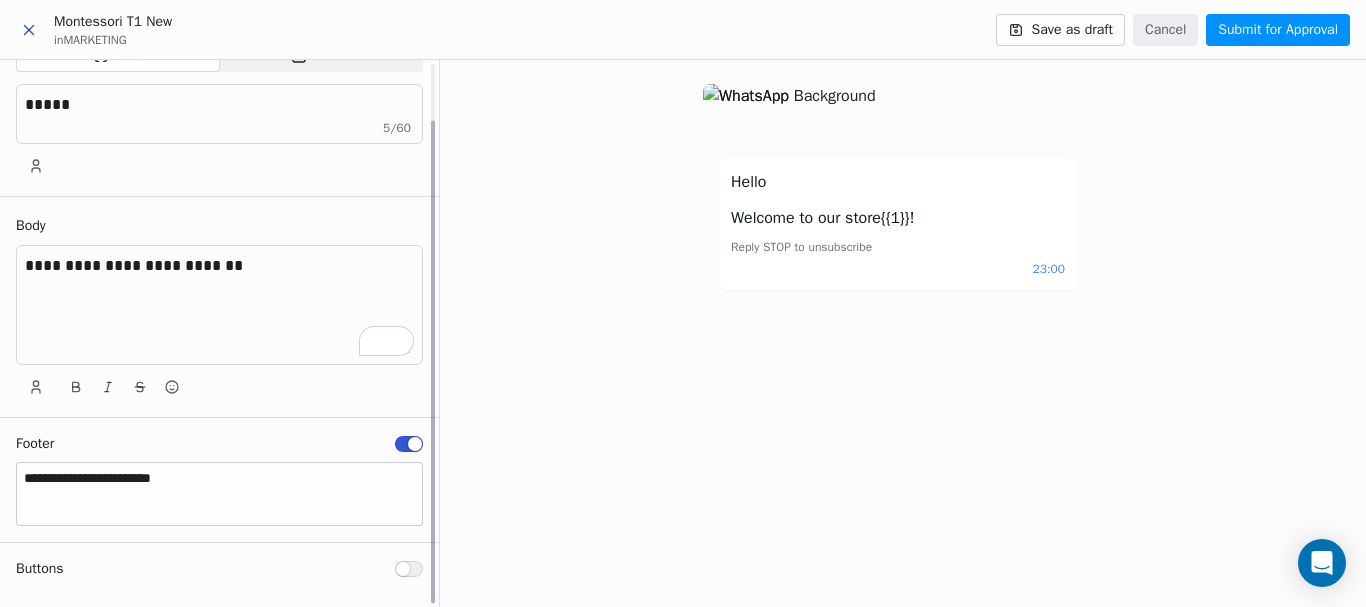 click on "**********" at bounding box center [219, 305] 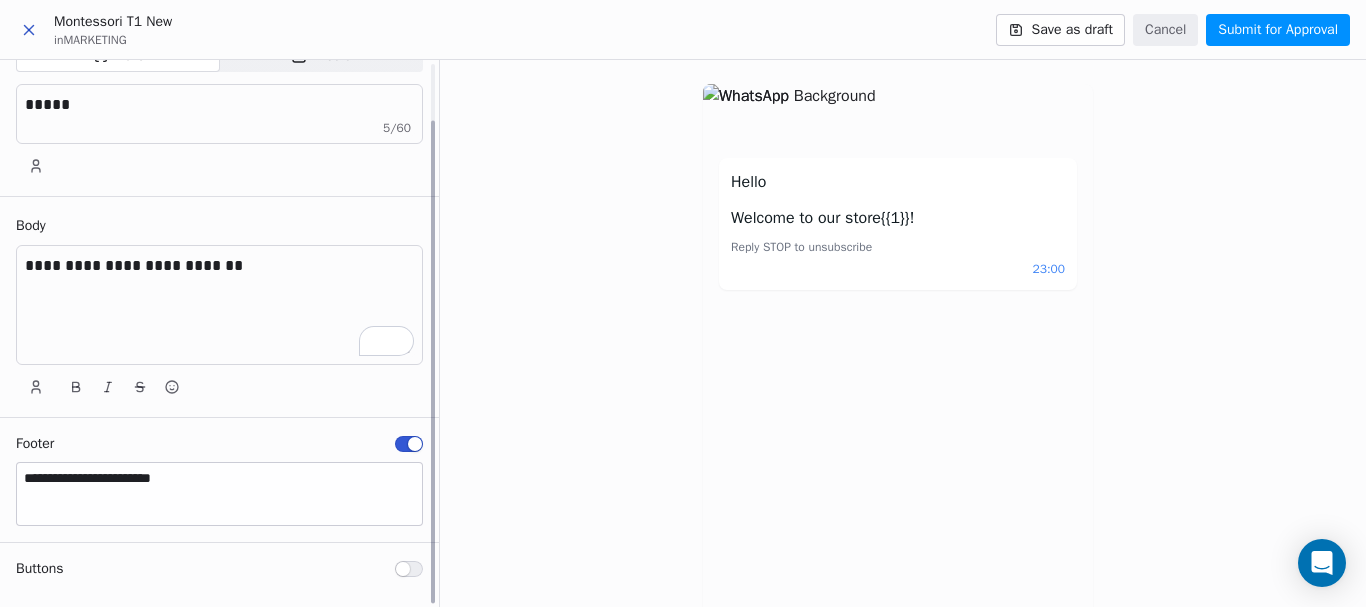 scroll, scrollTop: 22, scrollLeft: 0, axis: vertical 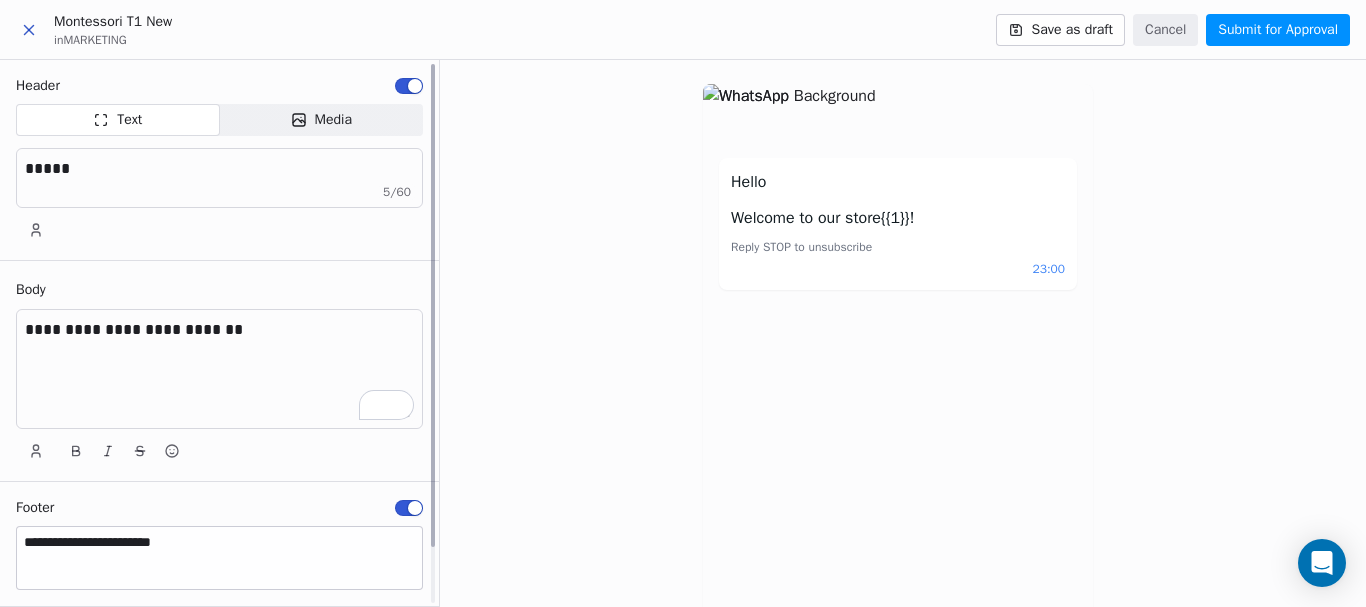 click on "*****" at bounding box center [219, 169] 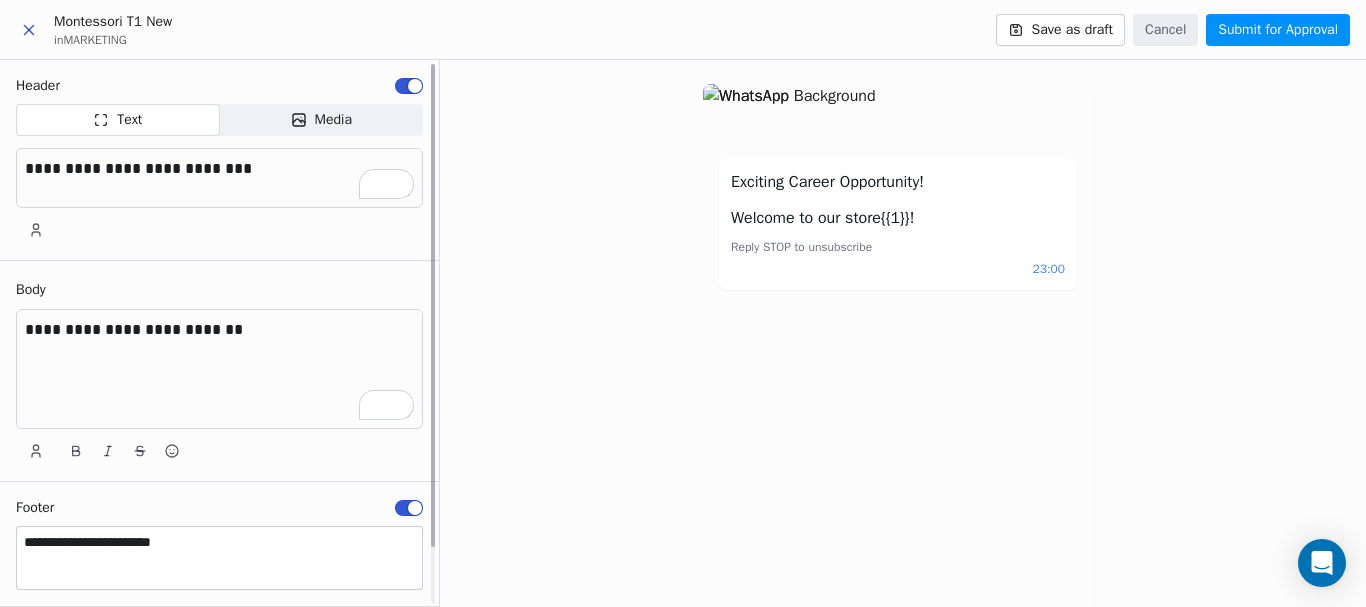 click on "**********" at bounding box center (219, 369) 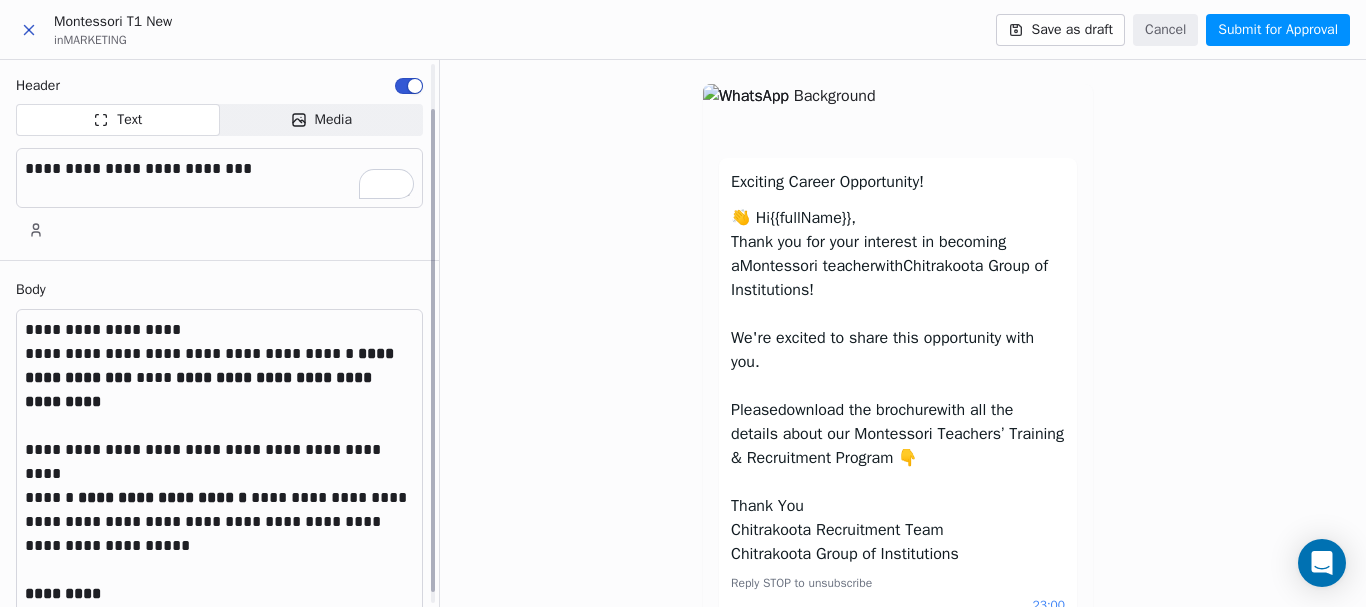 scroll, scrollTop: 51, scrollLeft: 0, axis: vertical 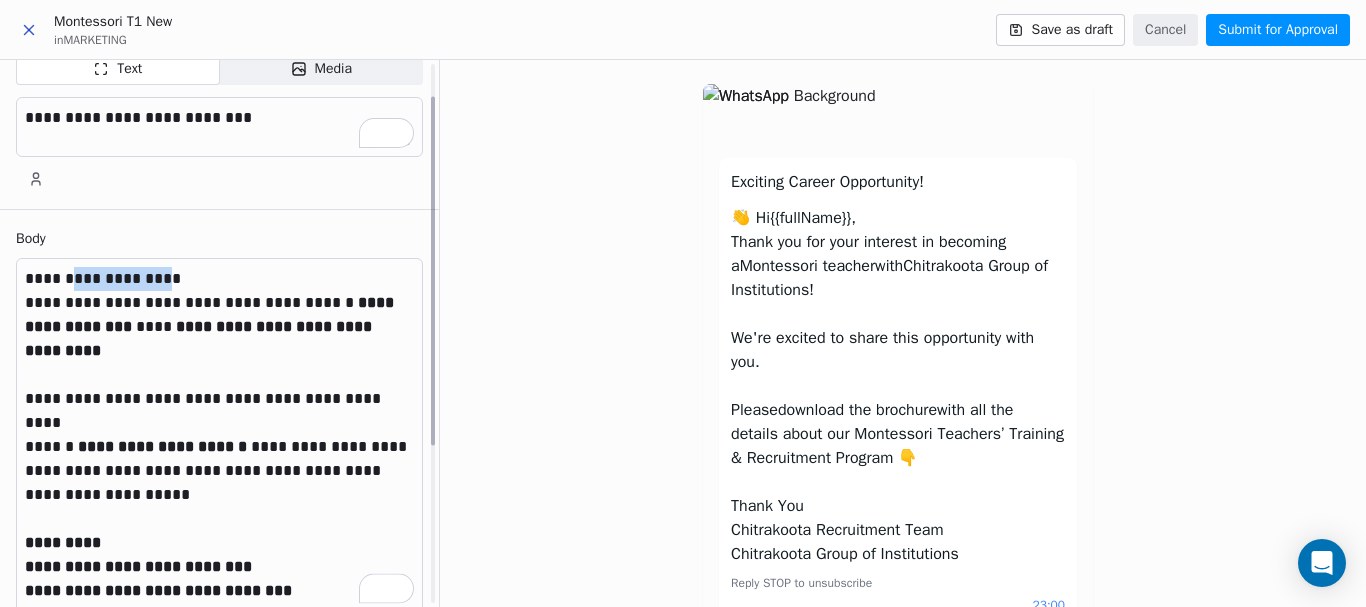 drag, startPoint x: 155, startPoint y: 276, endPoint x: 73, endPoint y: 276, distance: 82 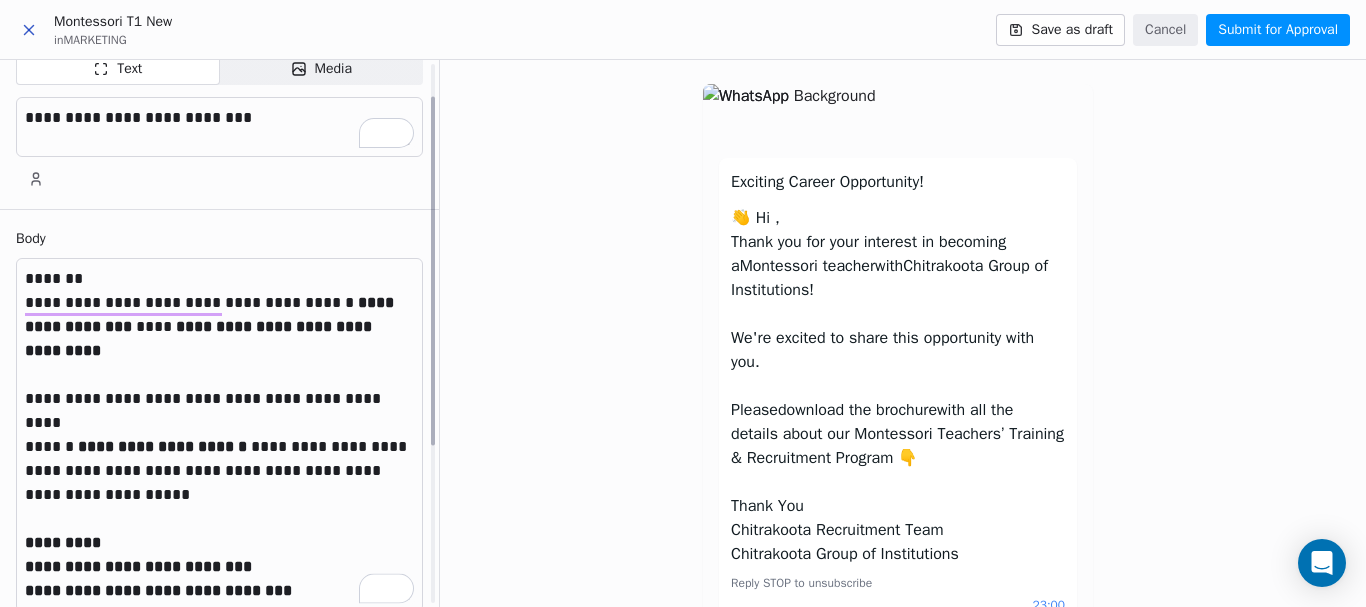 scroll, scrollTop: 293, scrollLeft: 0, axis: vertical 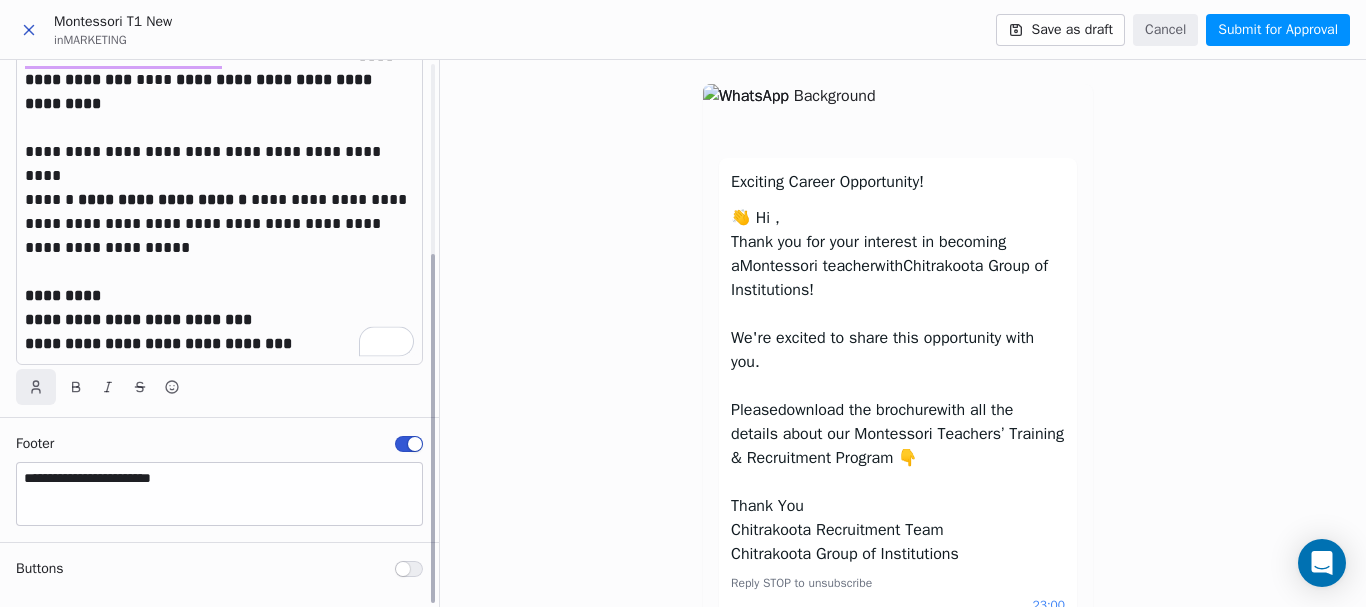 click 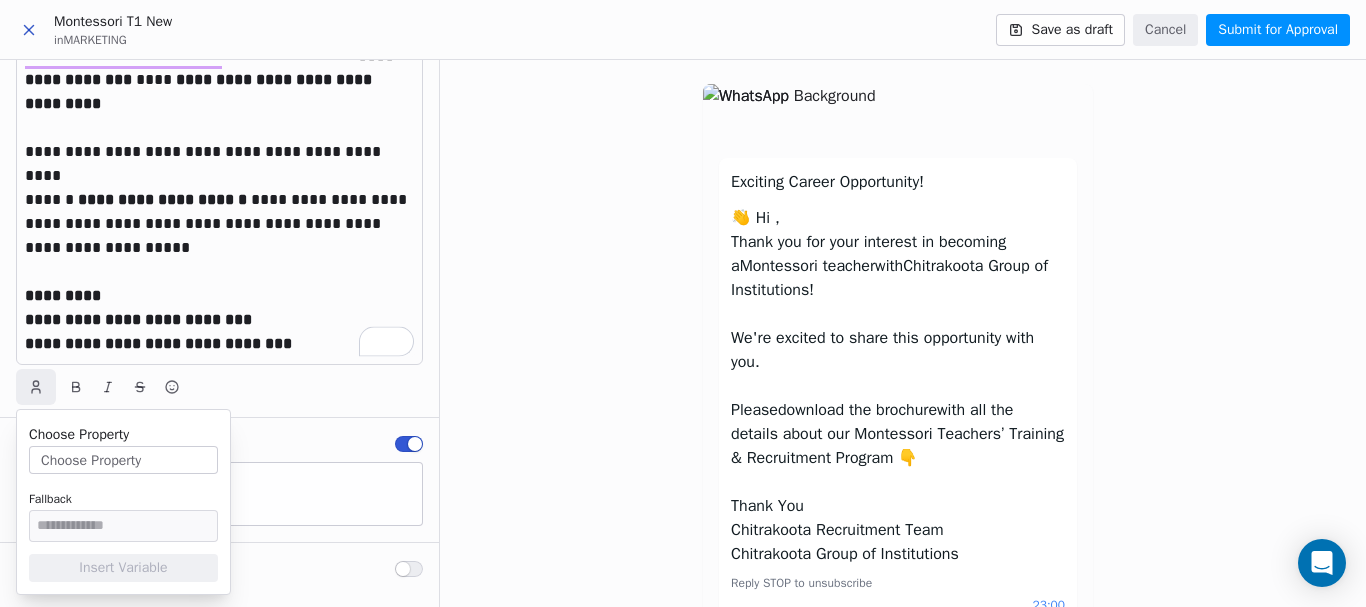 click on "Choose Property" at bounding box center (123, 460) 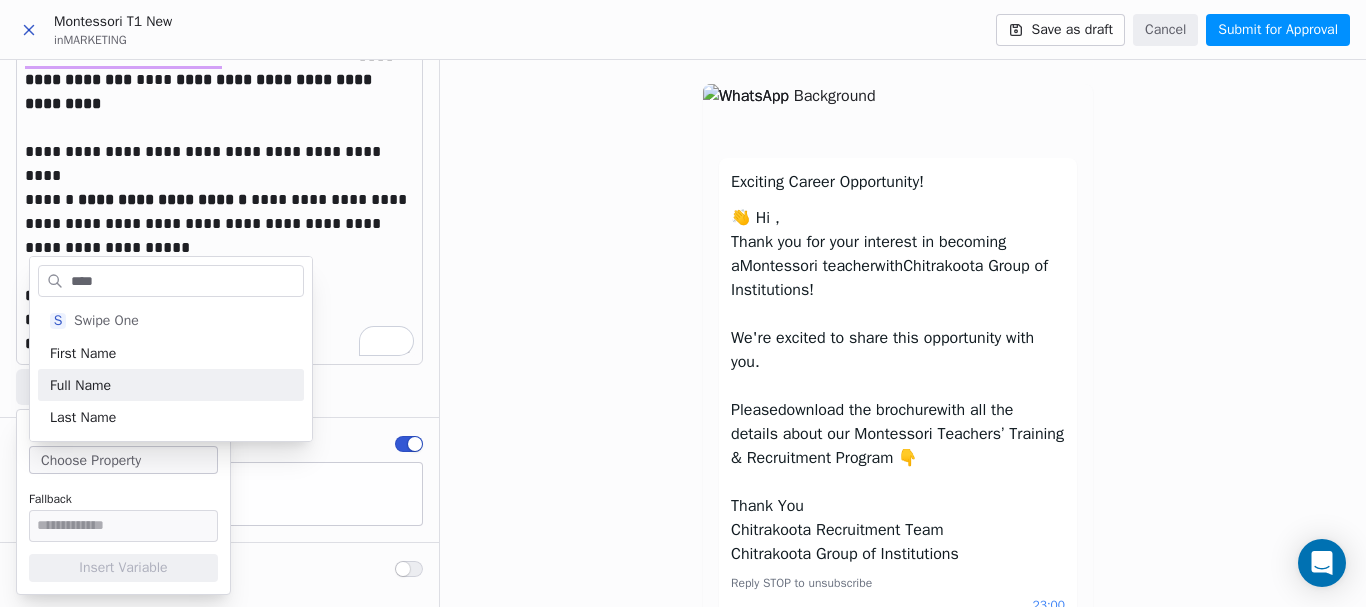 type on "****" 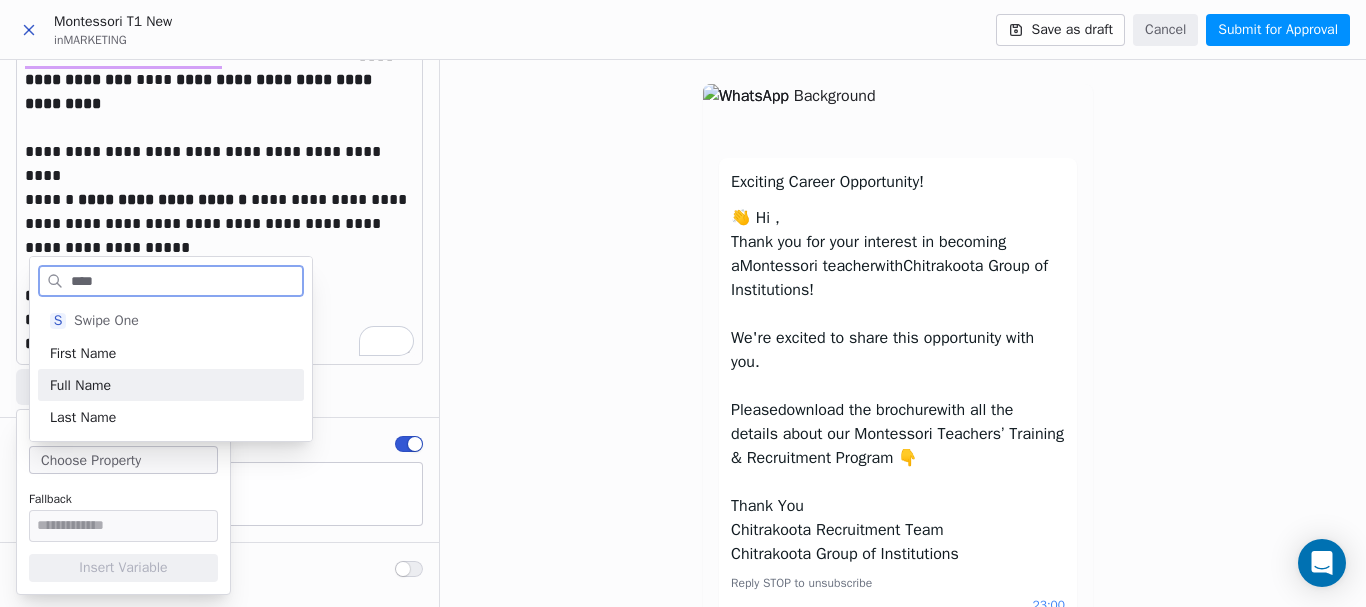 click on "Full Name" at bounding box center (80, 385) 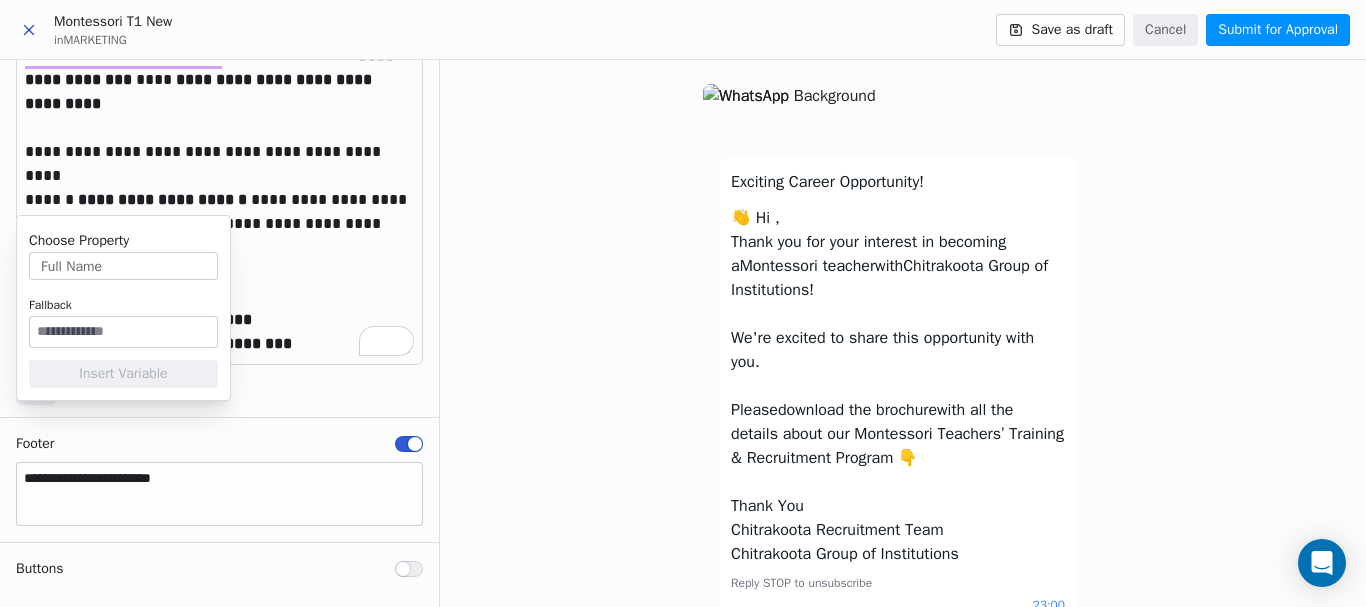 scroll, scrollTop: 198, scrollLeft: 0, axis: vertical 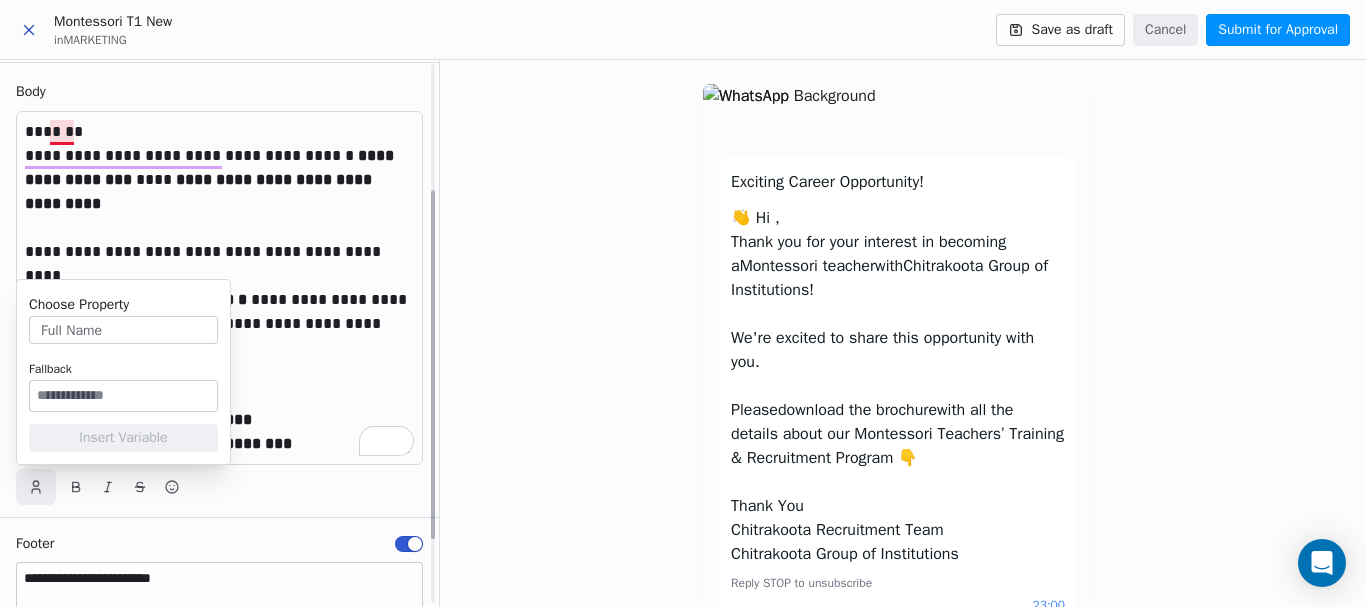 click on "*******" at bounding box center (219, 132) 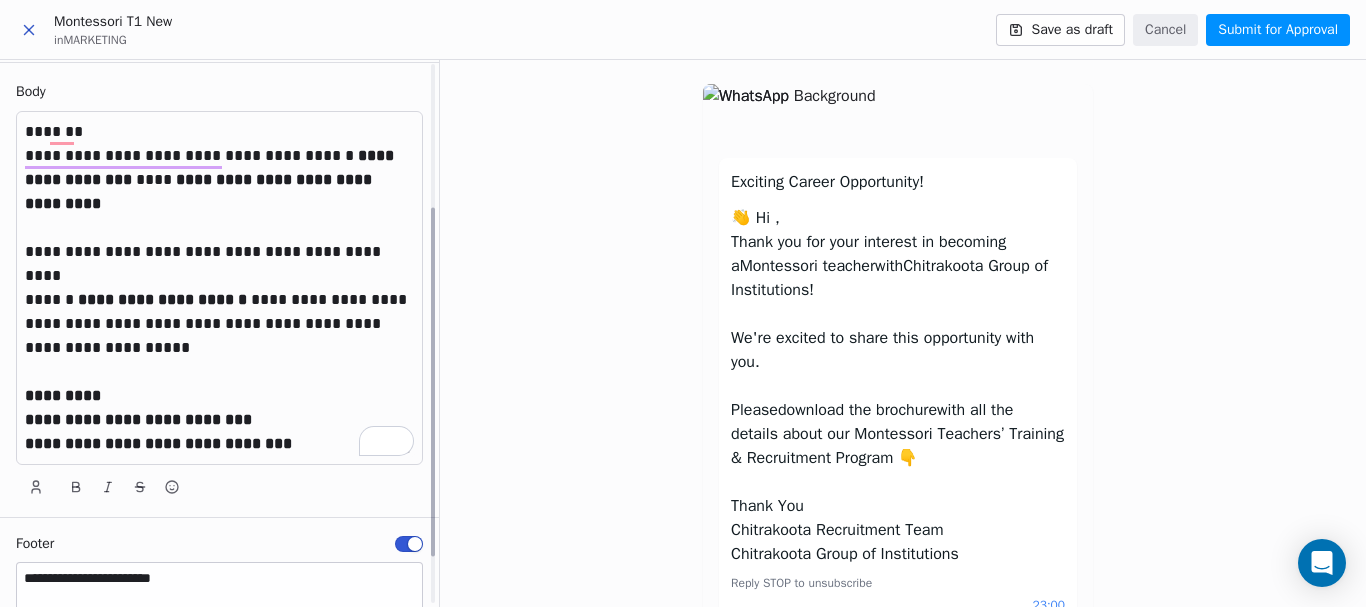 scroll, scrollTop: 298, scrollLeft: 0, axis: vertical 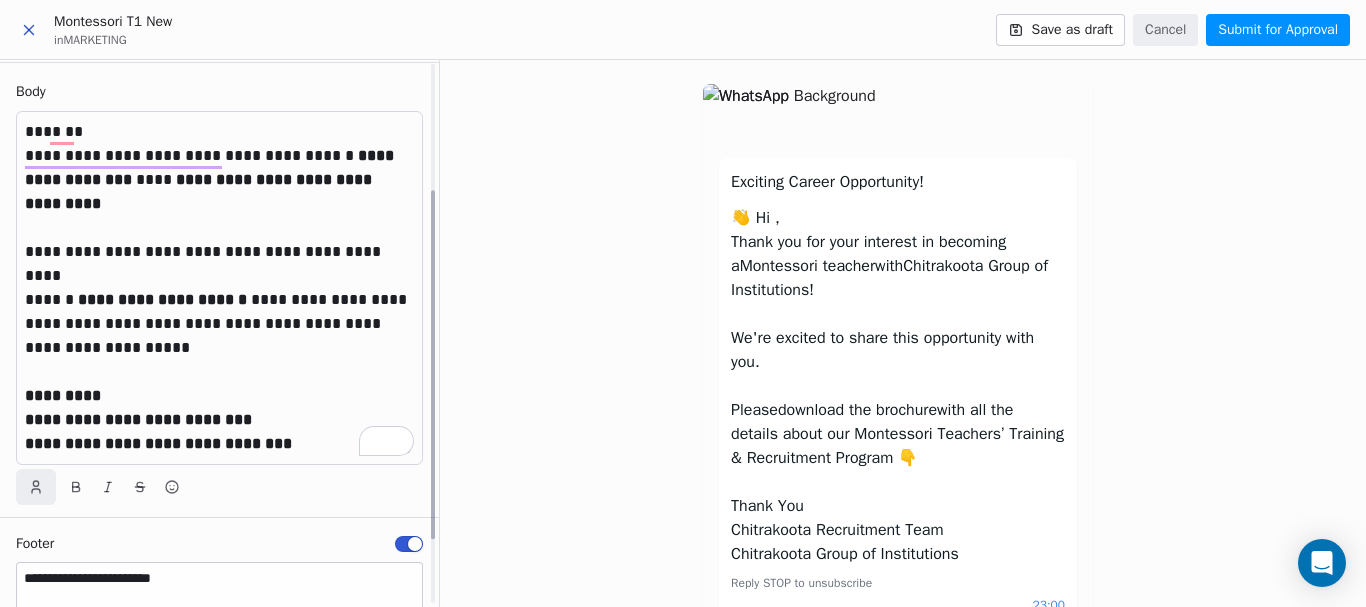 click 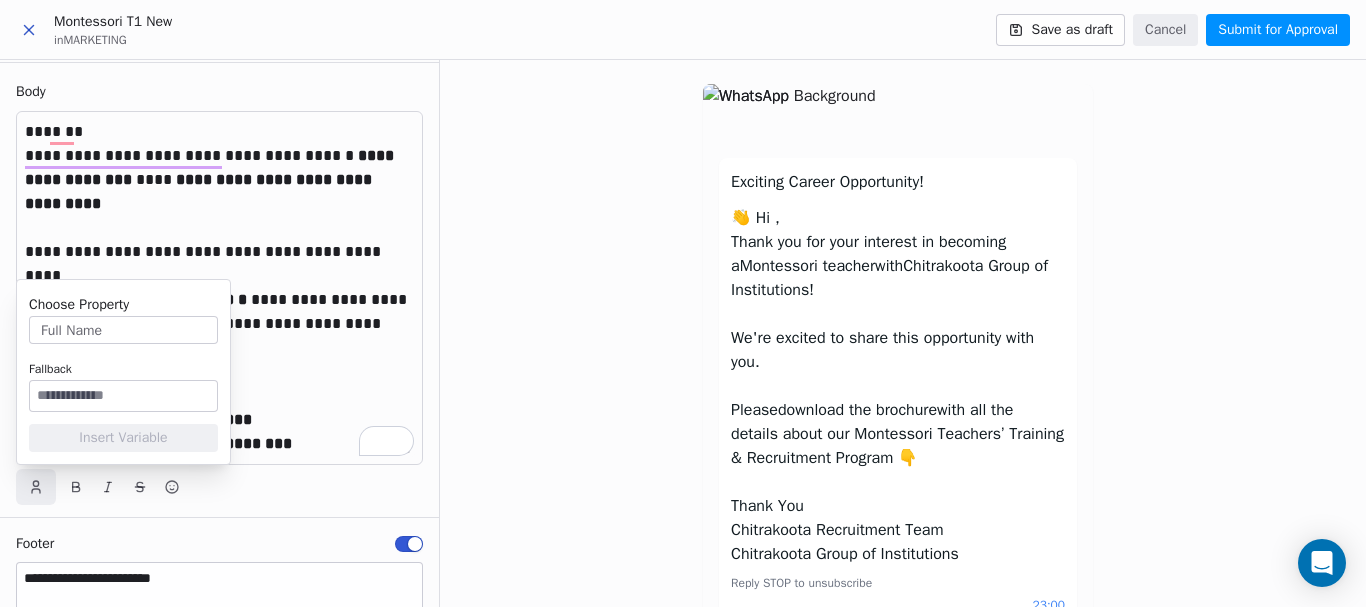 click on "Full Name" at bounding box center (123, 330) 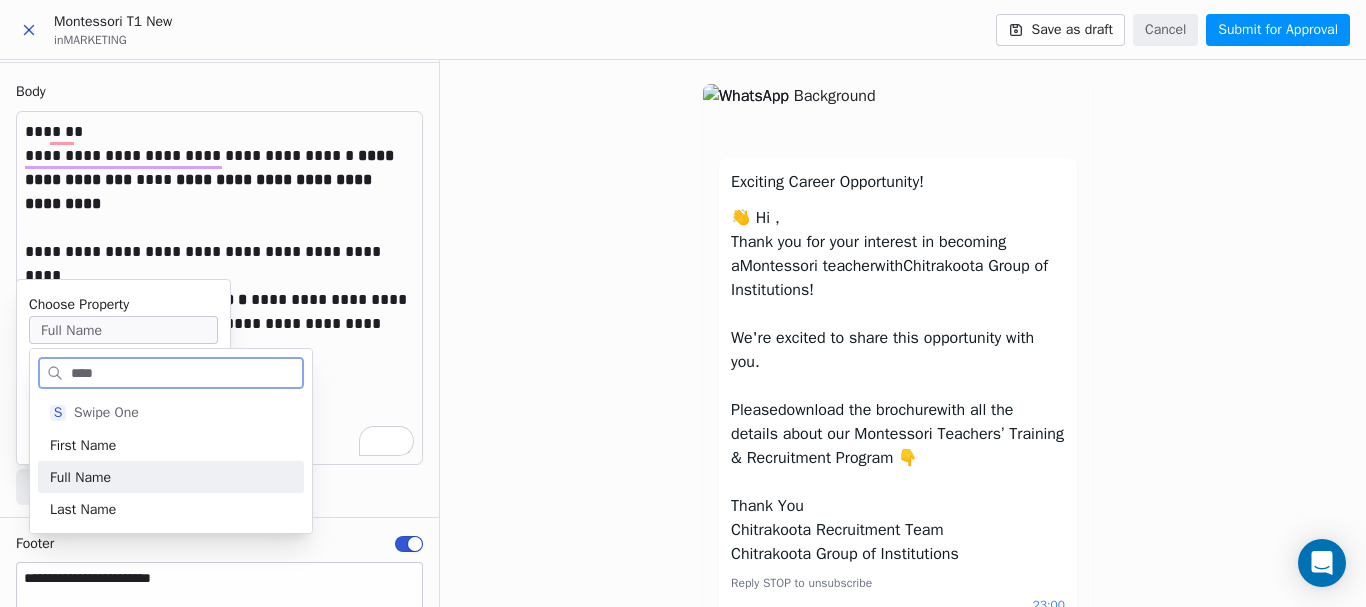 click on "Full Name" at bounding box center (80, 477) 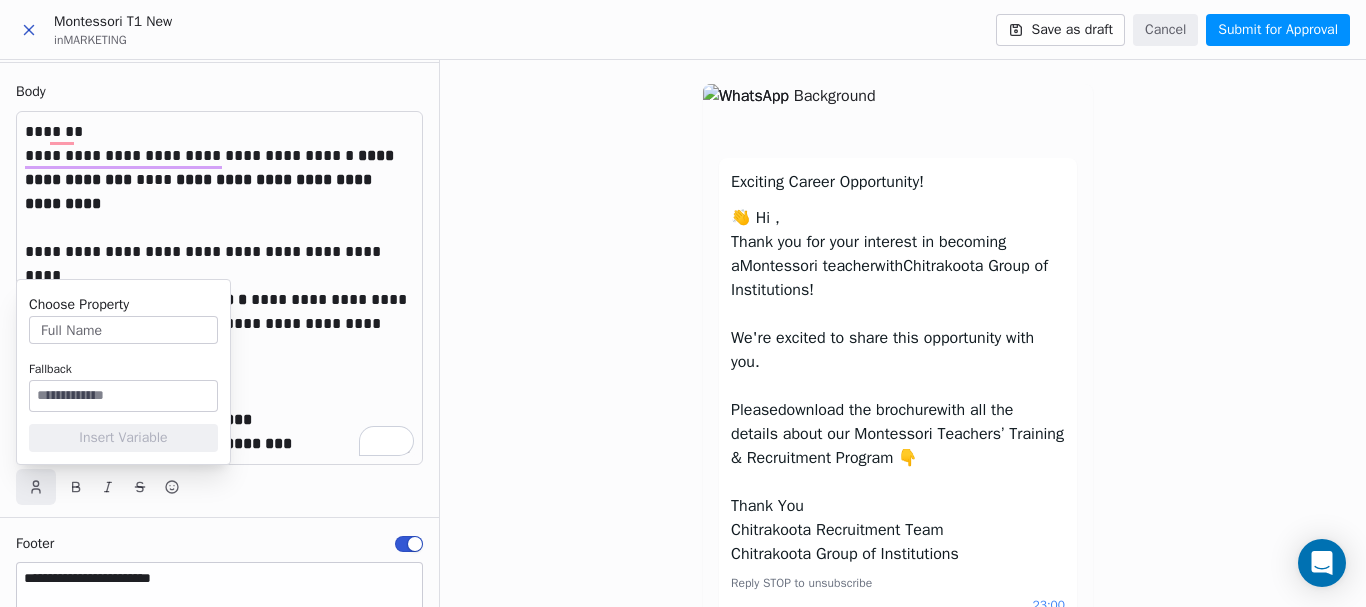 click at bounding box center (123, 396) 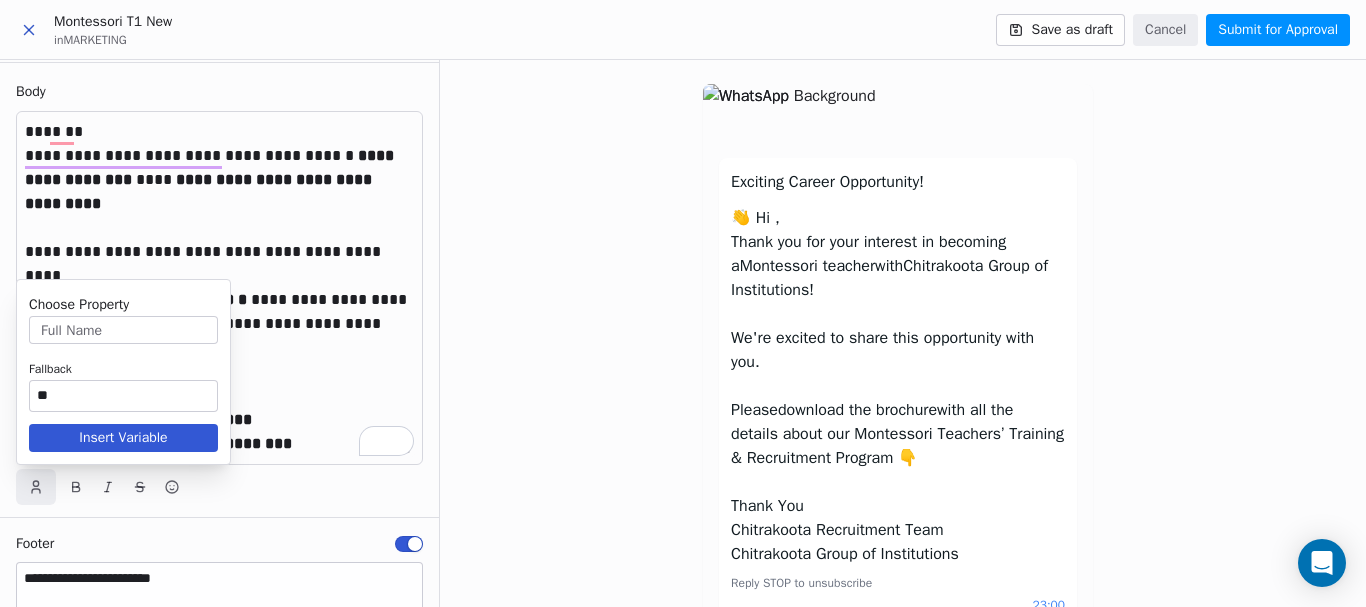 type on "**" 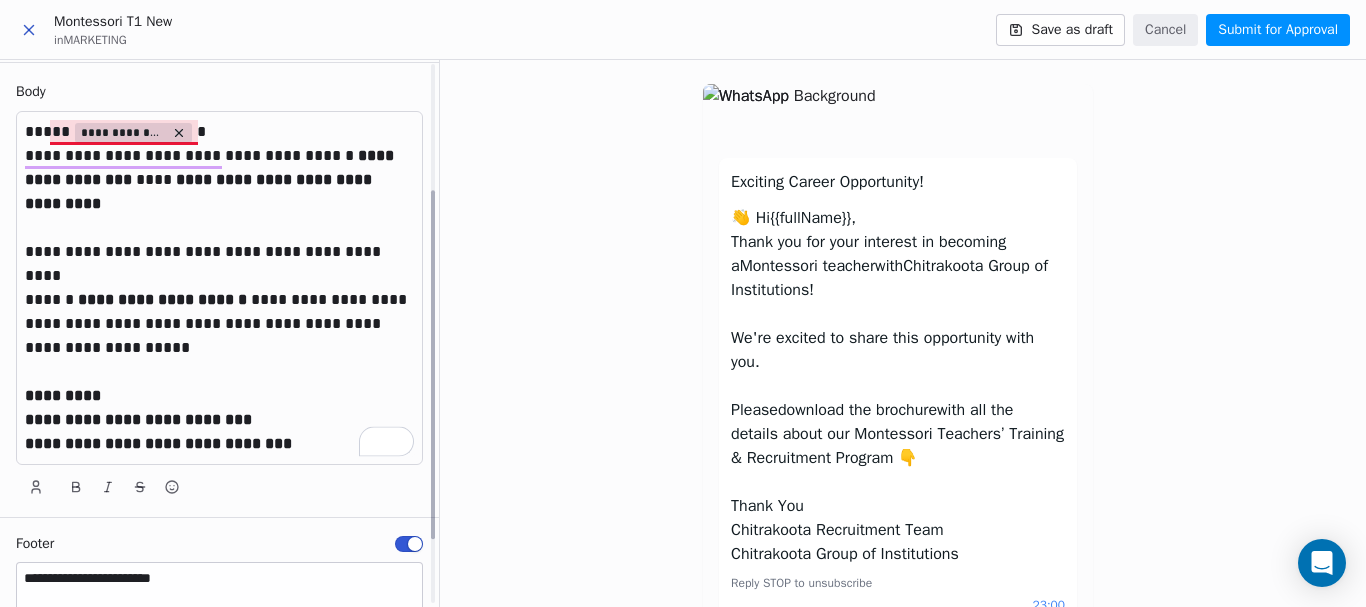 click 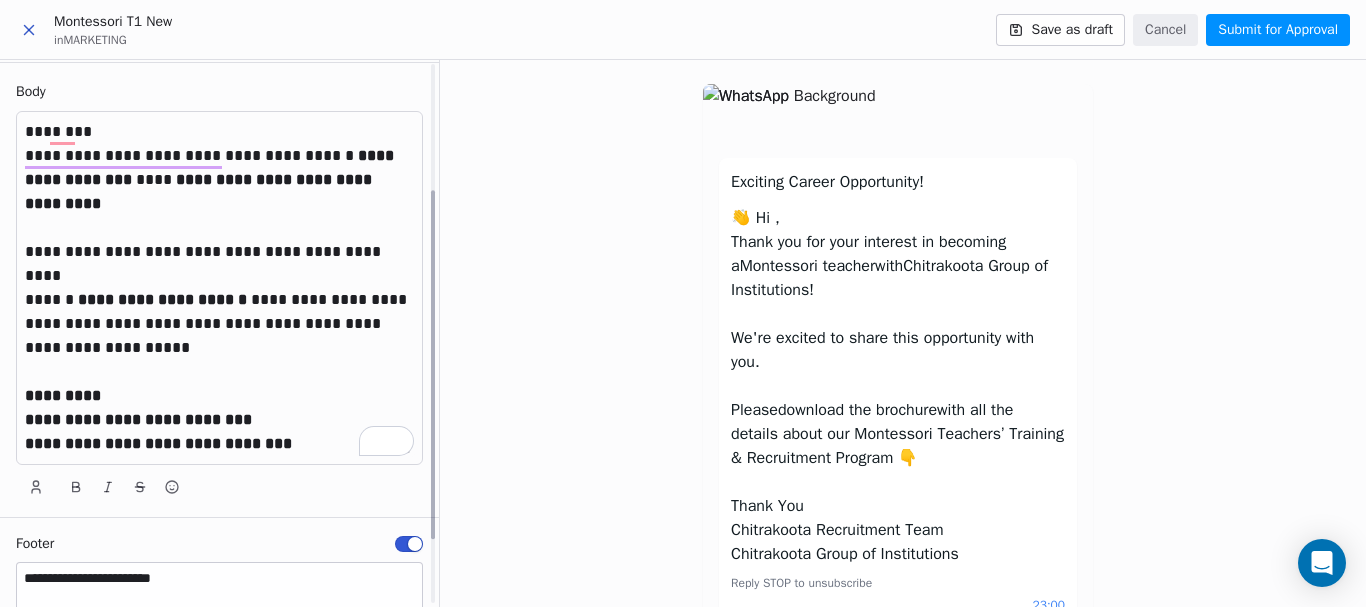 scroll, scrollTop: 126, scrollLeft: 0, axis: vertical 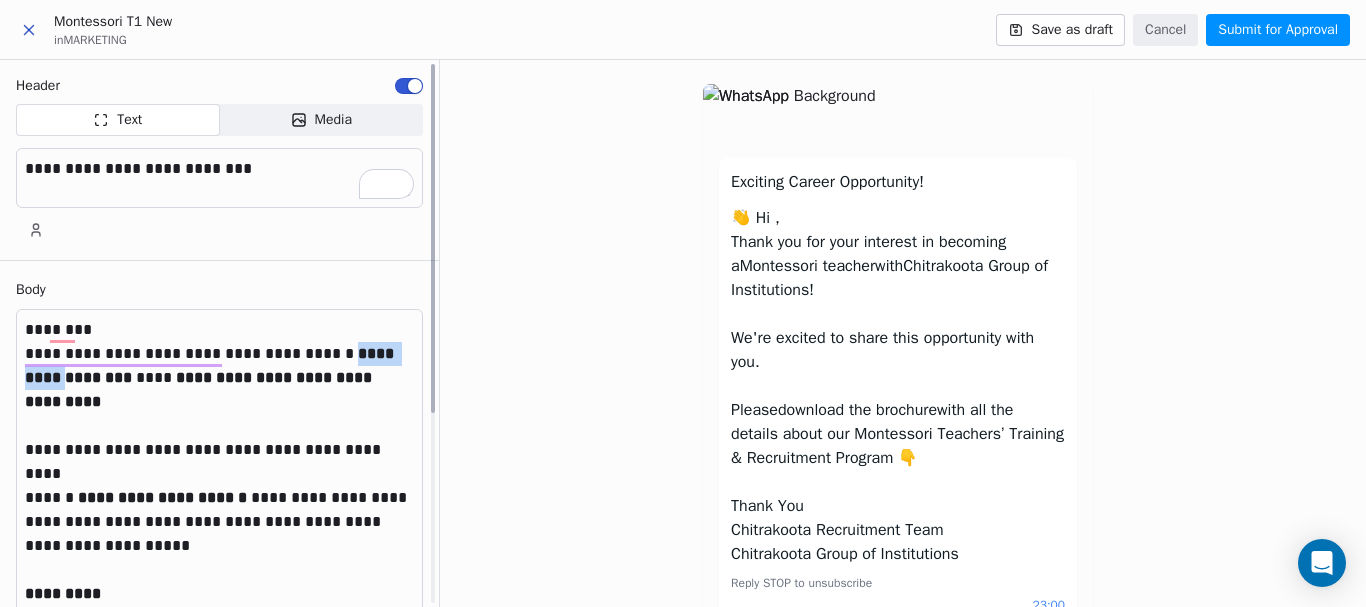 drag, startPoint x: 111, startPoint y: 378, endPoint x: 30, endPoint y: 378, distance: 81 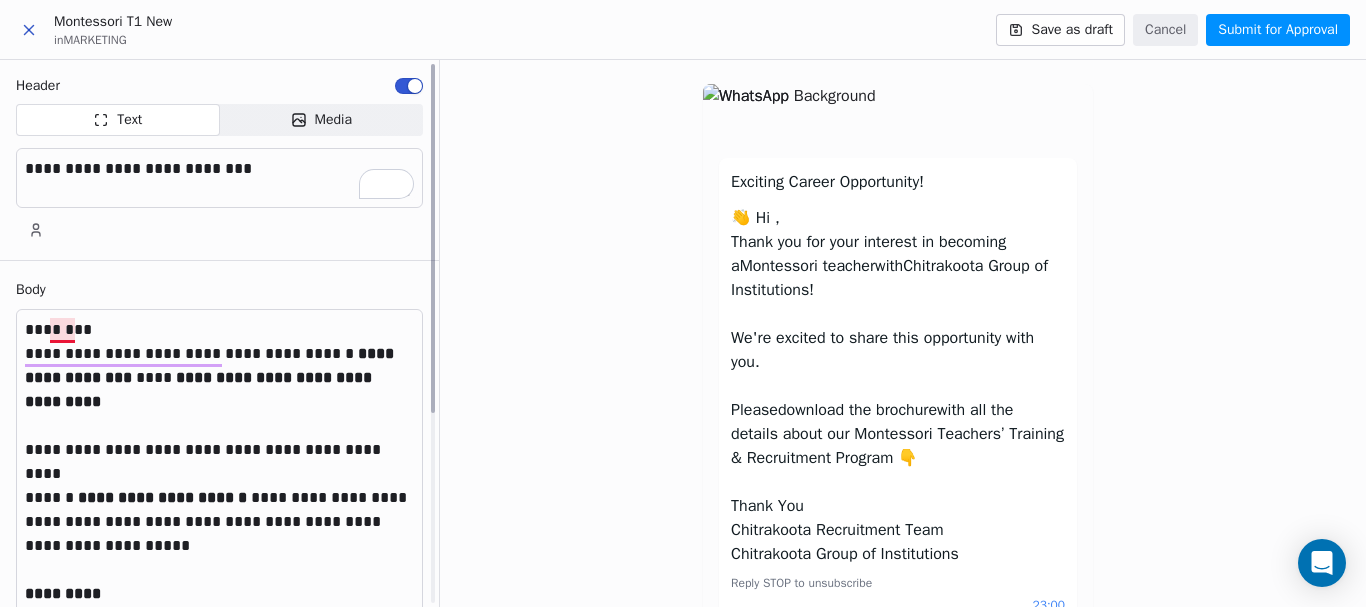 click on "********" at bounding box center [219, 330] 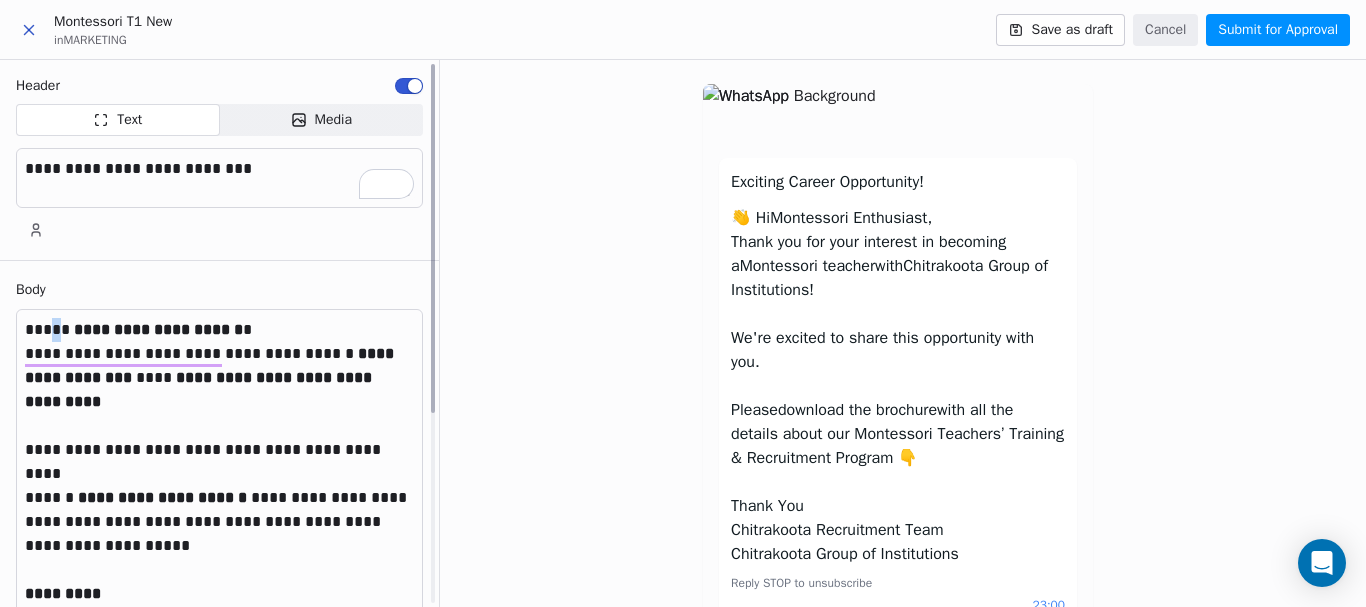 drag, startPoint x: 64, startPoint y: 326, endPoint x: 53, endPoint y: 329, distance: 11.401754 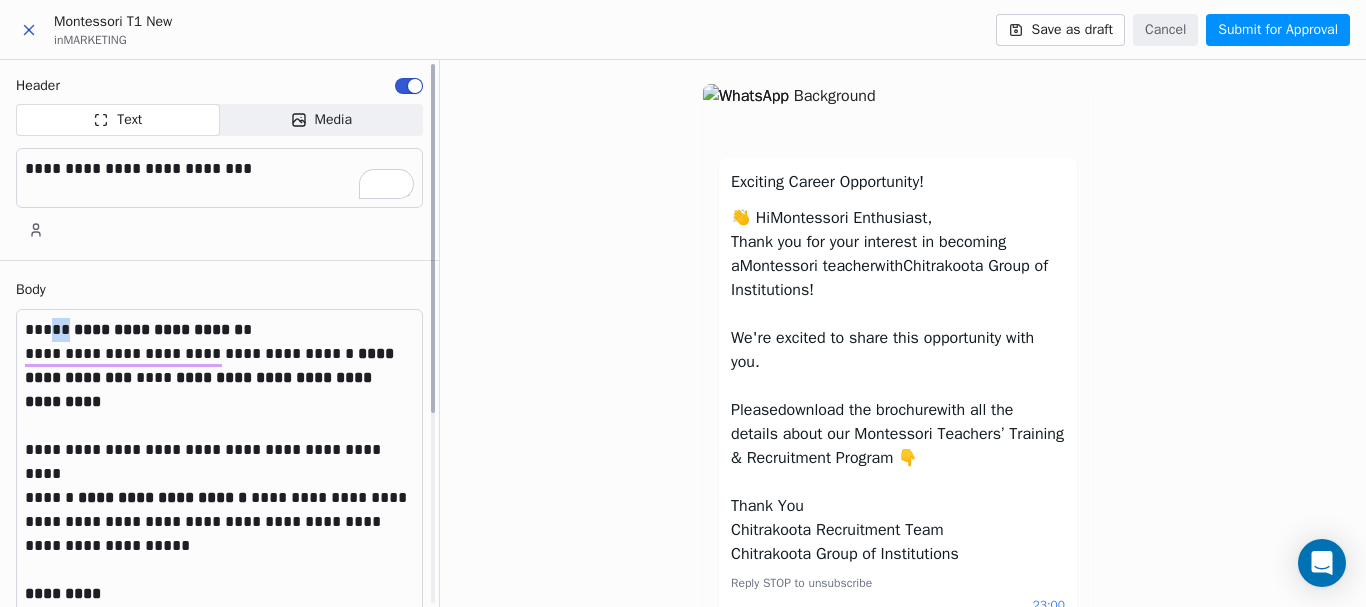 drag, startPoint x: 65, startPoint y: 328, endPoint x: 51, endPoint y: 329, distance: 14.035668 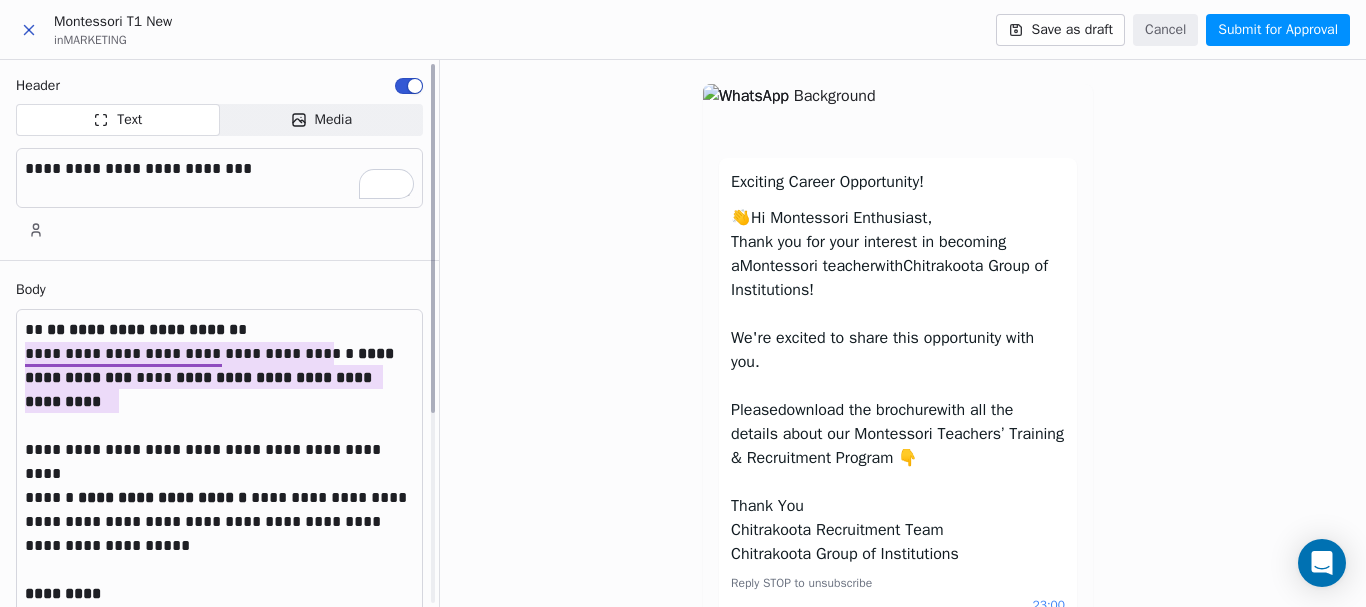 click on "**********" at bounding box center [219, 378] 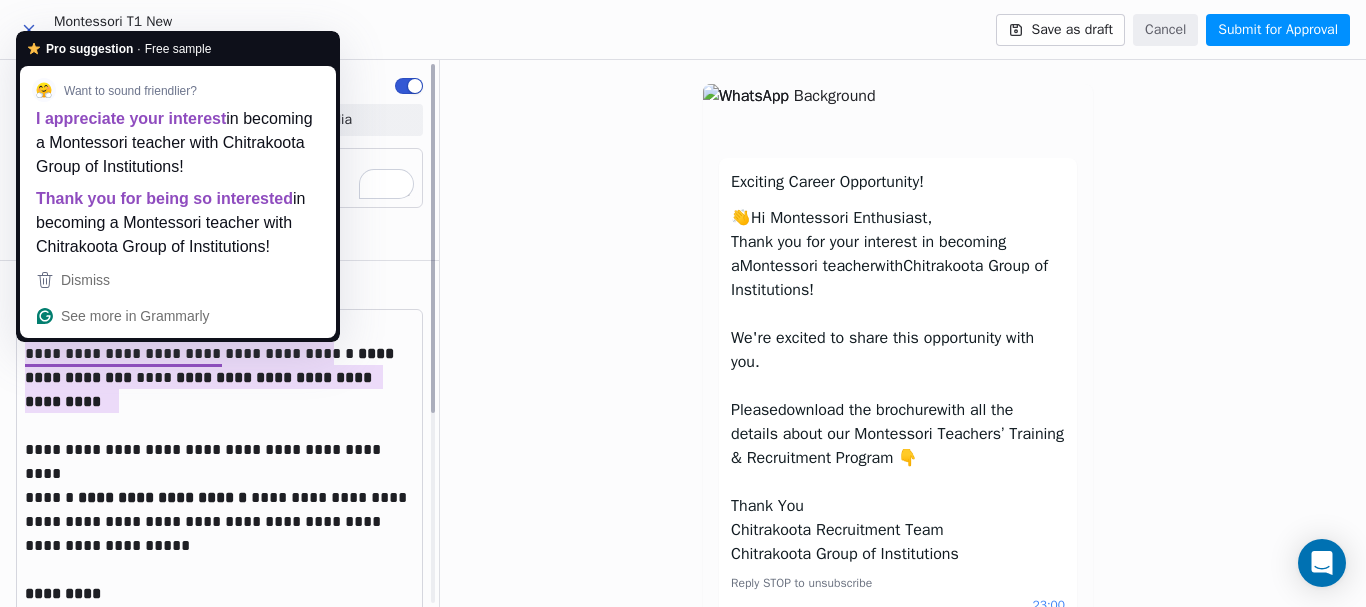 click on "**********" at bounding box center (219, 378) 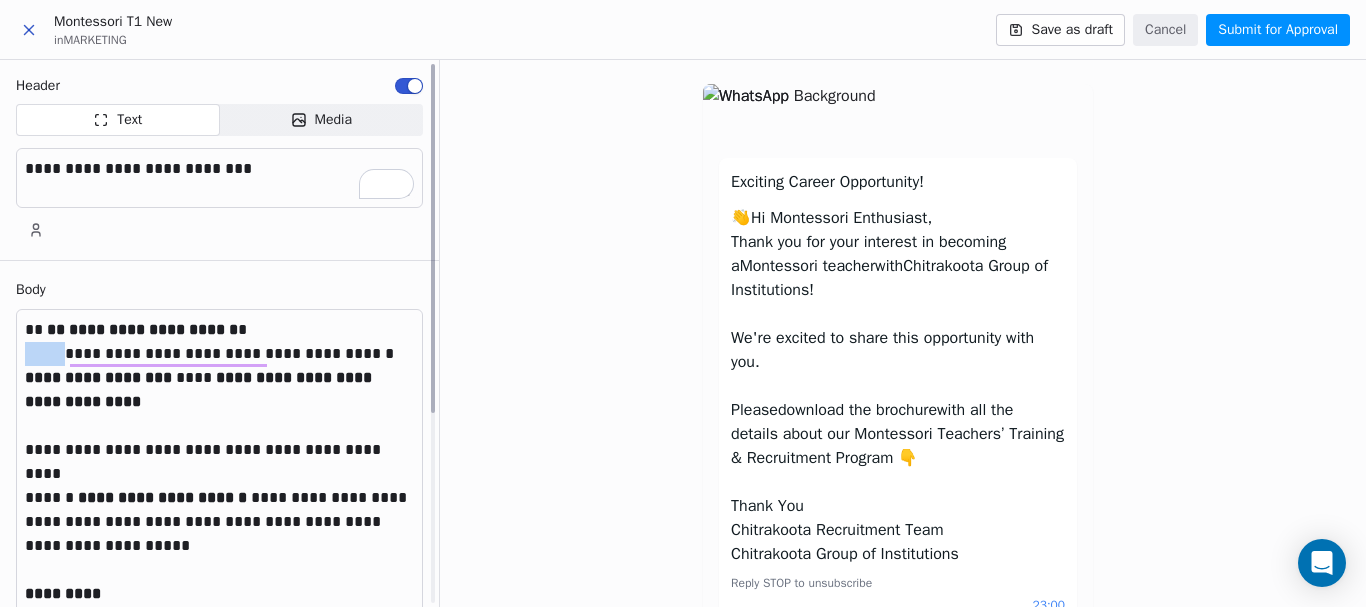 drag, startPoint x: 71, startPoint y: 351, endPoint x: 23, endPoint y: 352, distance: 48.010414 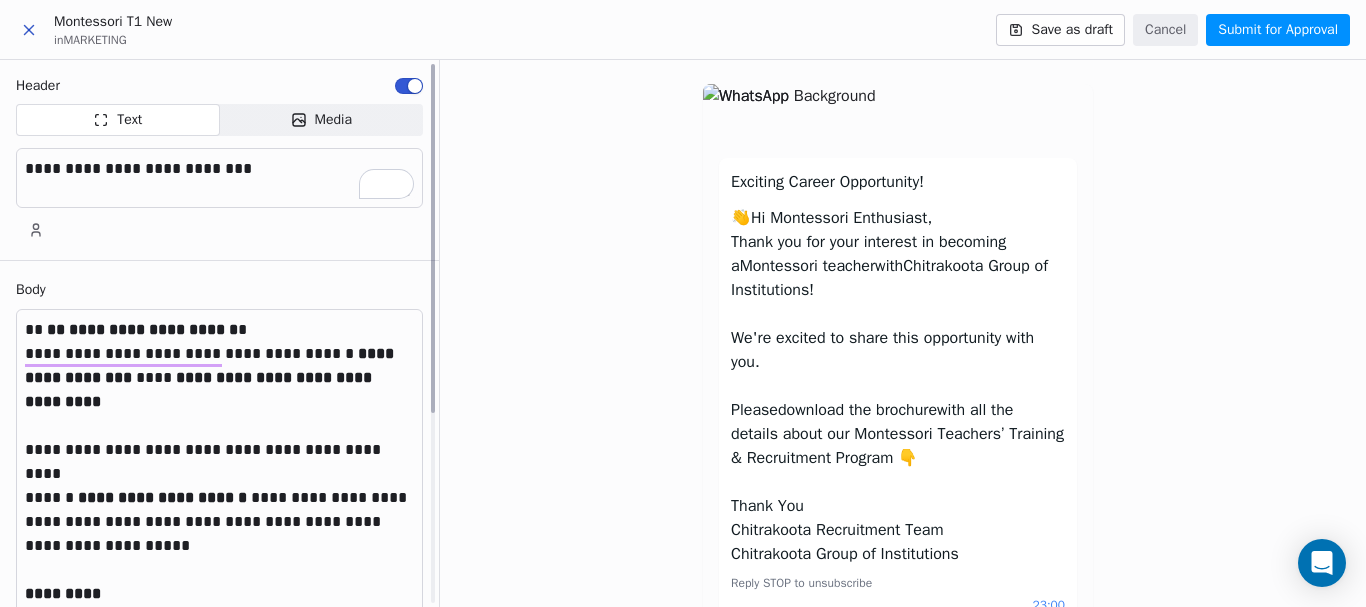 click on "**********" at bounding box center (211, 365) 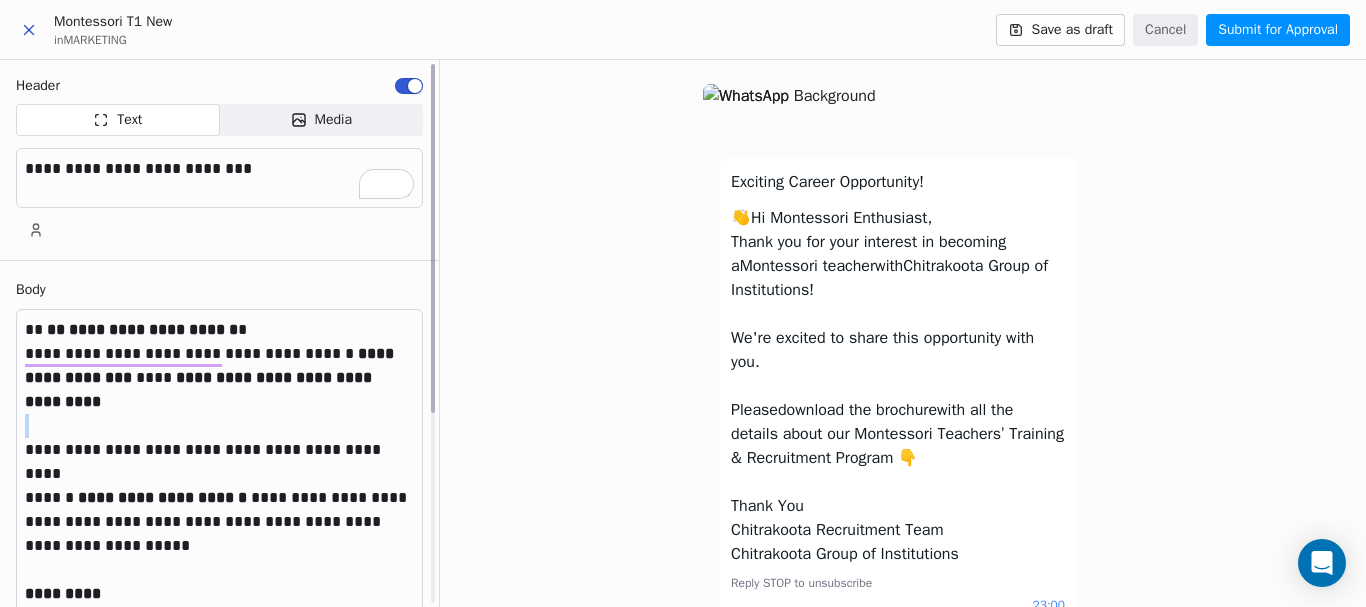 drag, startPoint x: 36, startPoint y: 423, endPoint x: 20, endPoint y: 427, distance: 16.492422 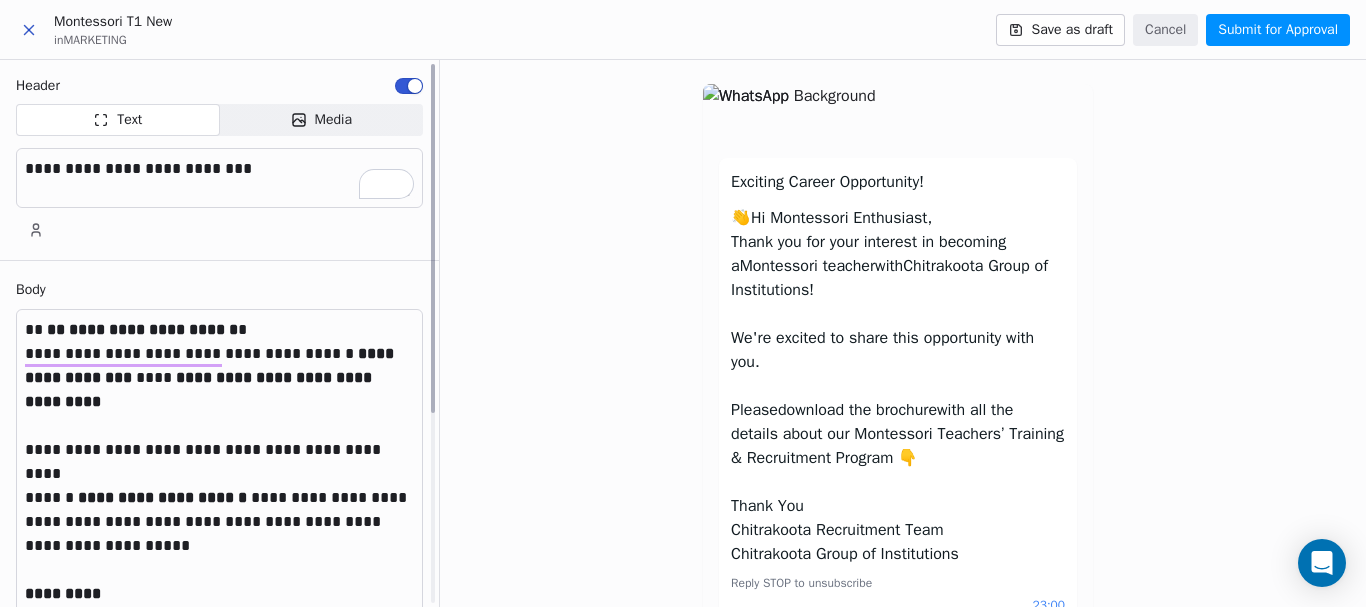 click at bounding box center [219, 474] 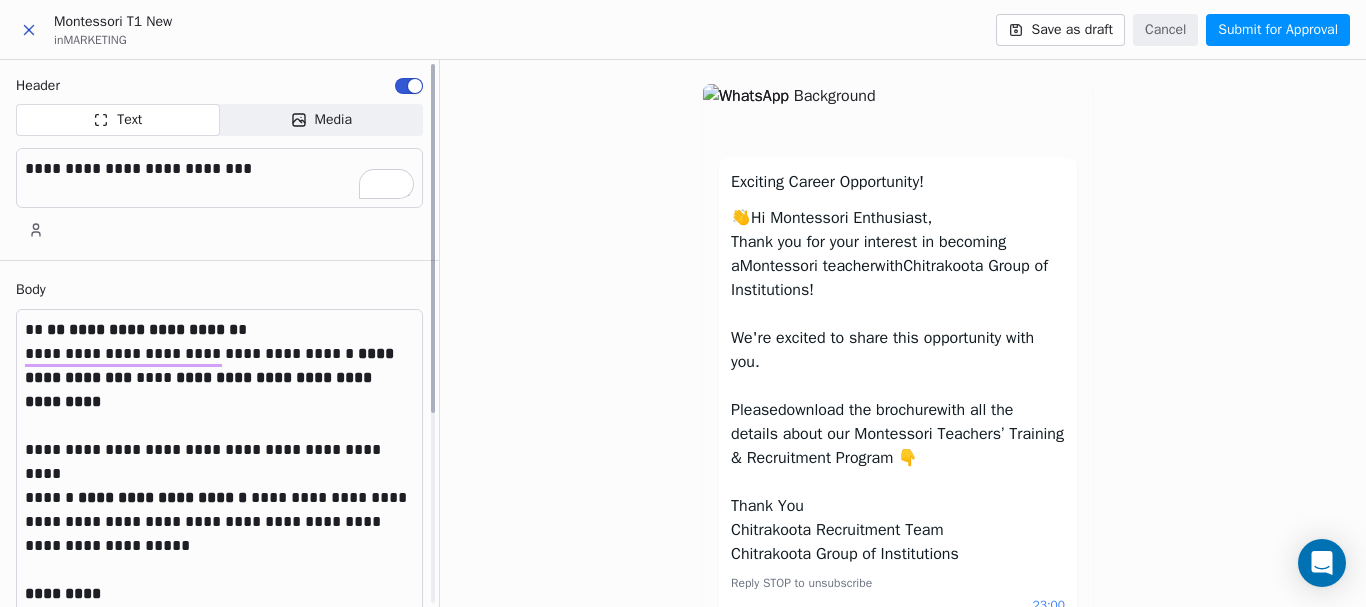 scroll, scrollTop: 73, scrollLeft: 0, axis: vertical 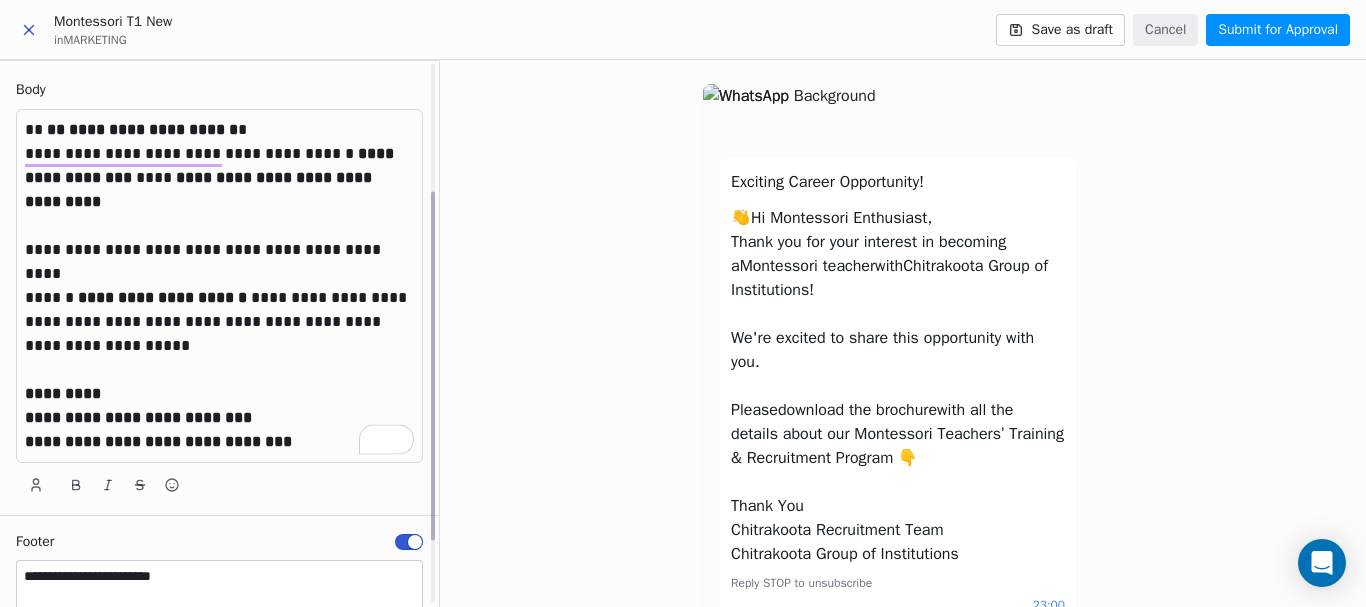 click on "*********" at bounding box center [63, 393] 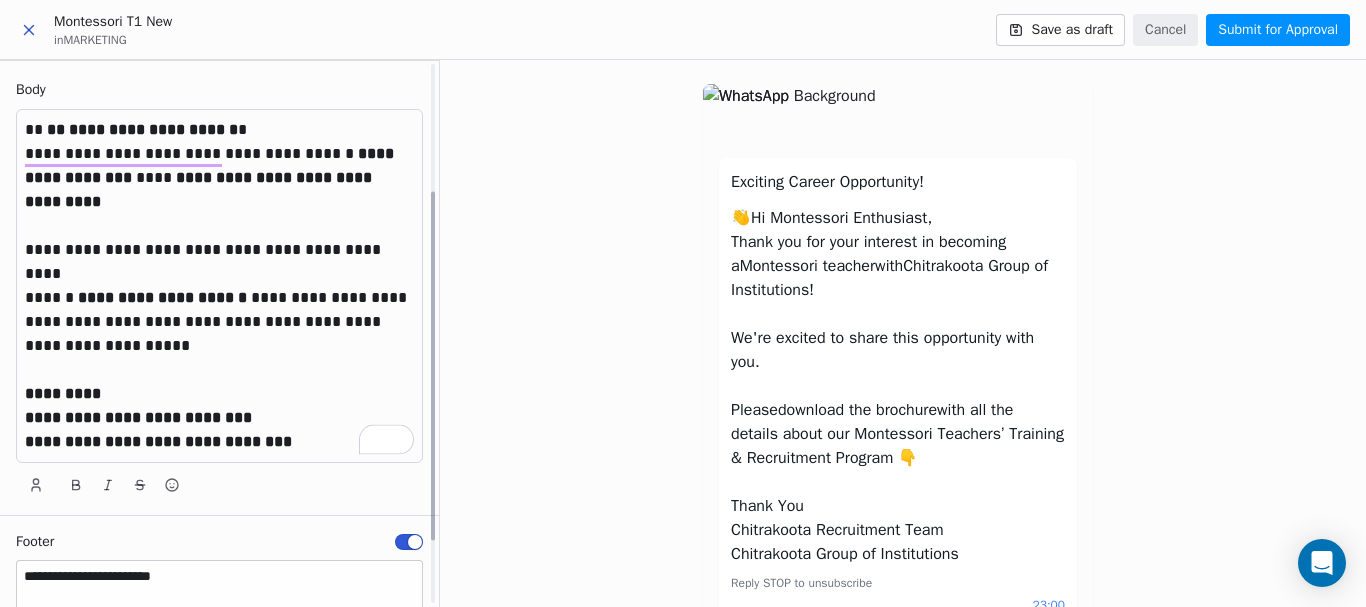 drag, startPoint x: 26, startPoint y: 368, endPoint x: 10, endPoint y: 368, distance: 16 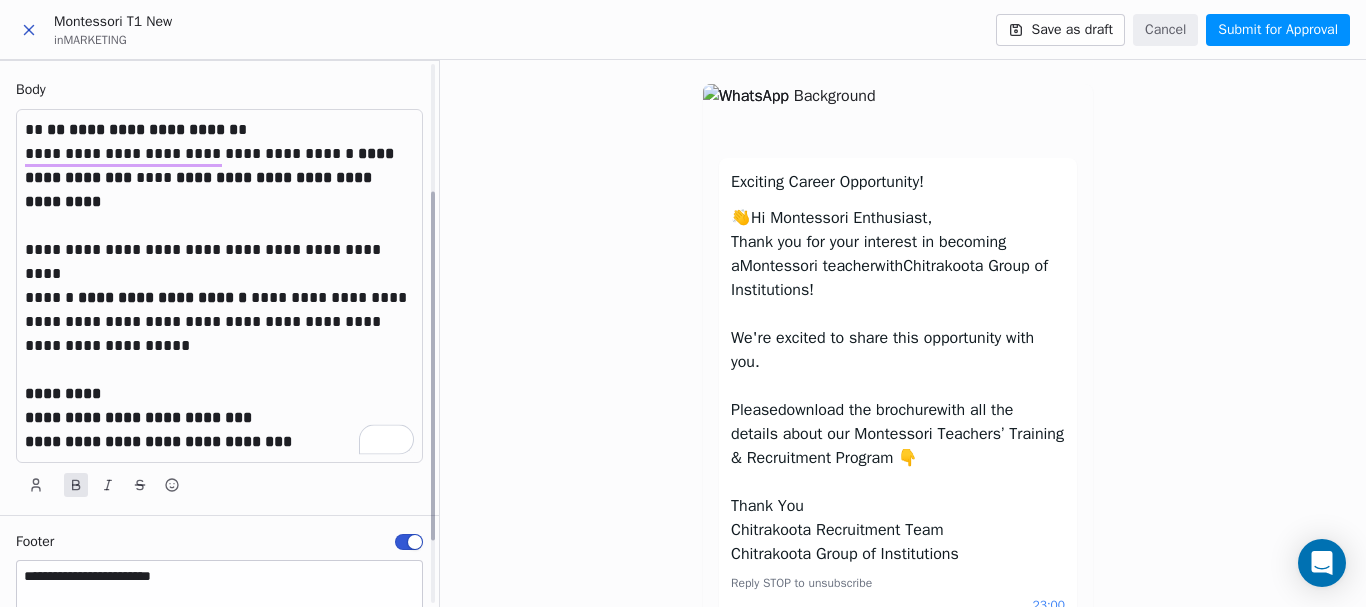 click on "*********" at bounding box center (63, 393) 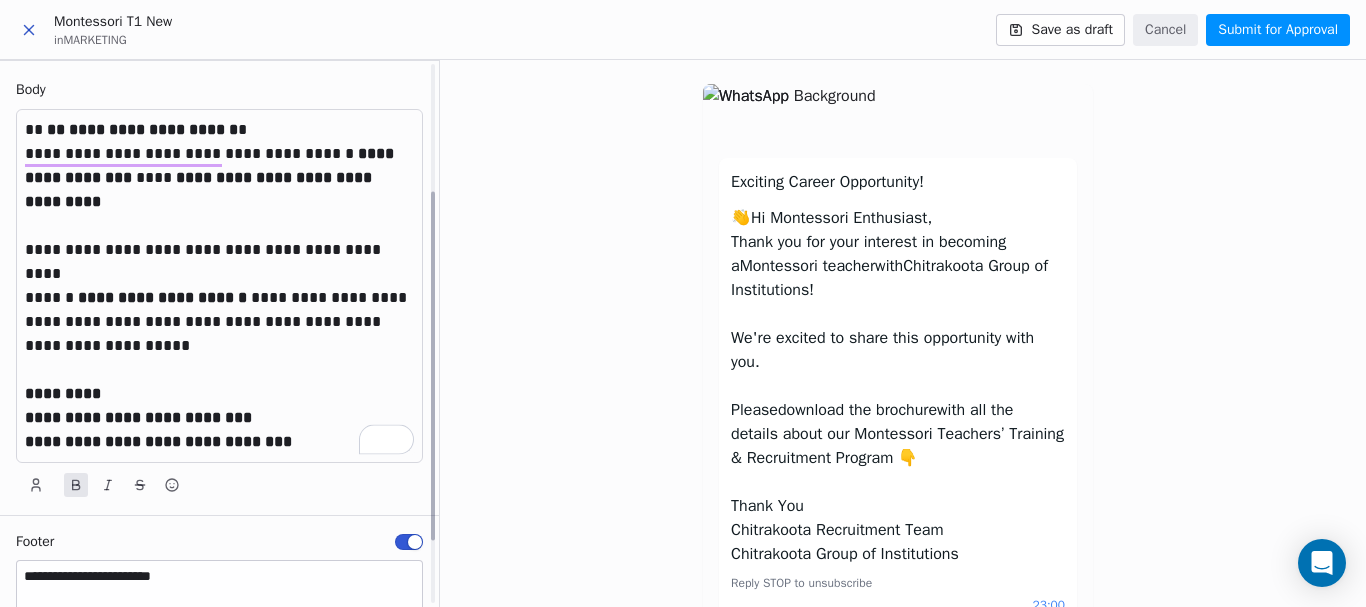 click on "*********" at bounding box center (219, 394) 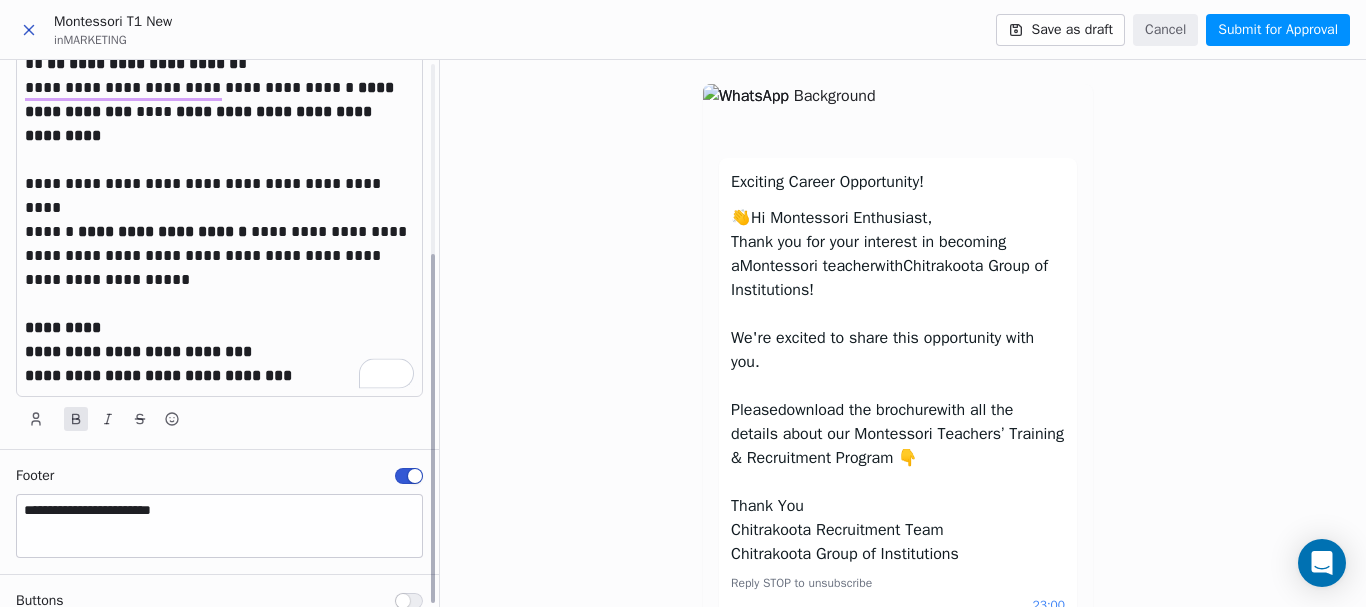 scroll, scrollTop: 298, scrollLeft: 0, axis: vertical 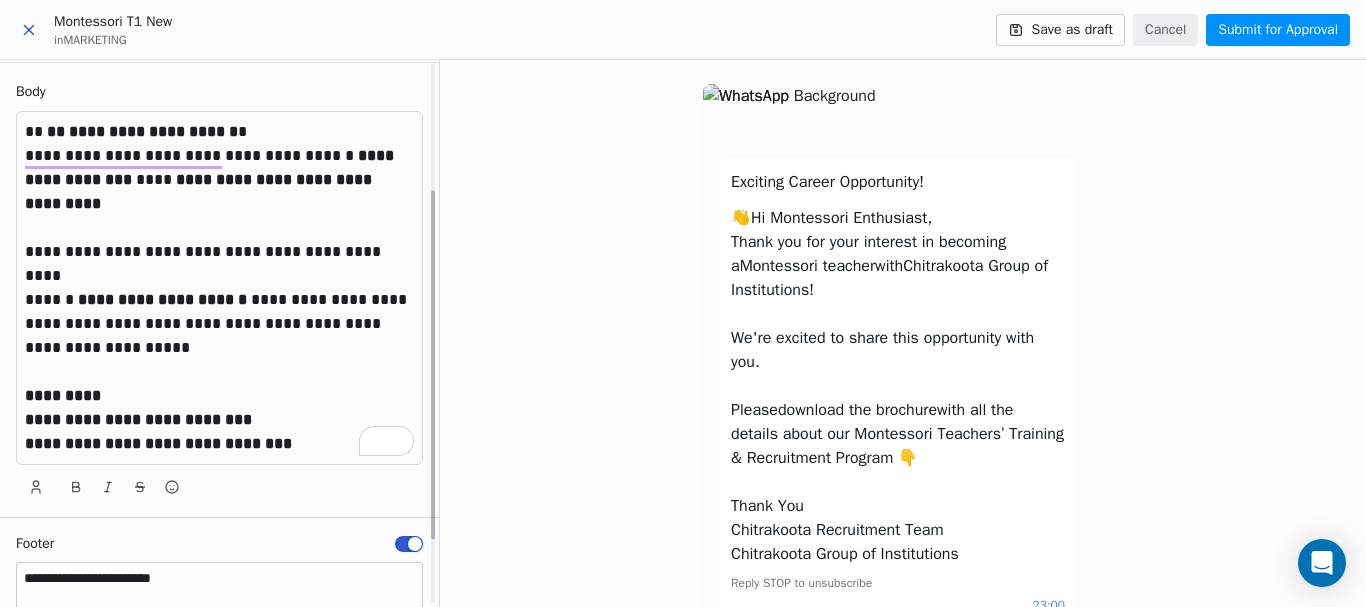 click at bounding box center (219, 276) 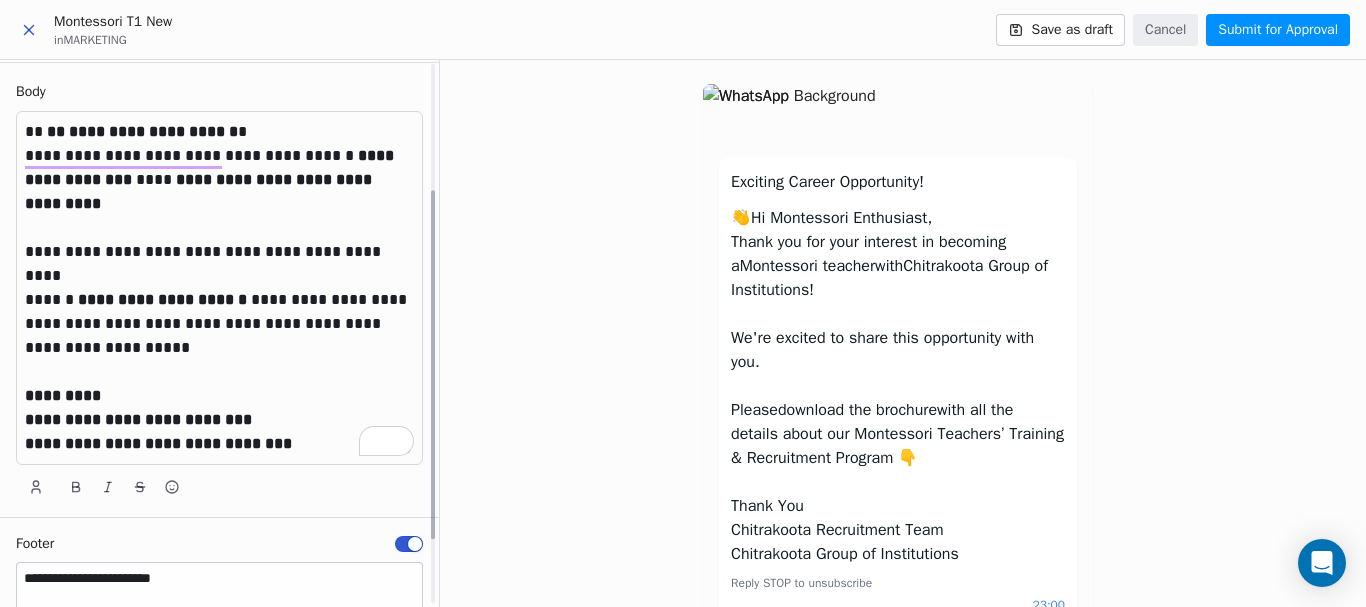 click at bounding box center [219, 228] 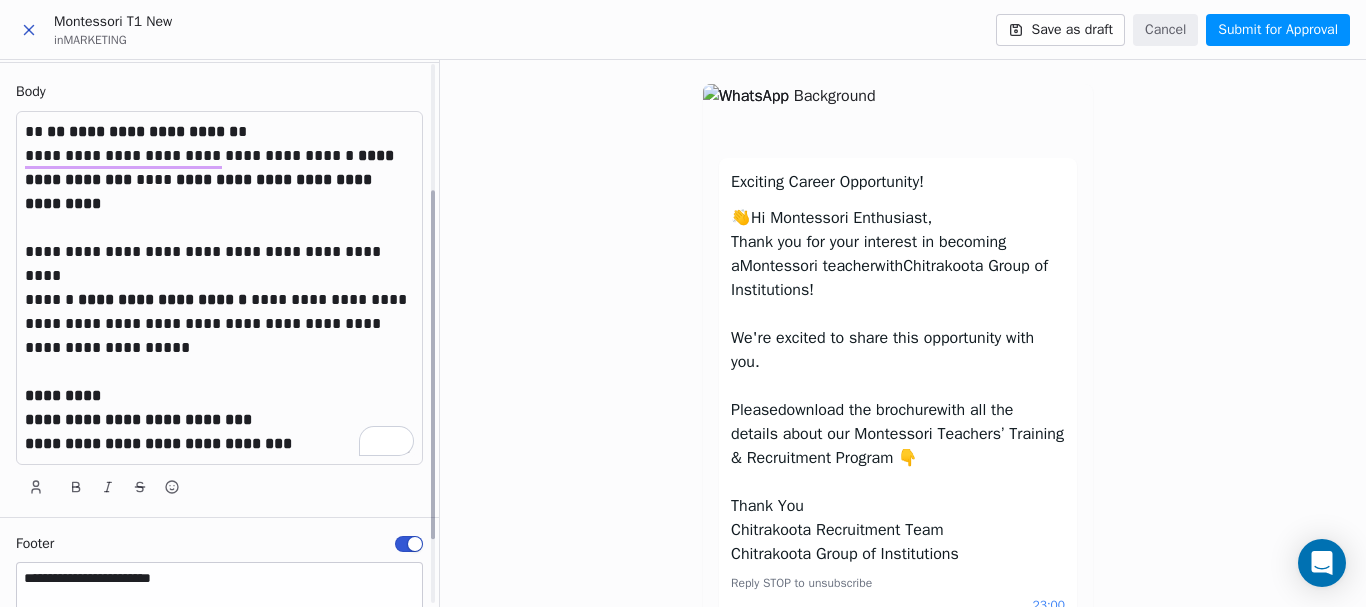 click at bounding box center [219, 372] 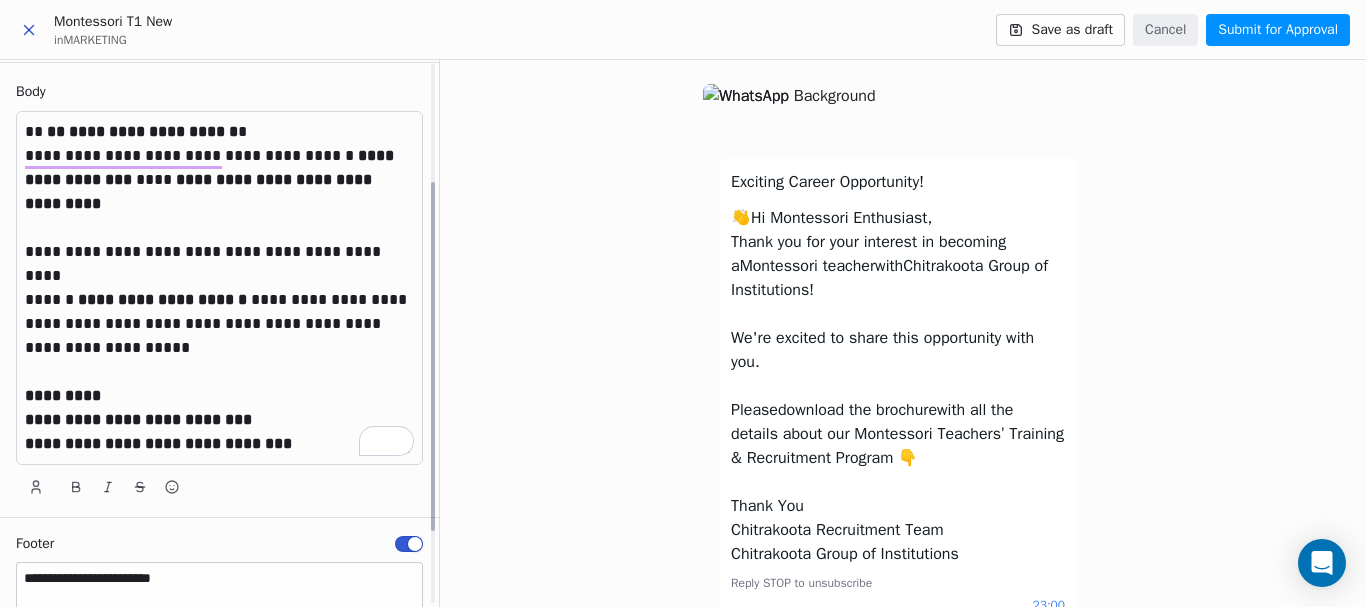 scroll, scrollTop: 98, scrollLeft: 0, axis: vertical 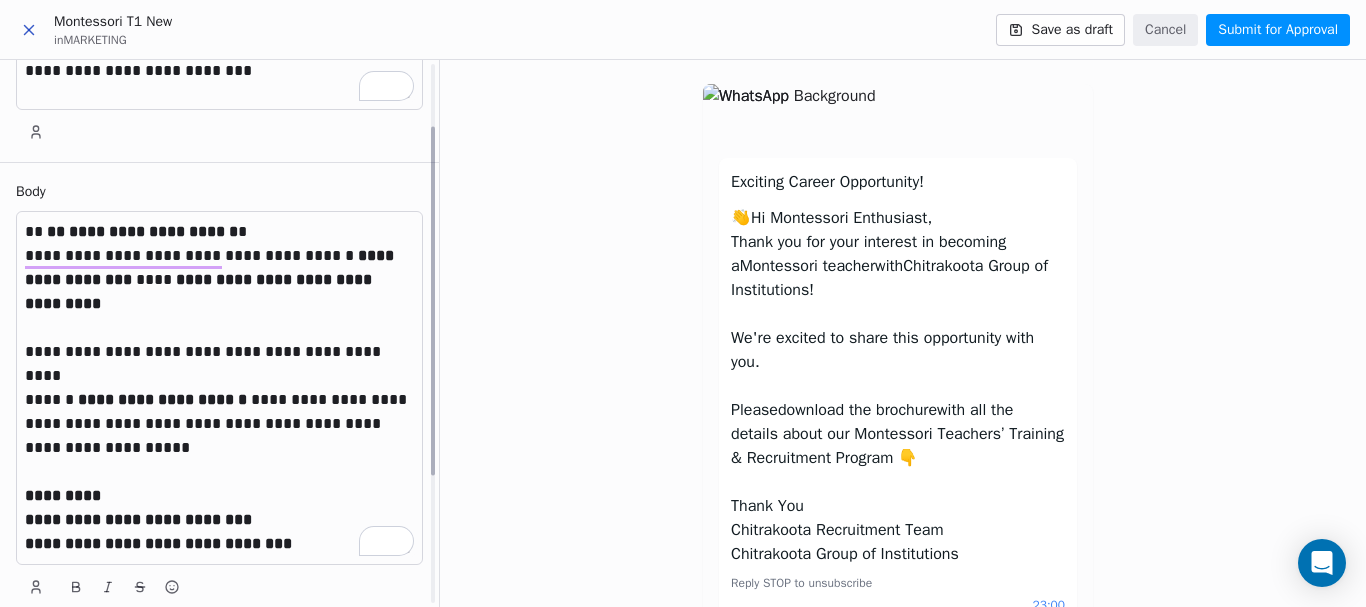 click on "**********" at bounding box center [219, 388] 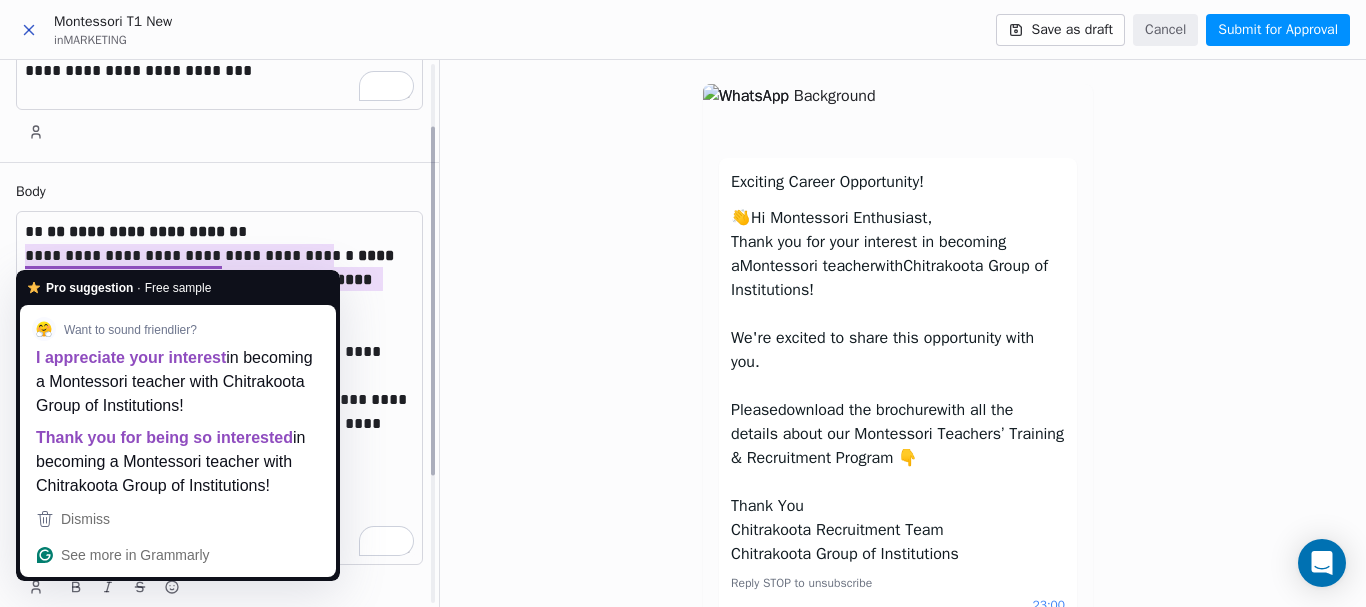click on "**********" at bounding box center [219, 280] 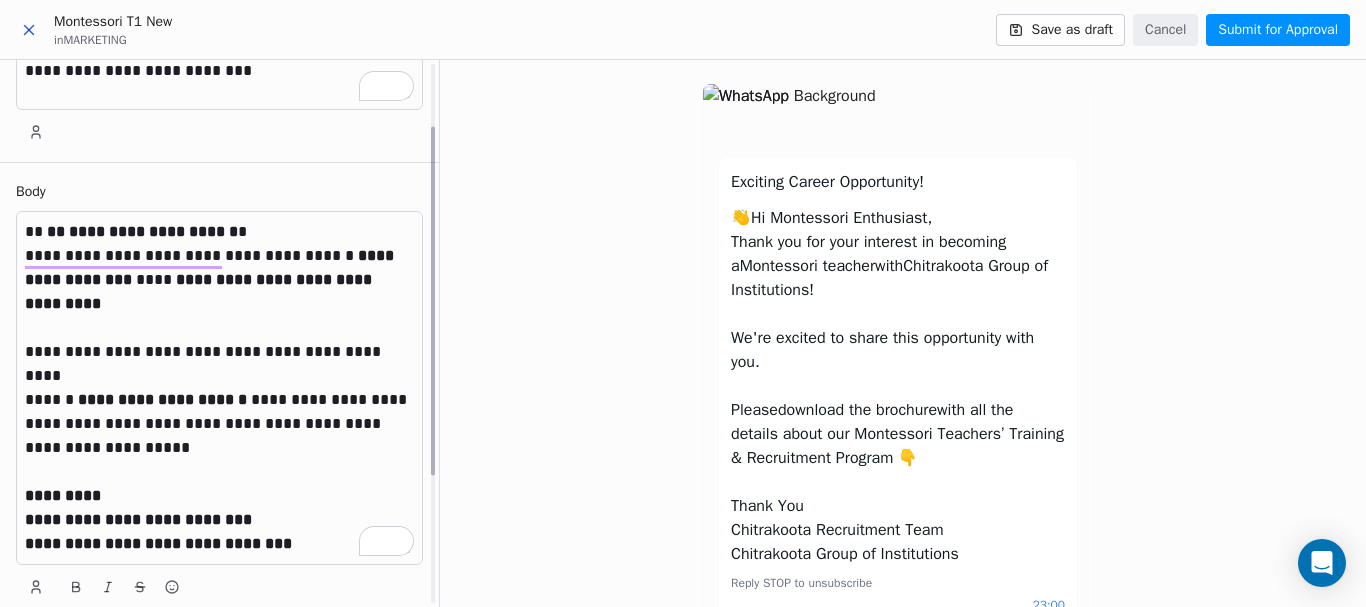 scroll, scrollTop: 165, scrollLeft: 0, axis: vertical 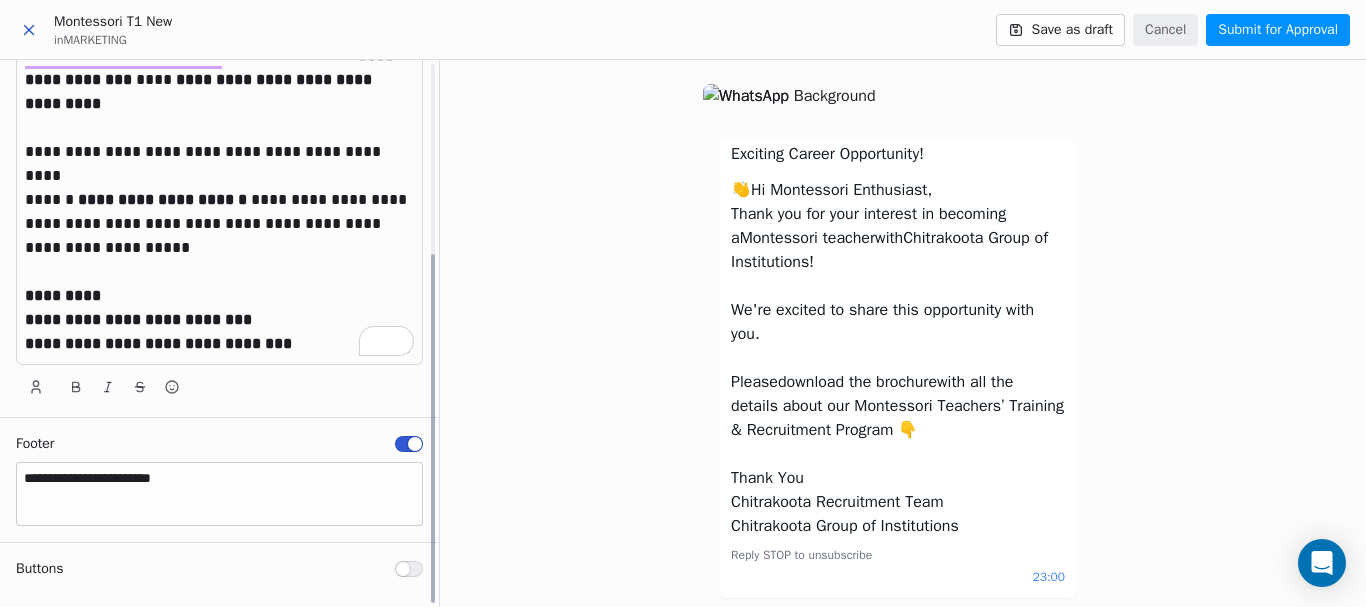 click on "Buttons" at bounding box center [219, 575] 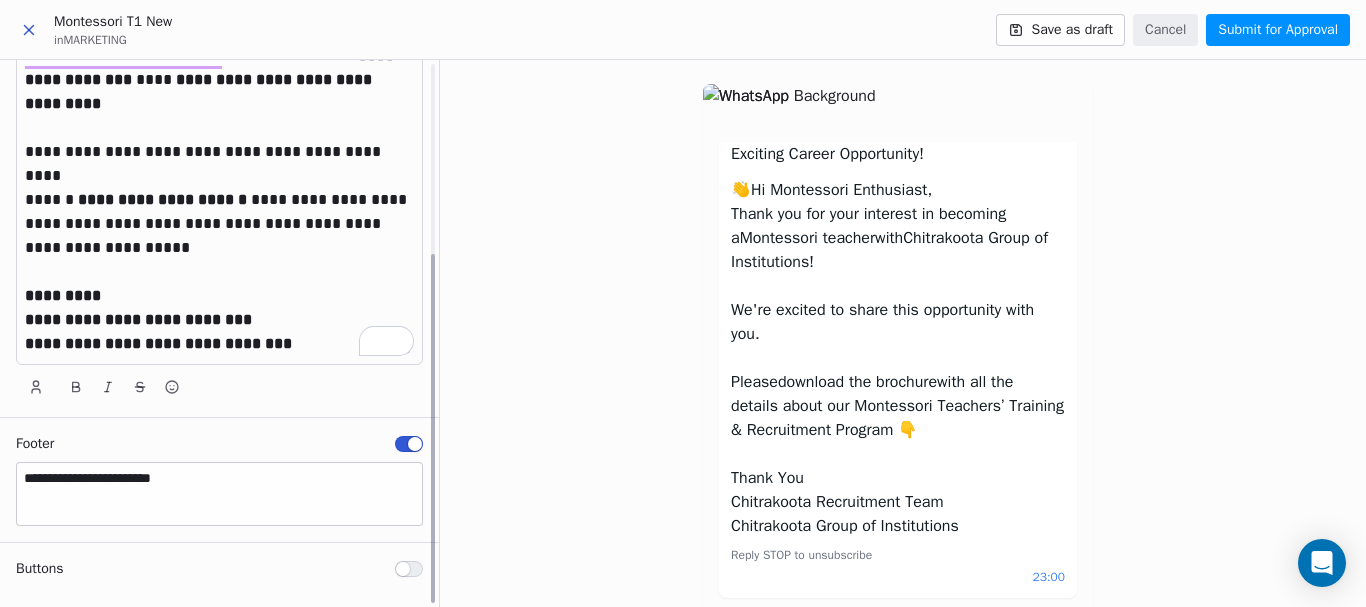 click at bounding box center [409, 569] 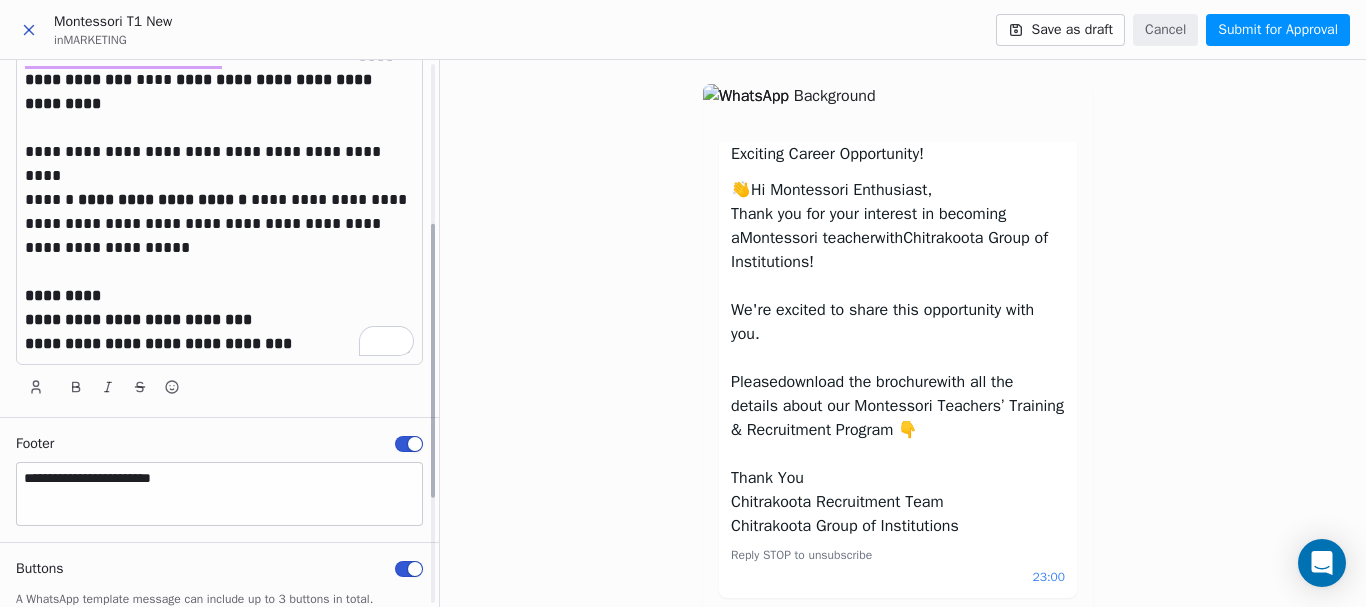 scroll, scrollTop: 385, scrollLeft: 0, axis: vertical 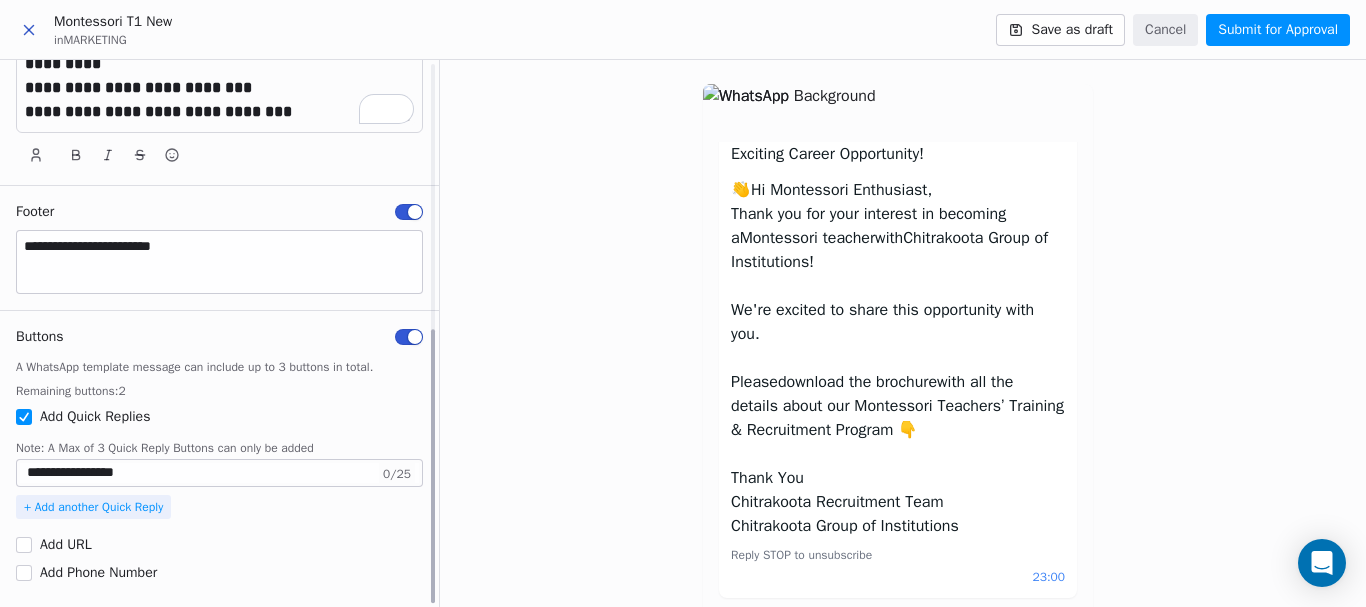 drag, startPoint x: 171, startPoint y: 475, endPoint x: 0, endPoint y: 476, distance: 171.00293 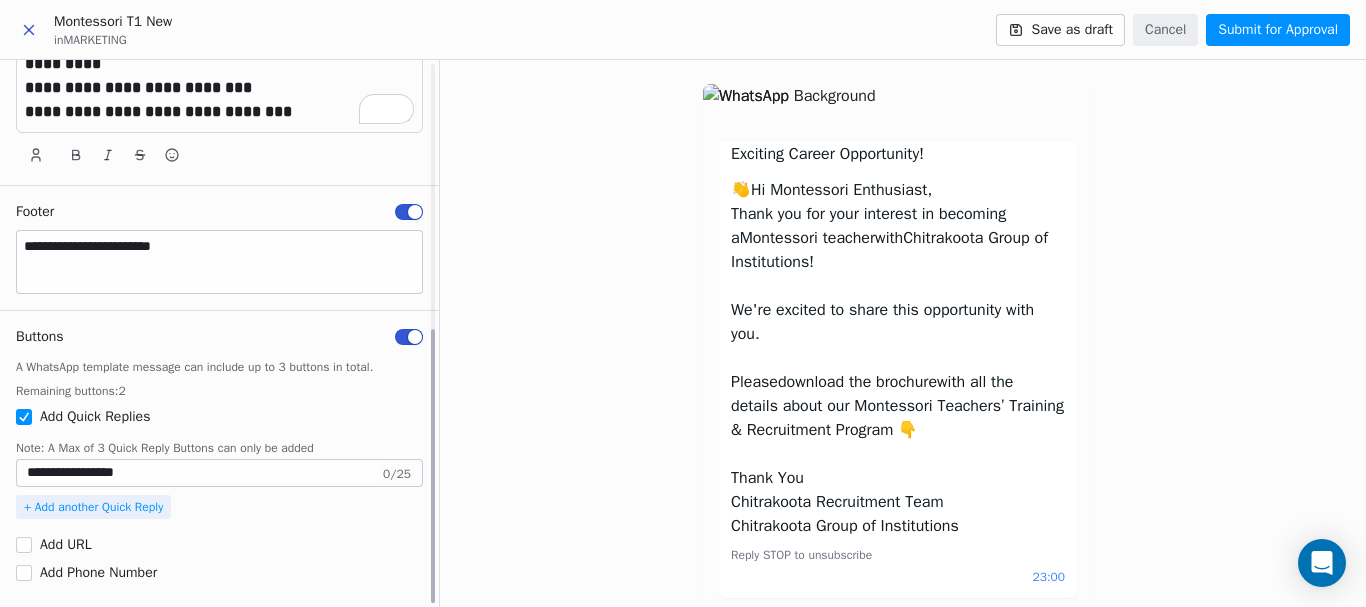 click on "**********" at bounding box center (219, 459) 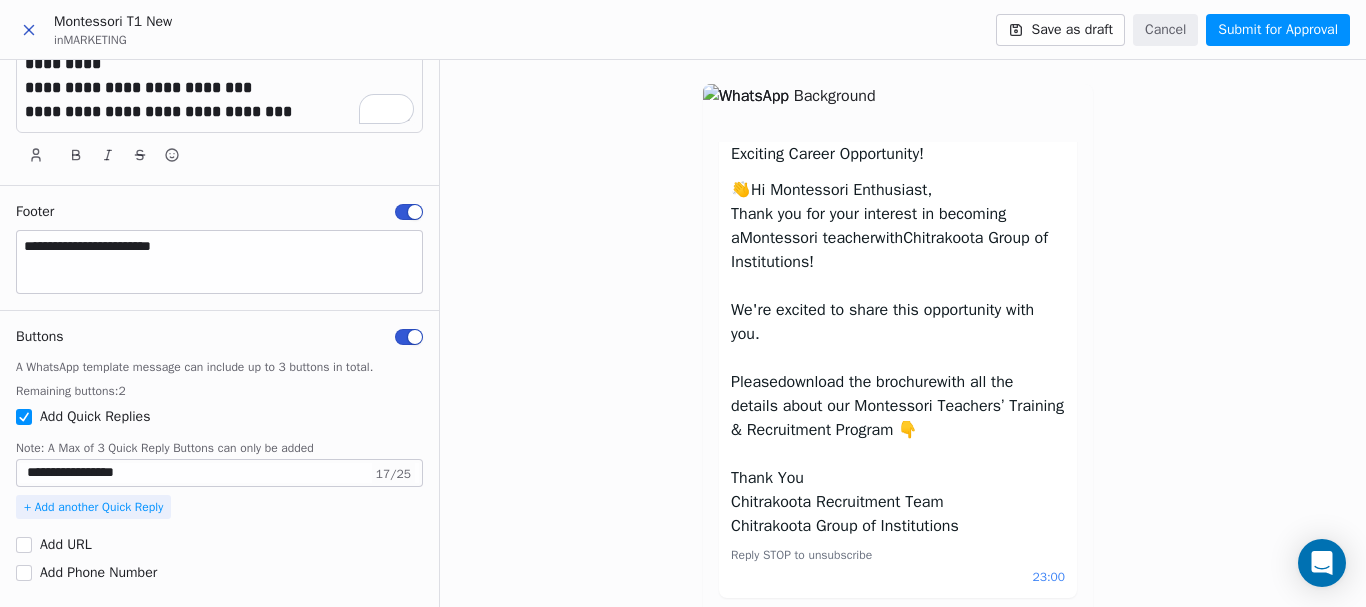 type on "**********" 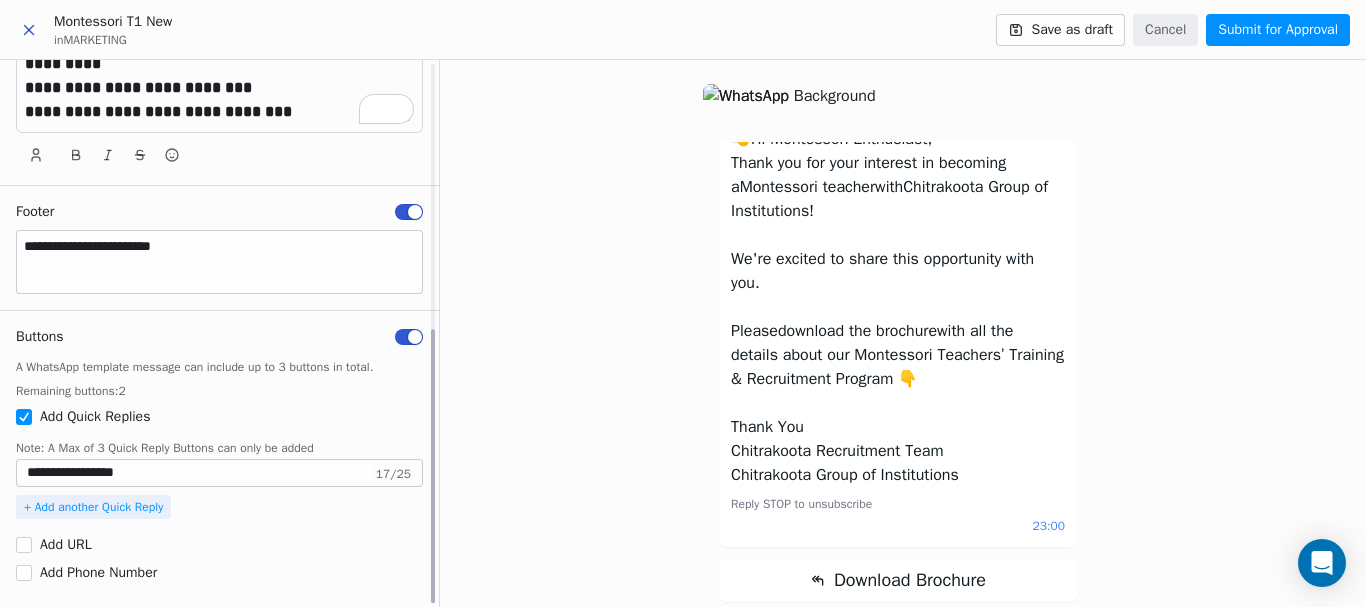 click on "**********" at bounding box center [219, 473] 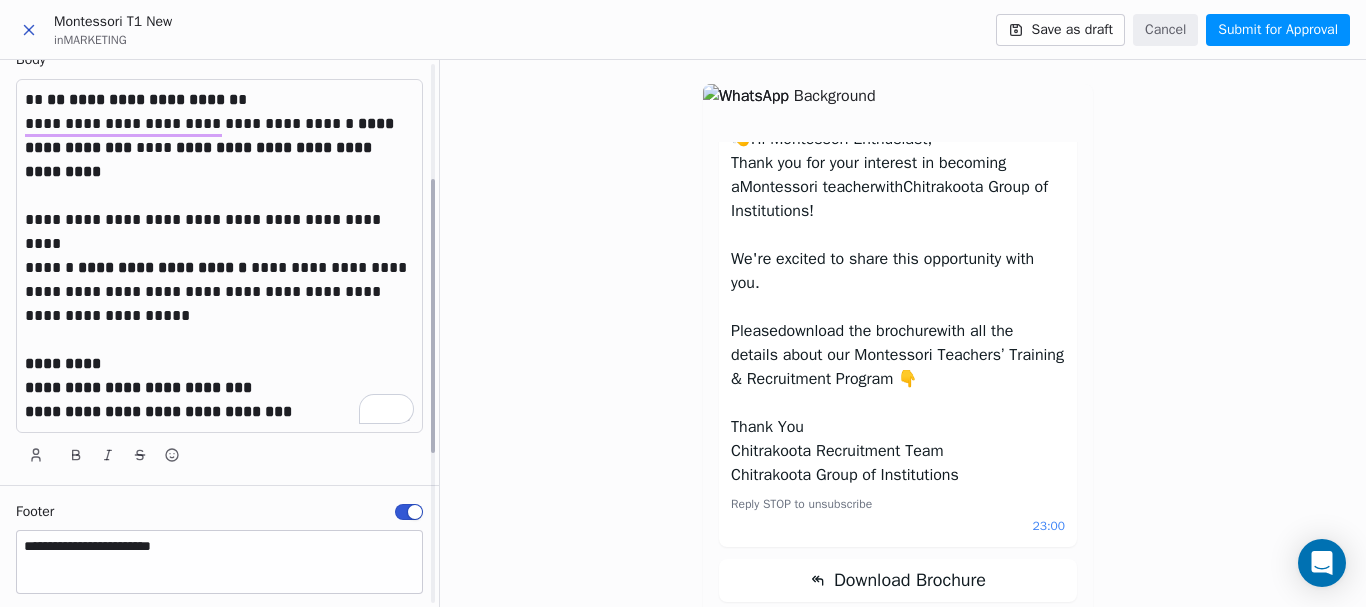 click at bounding box center (219, 340) 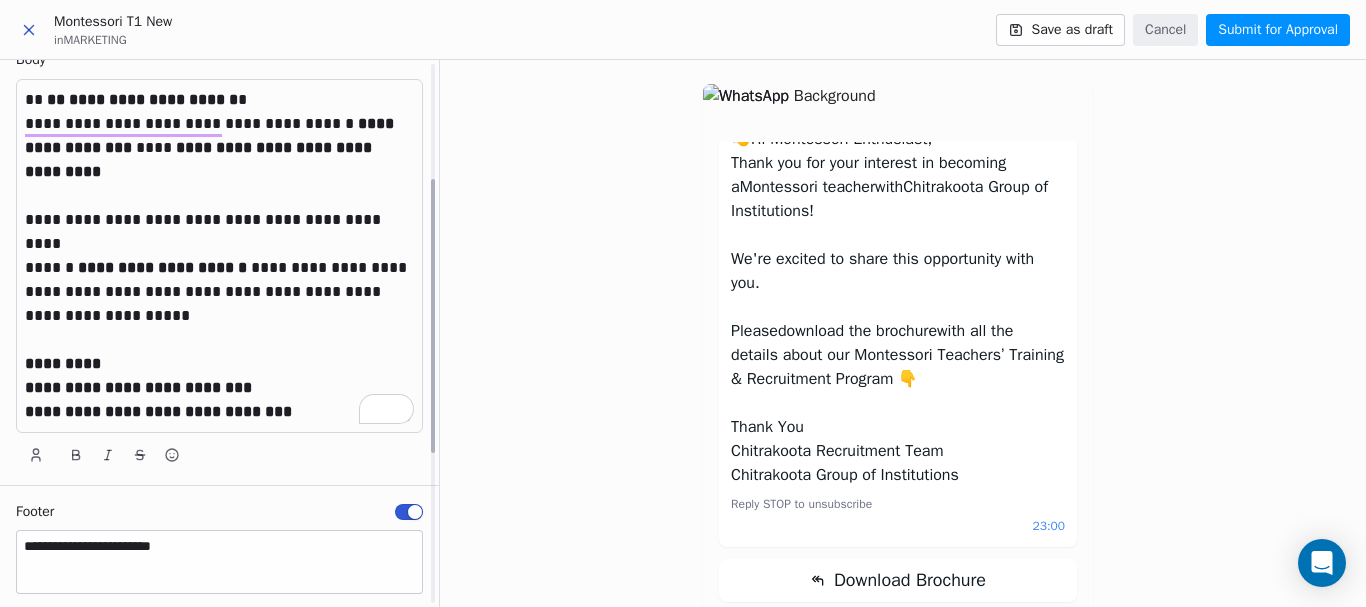 click on "**********" at bounding box center (162, 267) 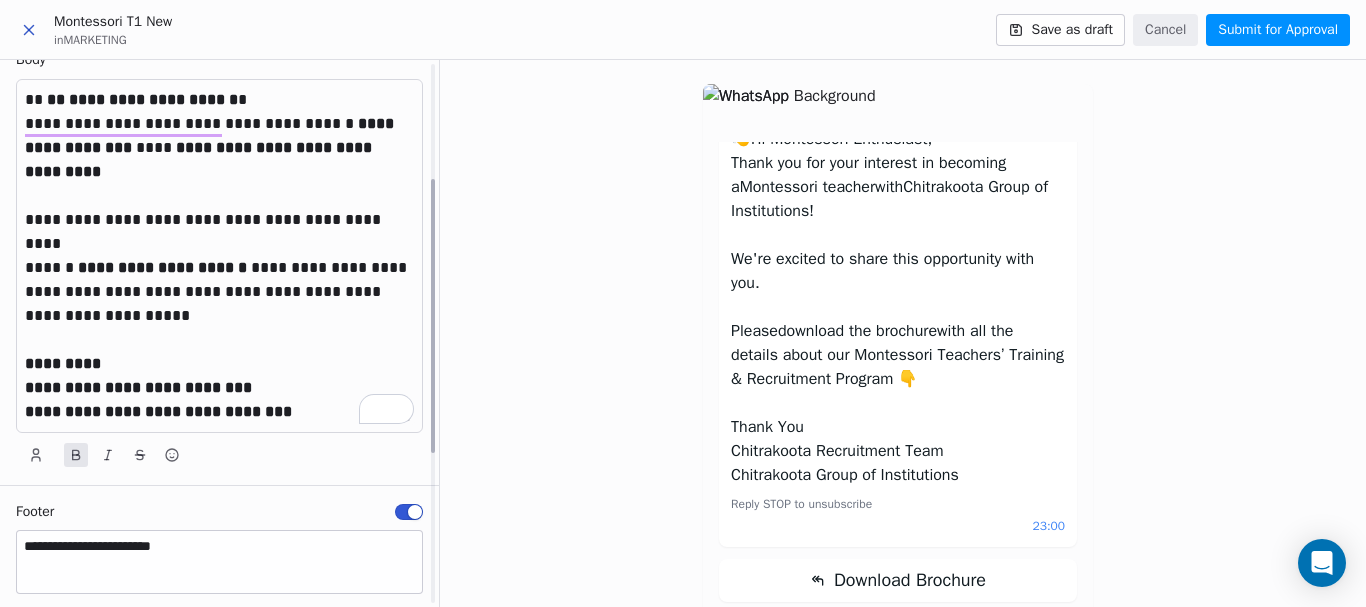 click on "**********" at bounding box center (219, 220) 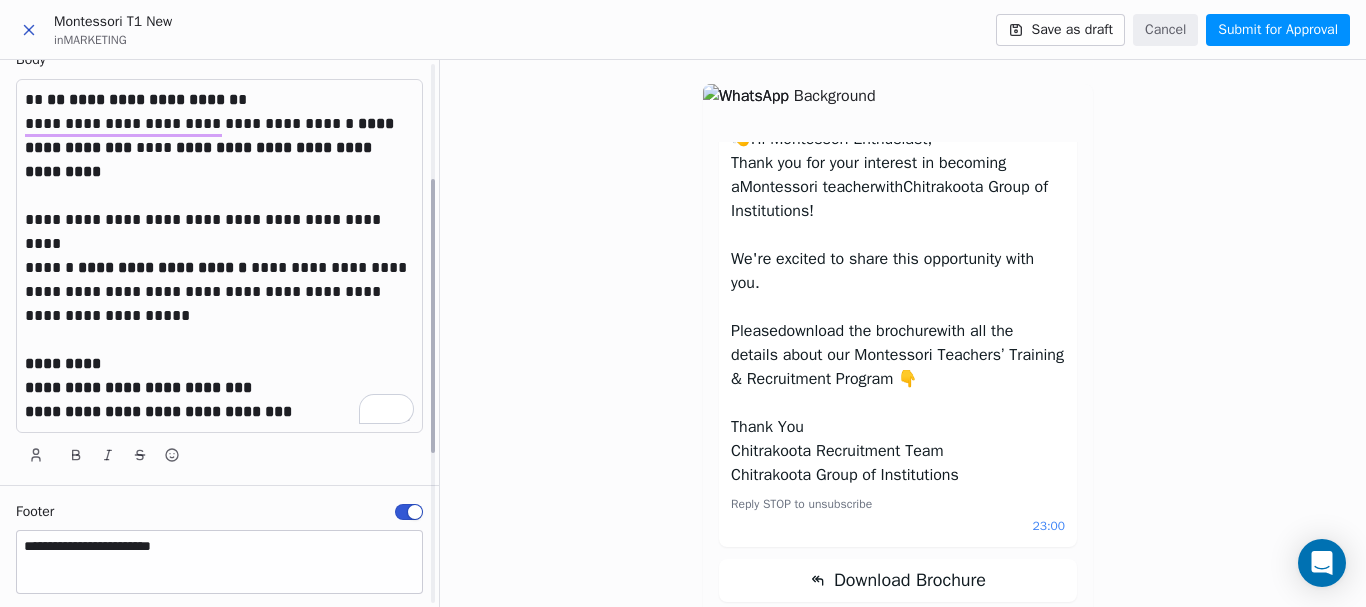 click at bounding box center (219, 244) 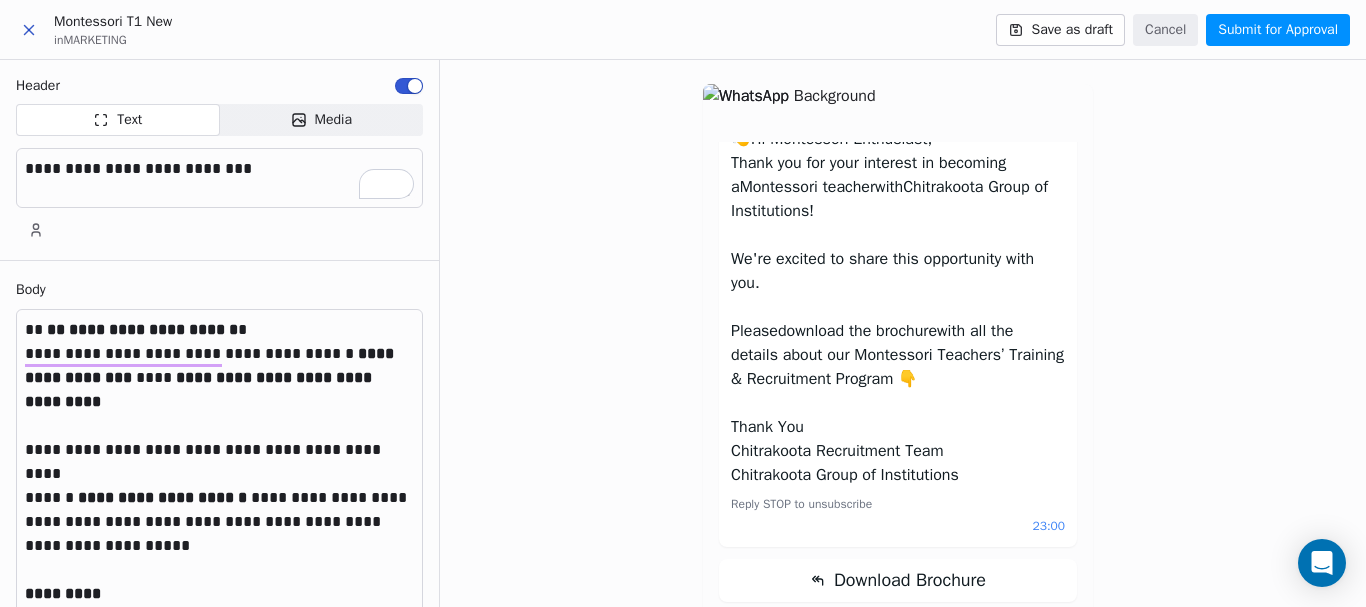 click on "Submit for Approval" at bounding box center [1278, 30] 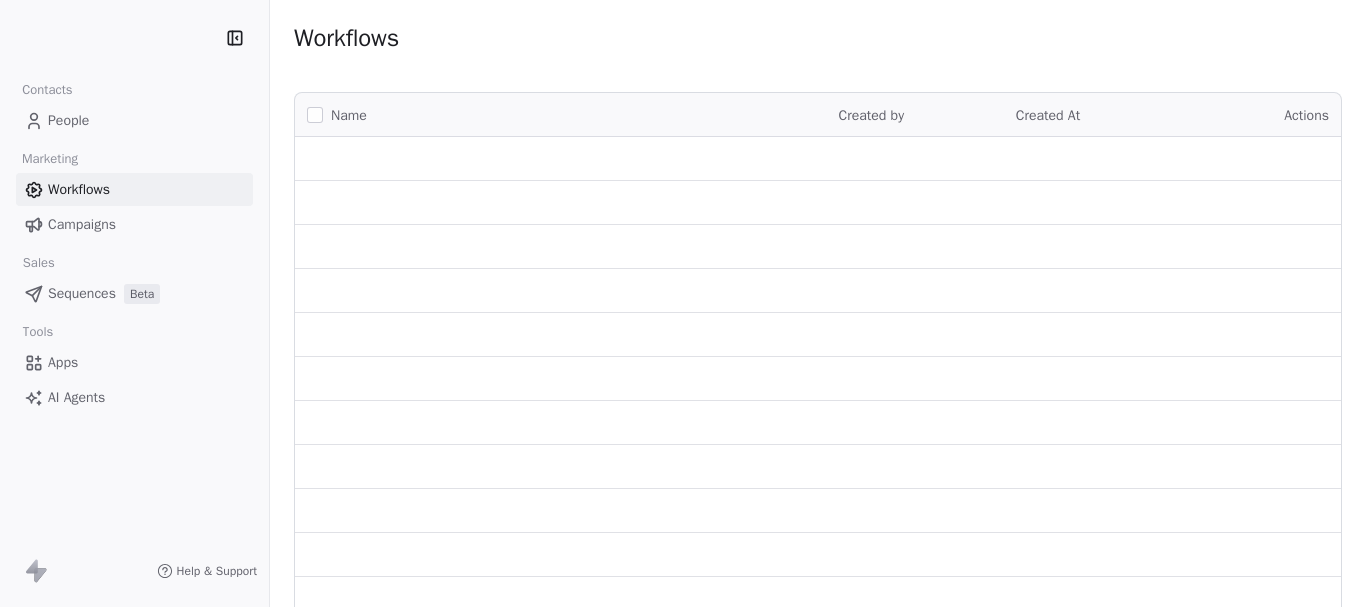 scroll, scrollTop: 0, scrollLeft: 0, axis: both 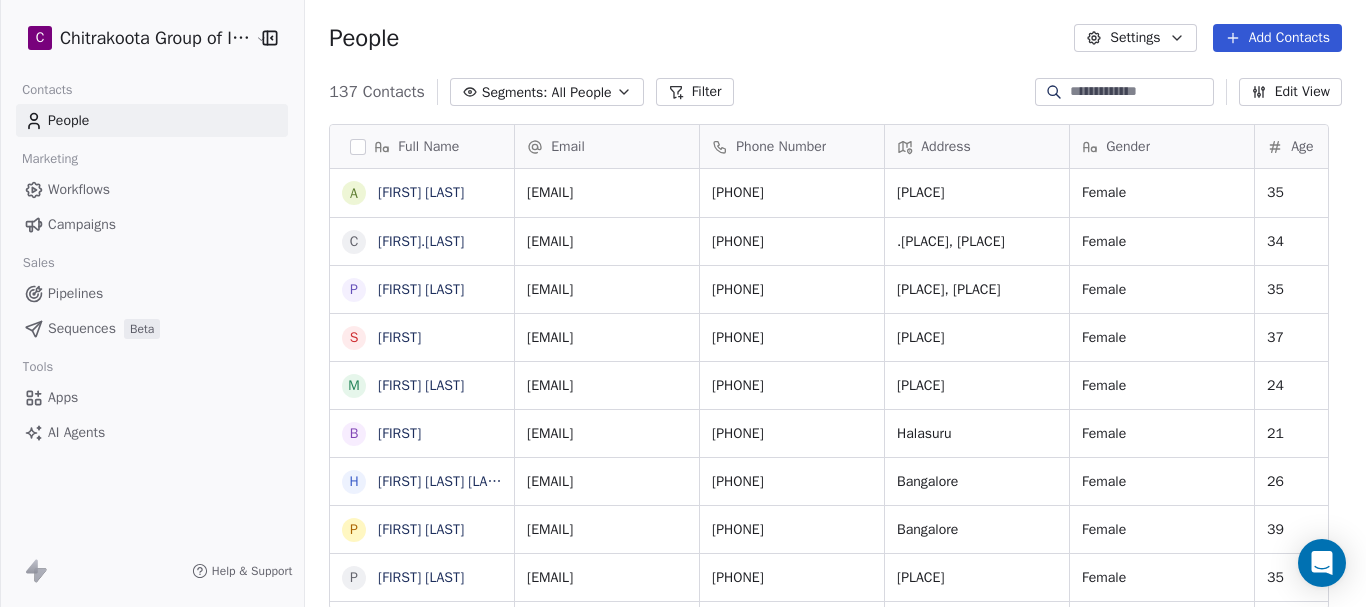 click at bounding box center [1140, 92] 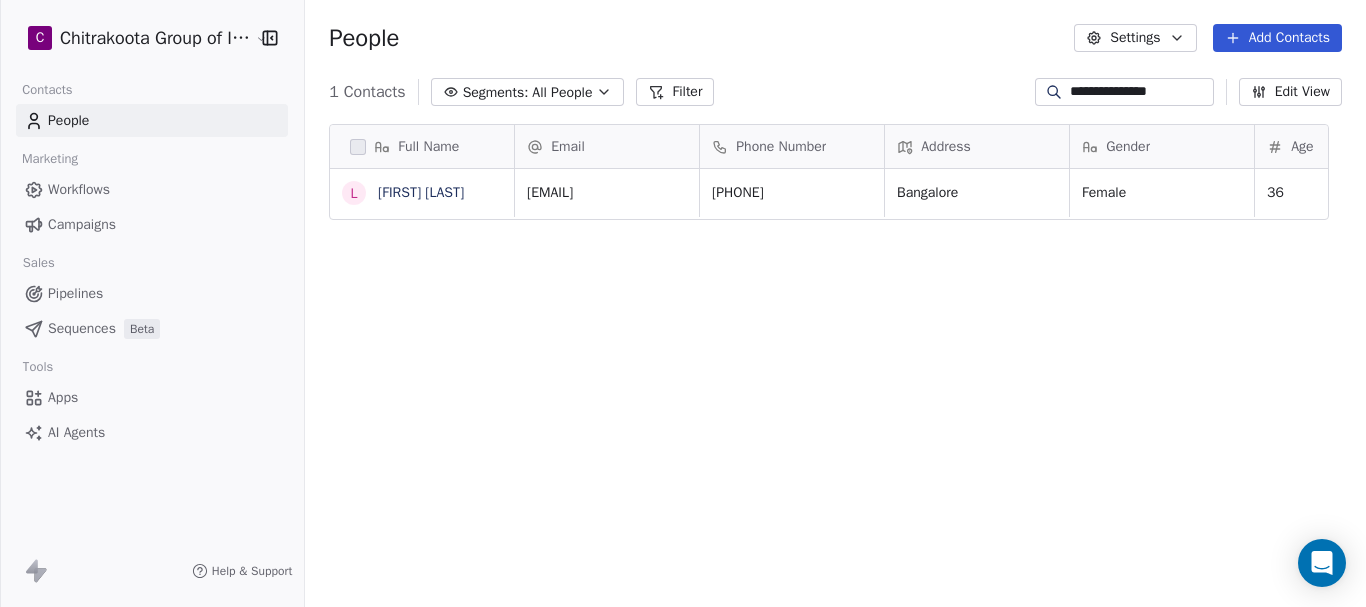 scroll, scrollTop: 16, scrollLeft: 16, axis: both 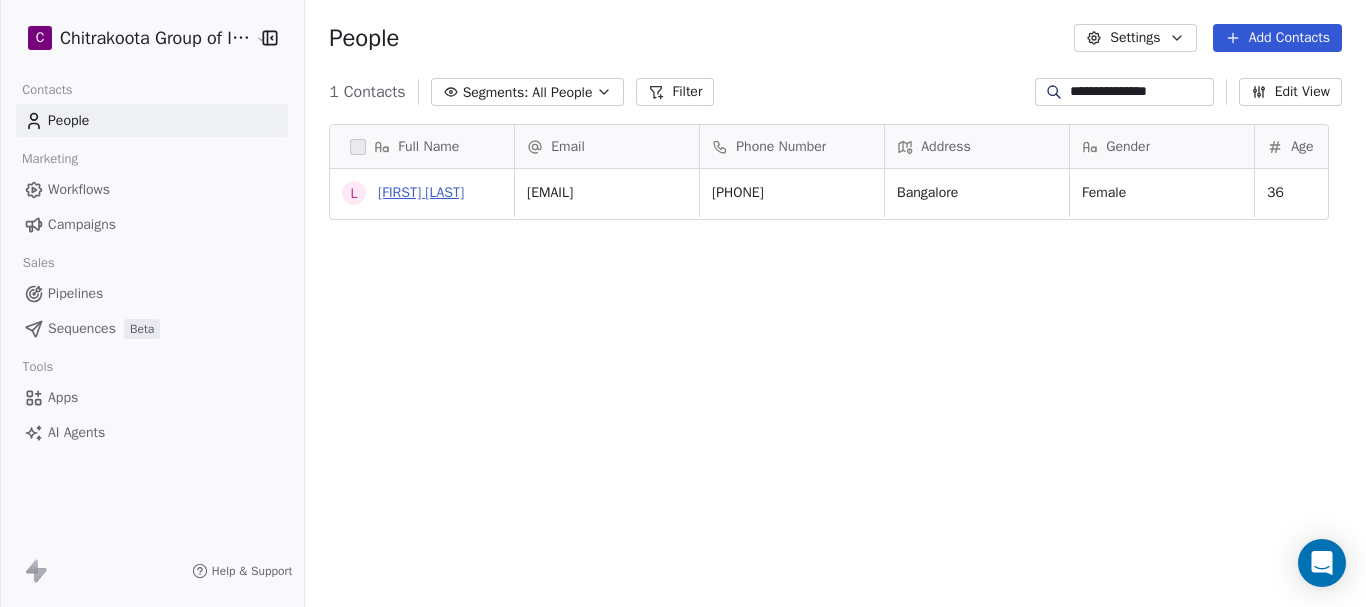 type on "**********" 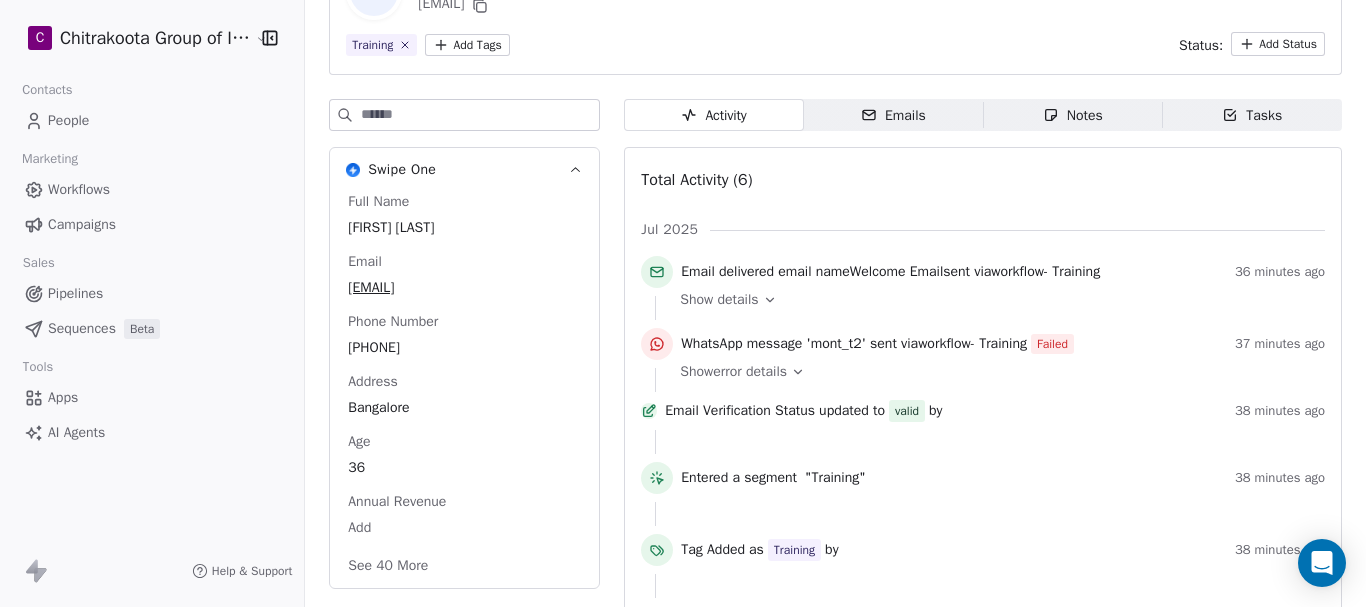 scroll, scrollTop: 221, scrollLeft: 0, axis: vertical 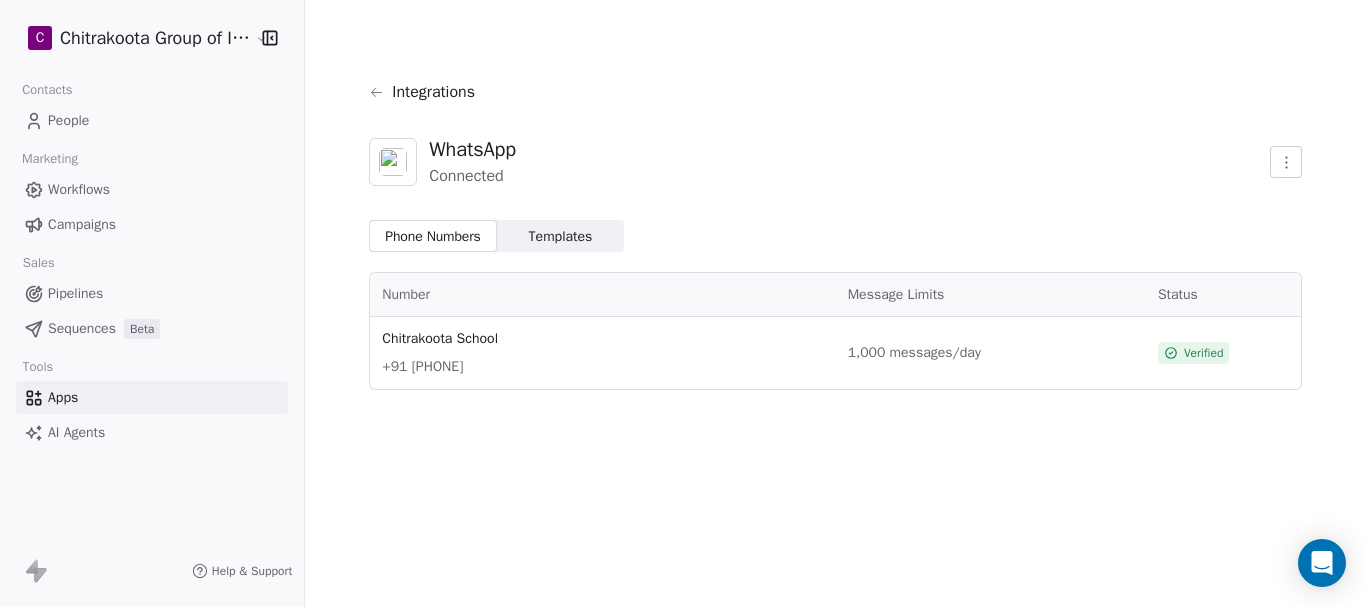 click on "Templates" at bounding box center (561, 236) 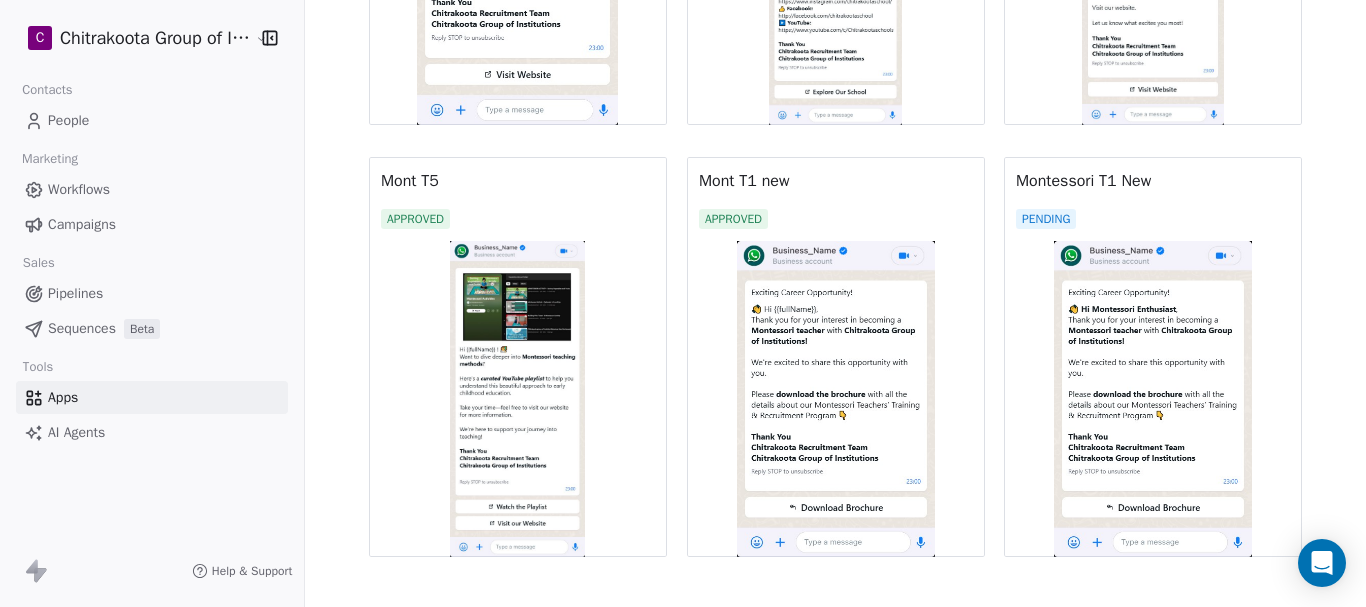 scroll, scrollTop: 1485, scrollLeft: 0, axis: vertical 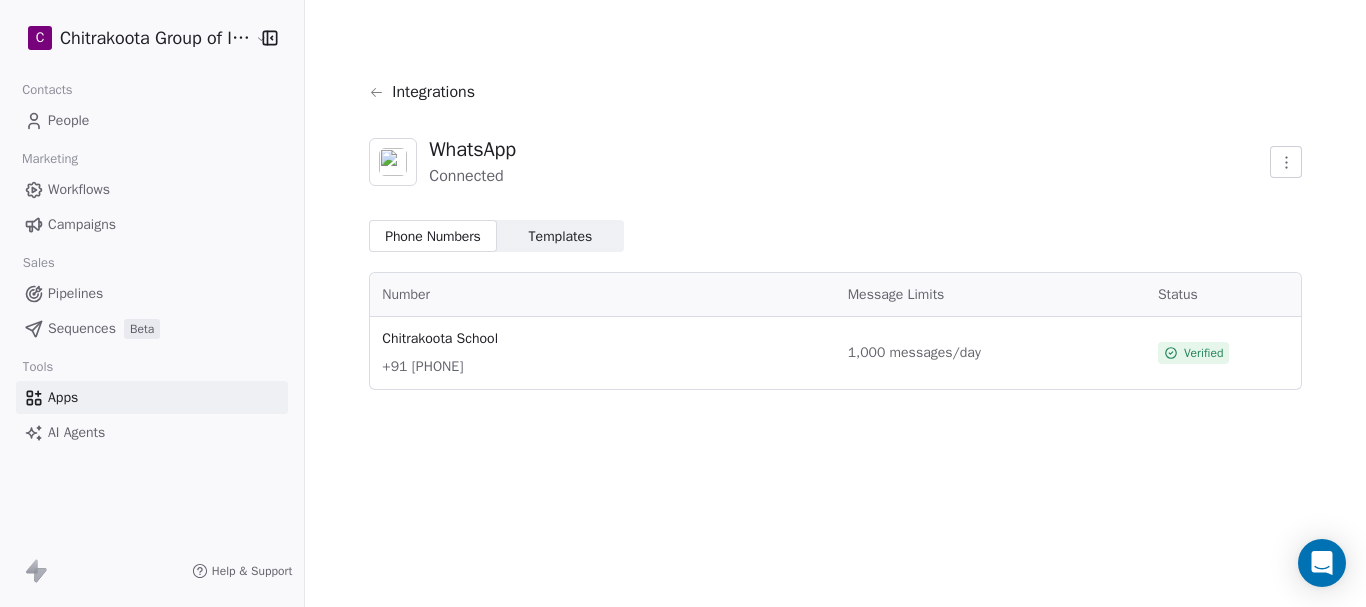 click on "Templates" at bounding box center [561, 236] 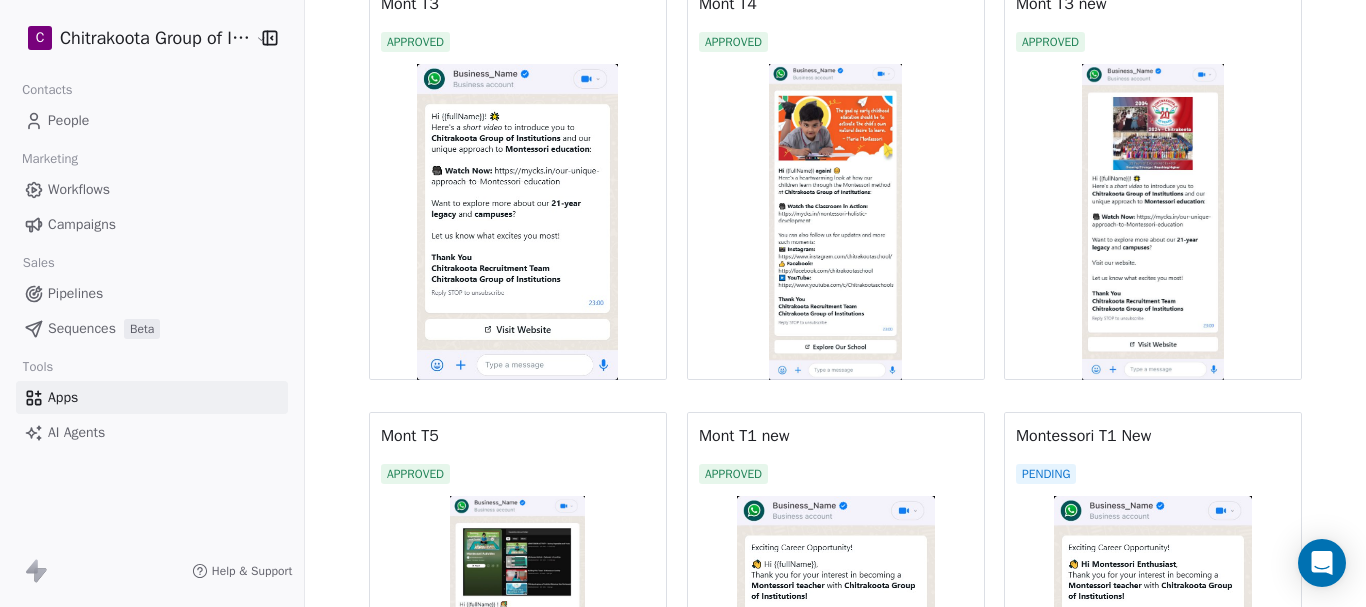 scroll, scrollTop: 1485, scrollLeft: 0, axis: vertical 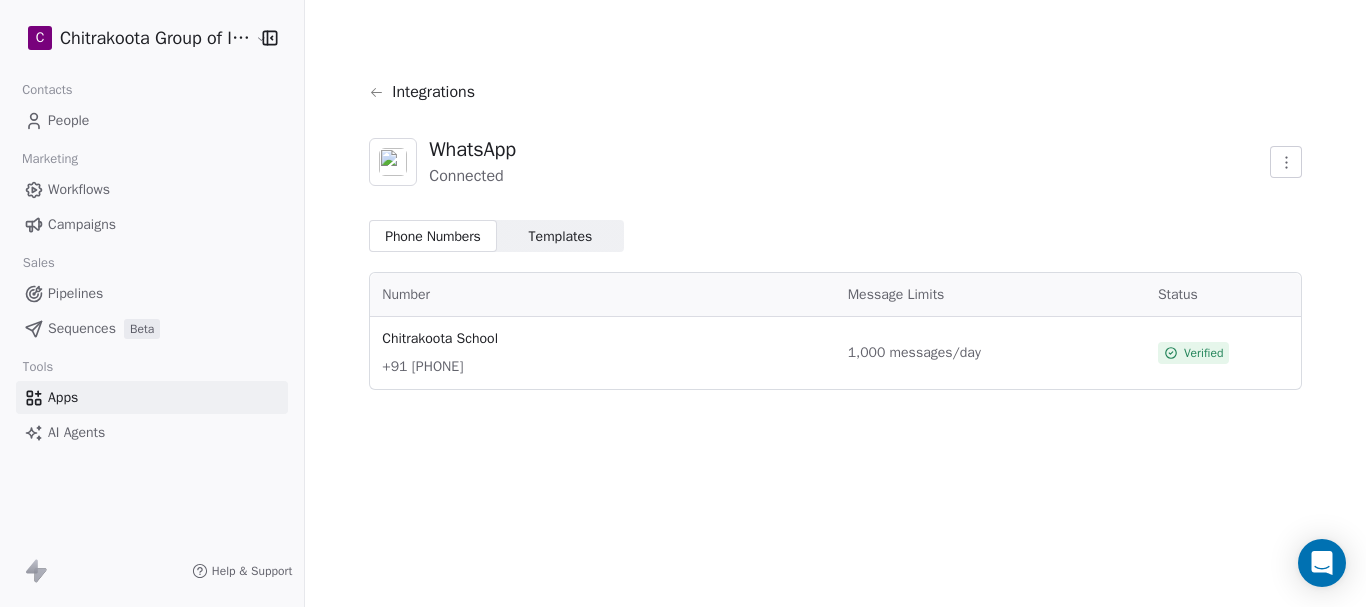 click on "Templates" at bounding box center (561, 236) 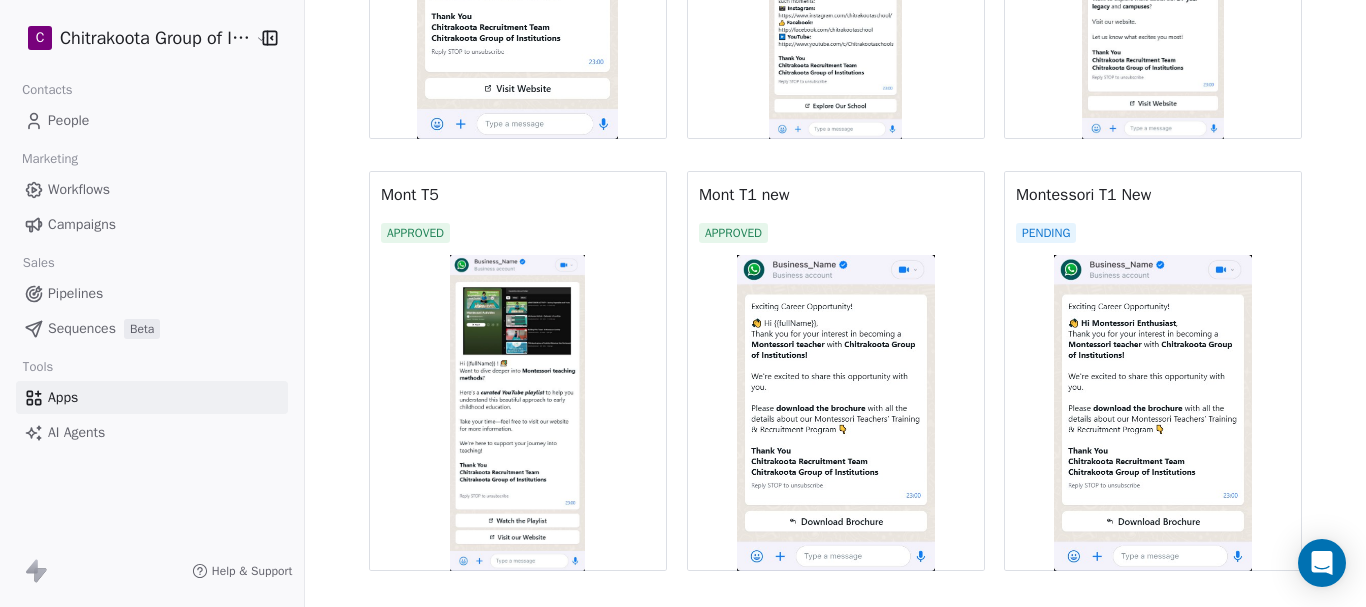 scroll, scrollTop: 1485, scrollLeft: 0, axis: vertical 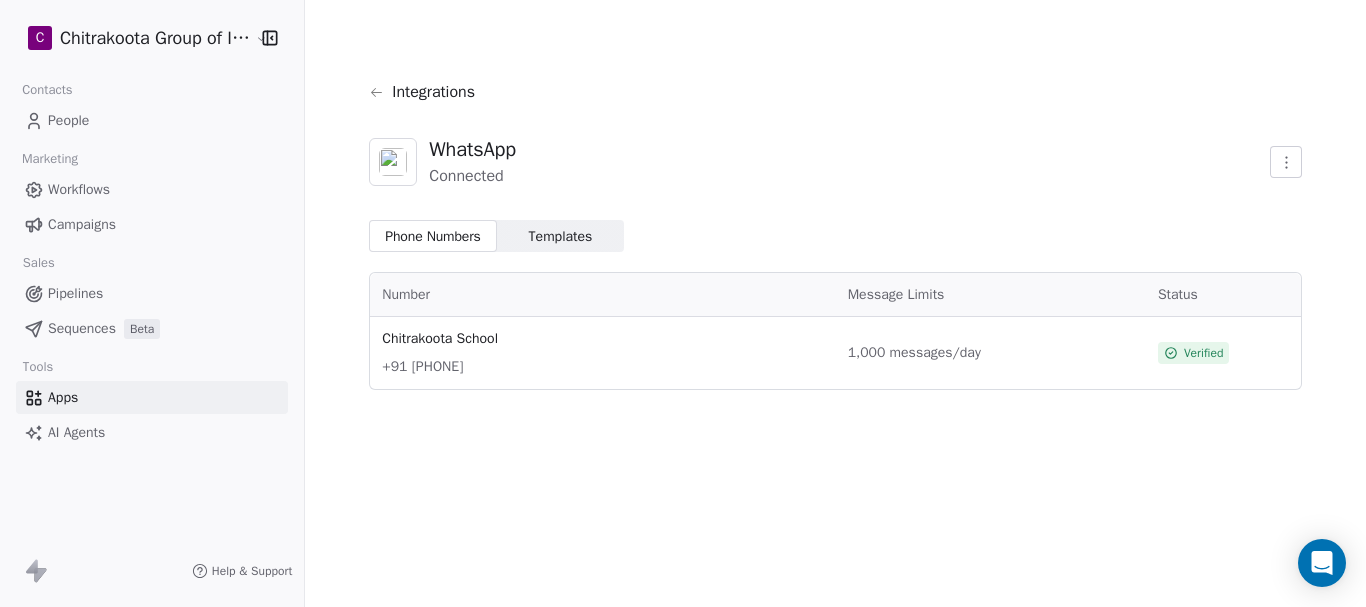click on "Templates" at bounding box center (561, 236) 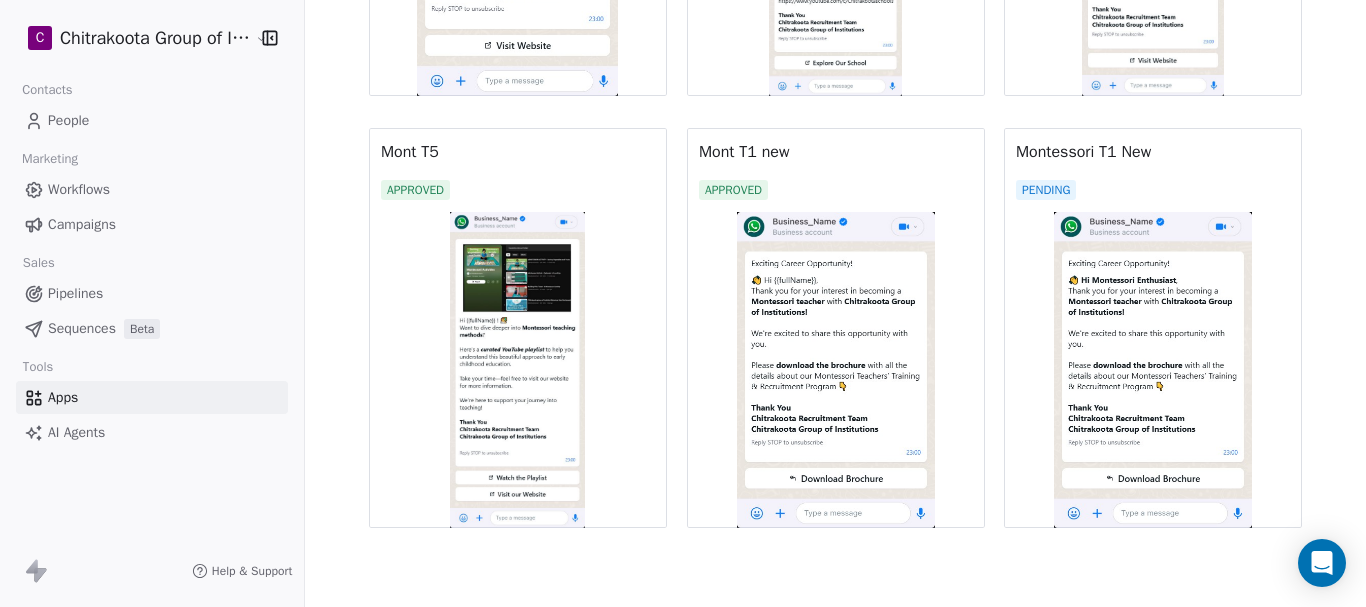 scroll, scrollTop: 1485, scrollLeft: 0, axis: vertical 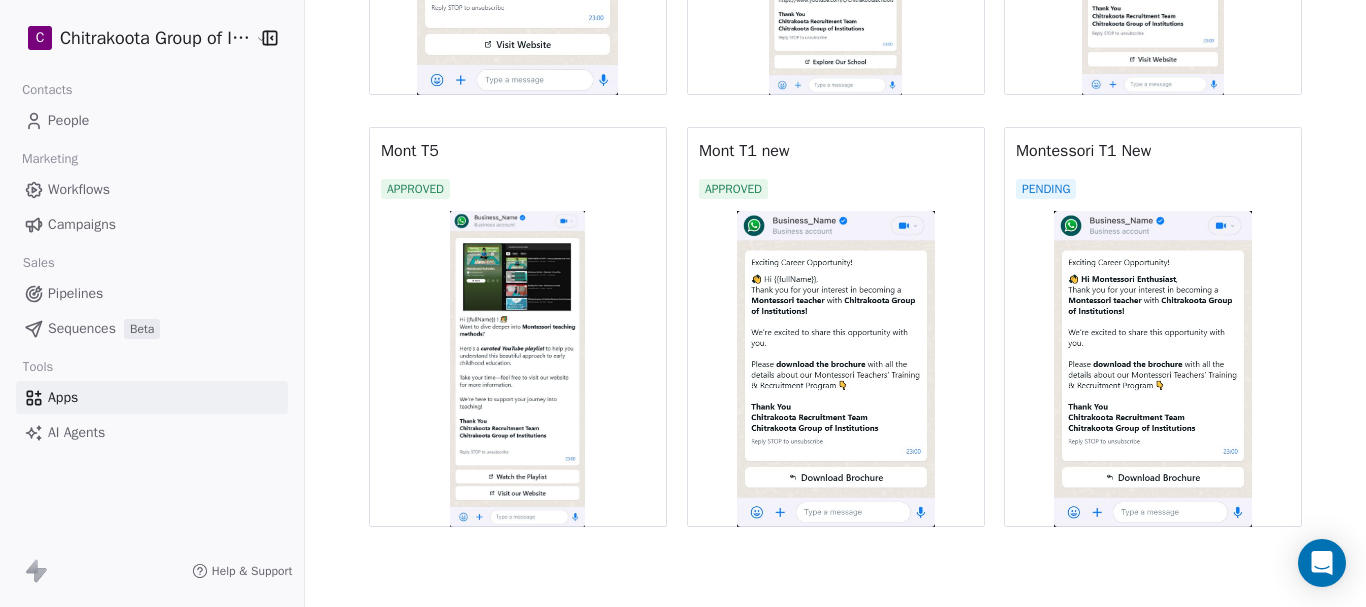 click on "PENDING" at bounding box center [1046, 189] 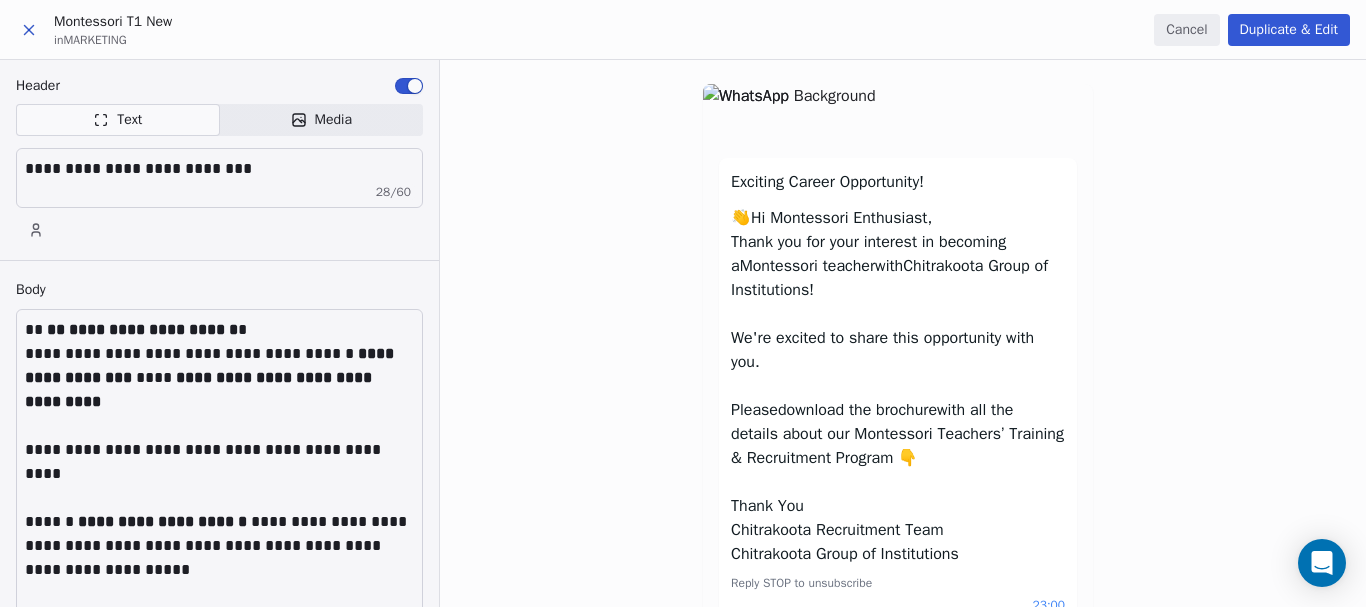 scroll, scrollTop: 0, scrollLeft: 0, axis: both 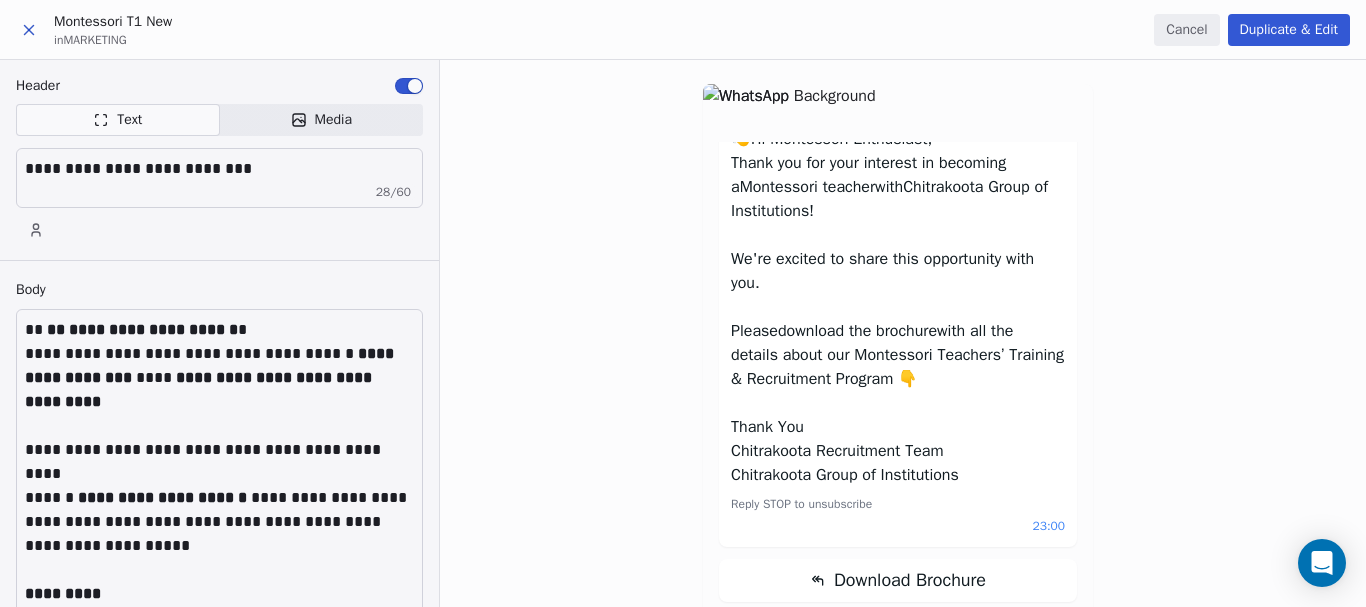 click 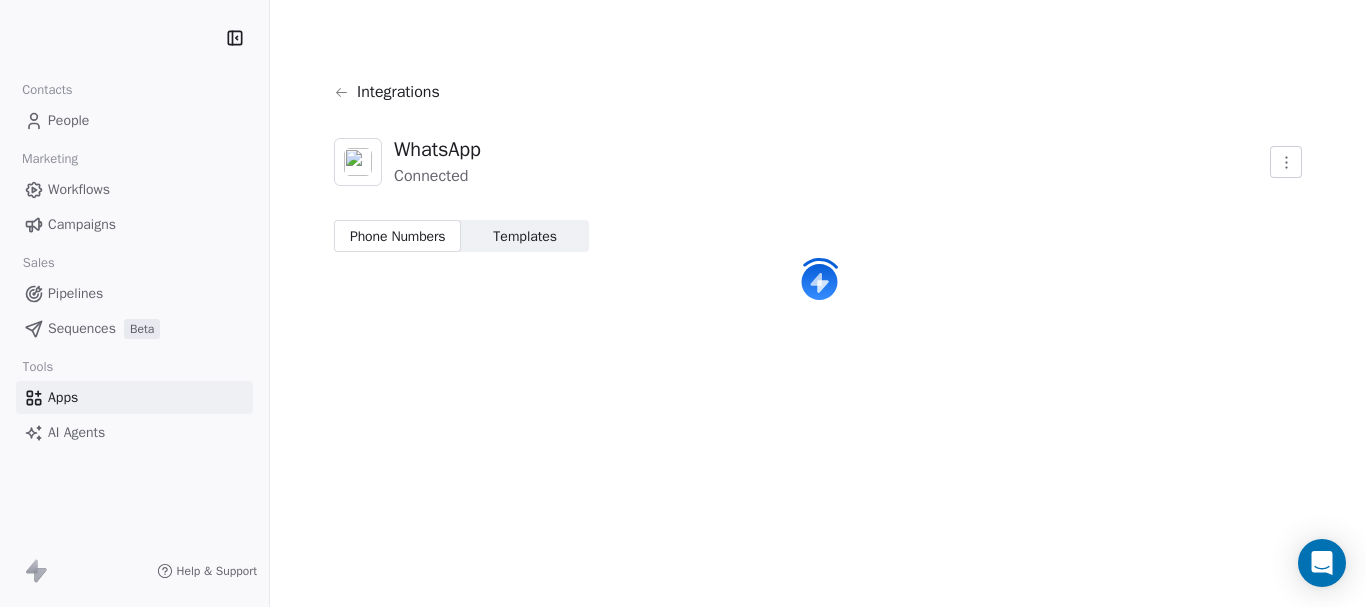 scroll, scrollTop: 0, scrollLeft: 0, axis: both 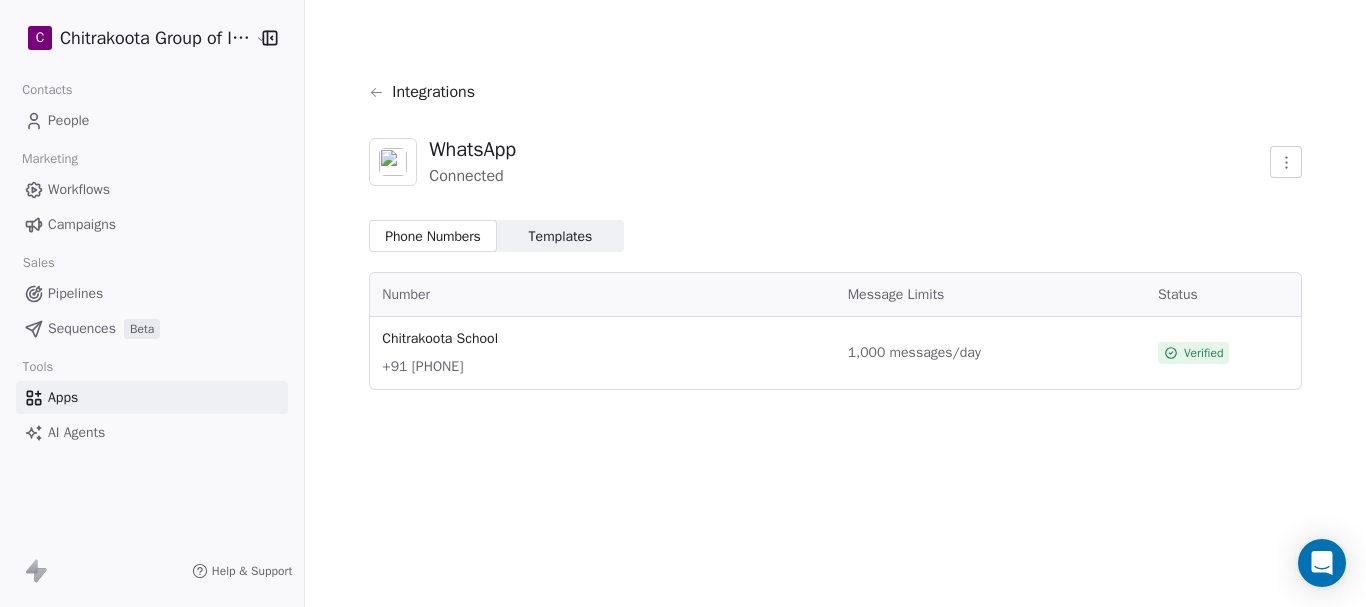 click on "Templates" at bounding box center (561, 236) 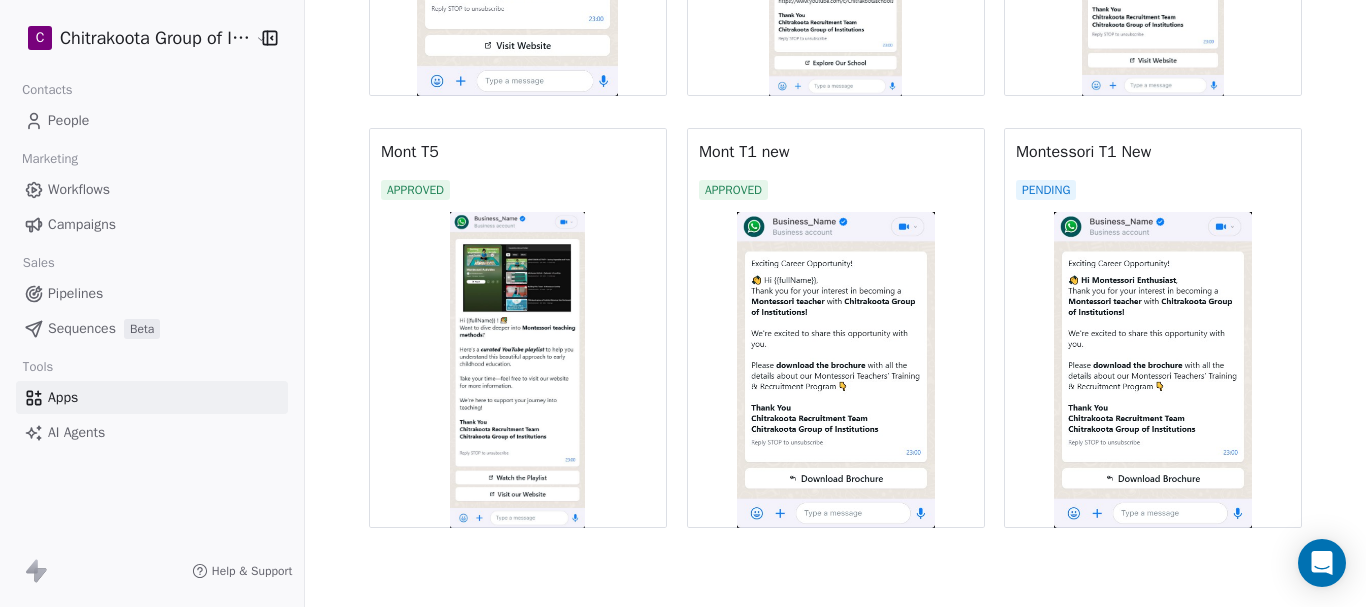 scroll, scrollTop: 1485, scrollLeft: 0, axis: vertical 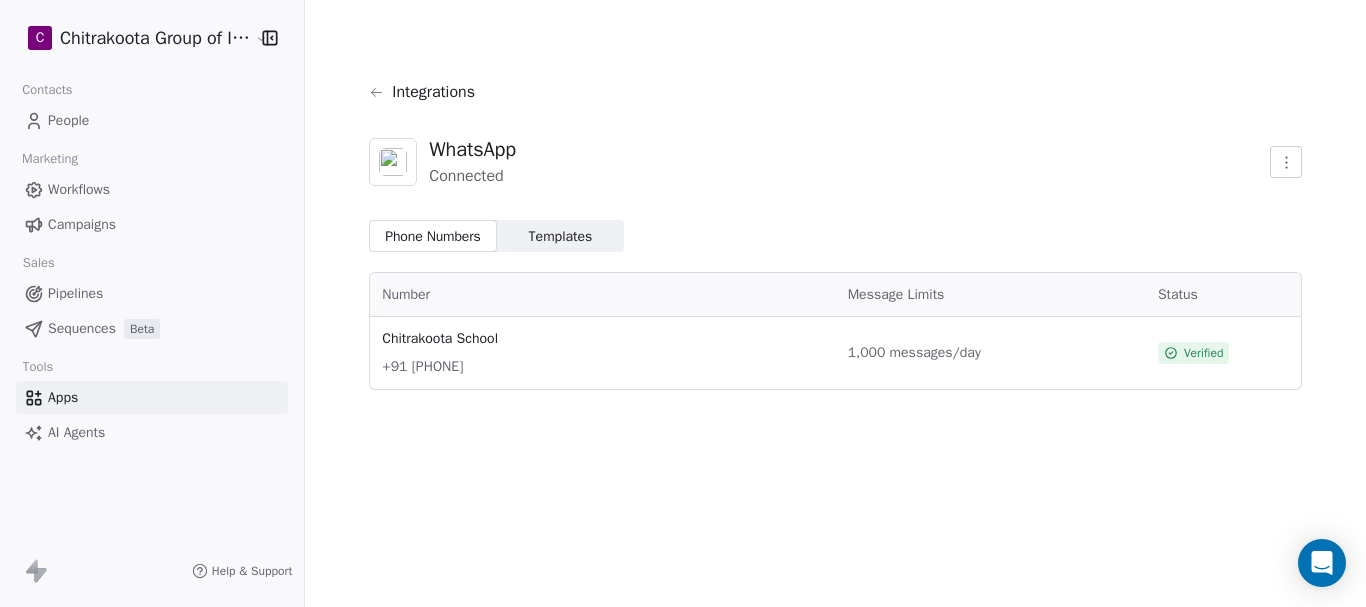 click on "Templates" at bounding box center (561, 236) 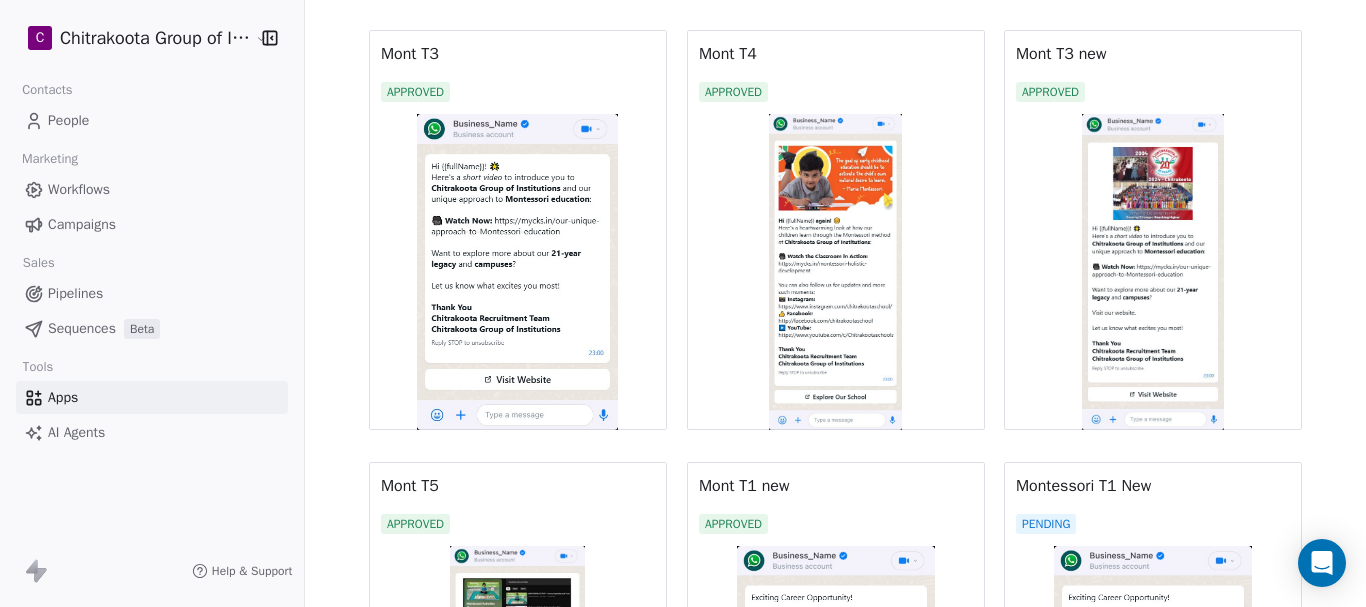 scroll, scrollTop: 1485, scrollLeft: 0, axis: vertical 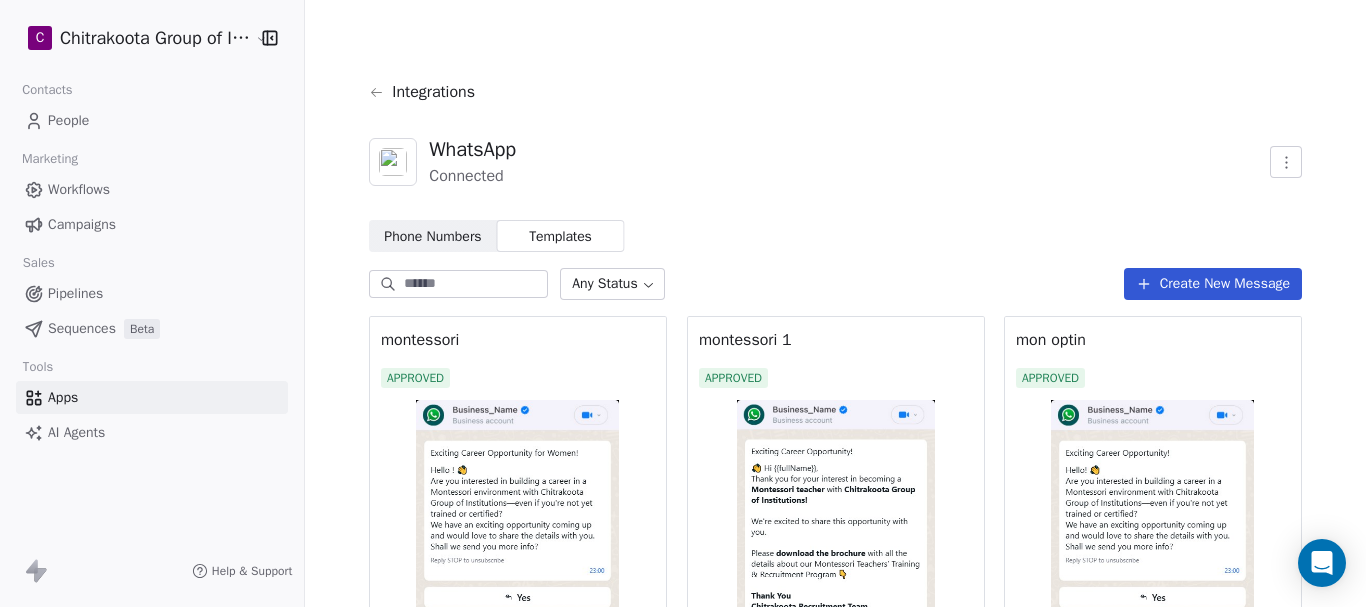 click on "Create New Message" at bounding box center (1213, 284) 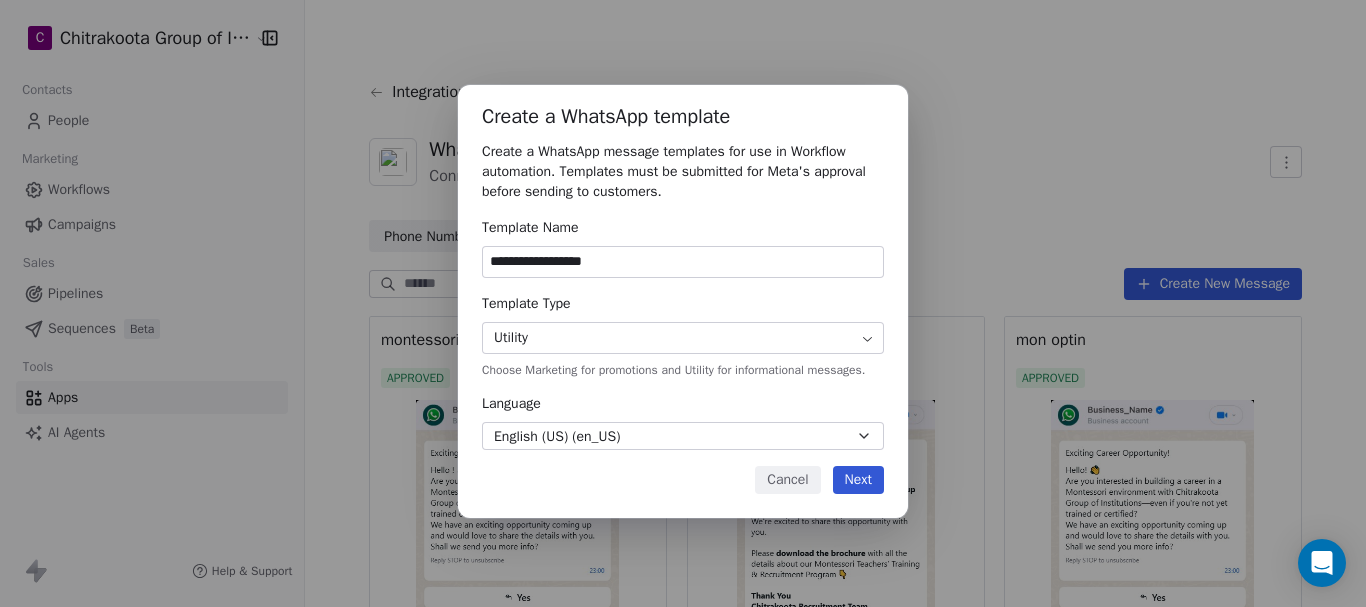 type on "**********" 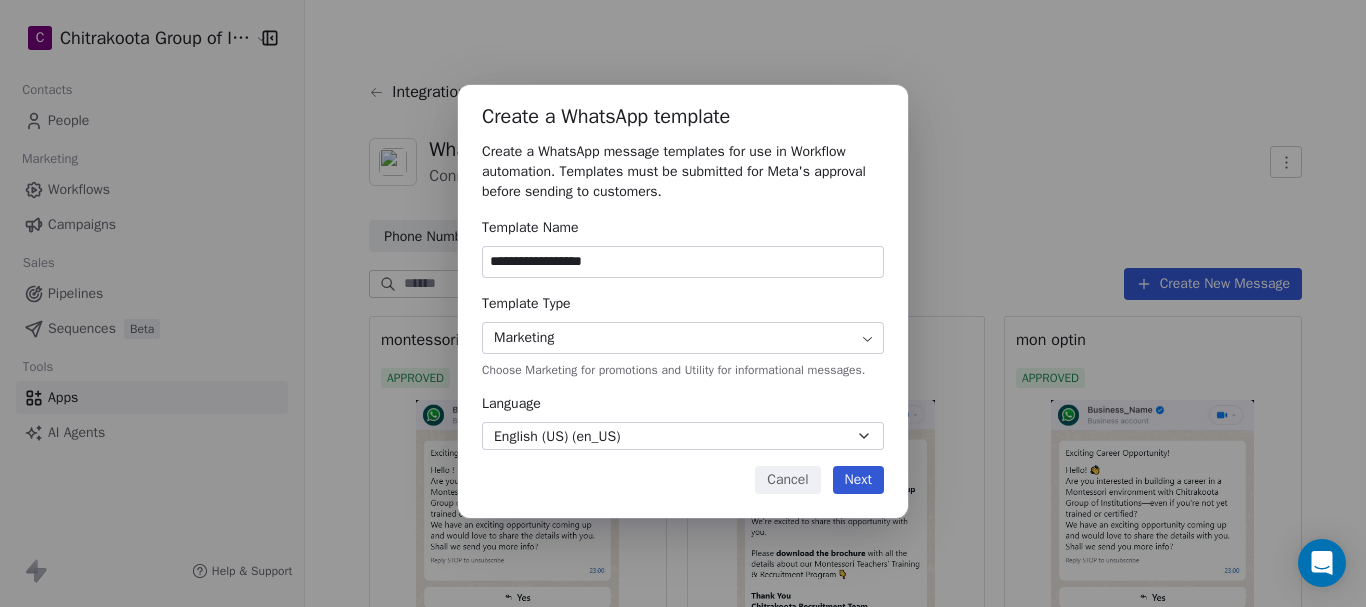 click on "Next" at bounding box center (858, 480) 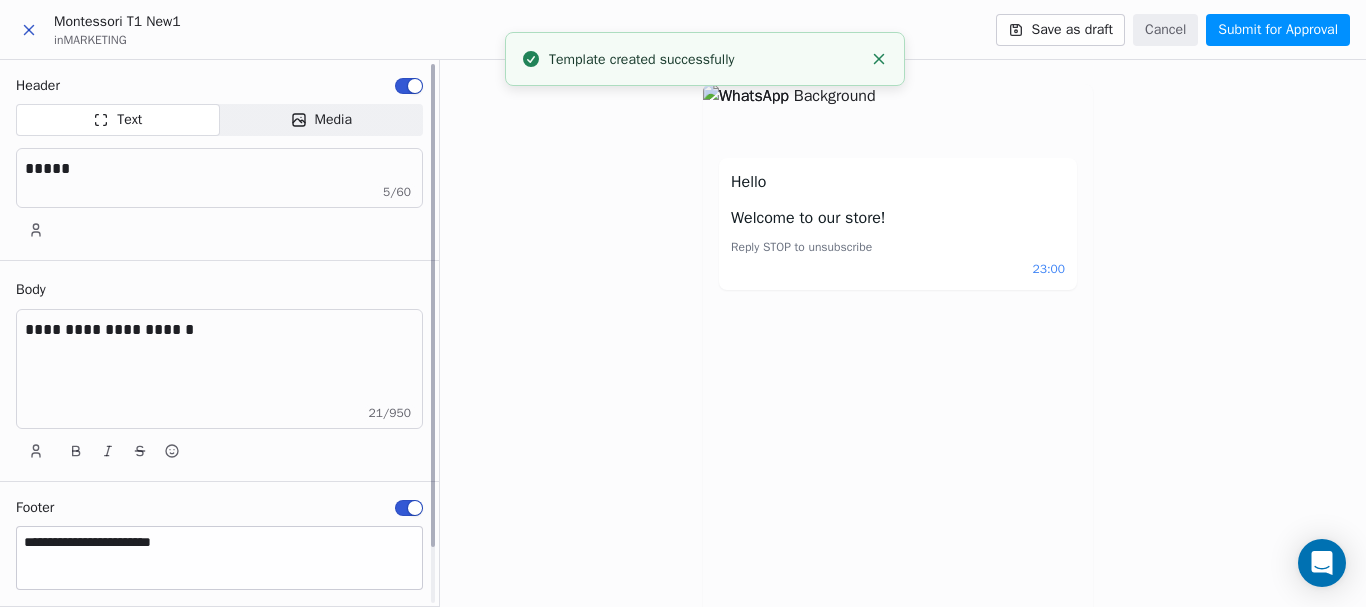 click on "*****" at bounding box center [219, 169] 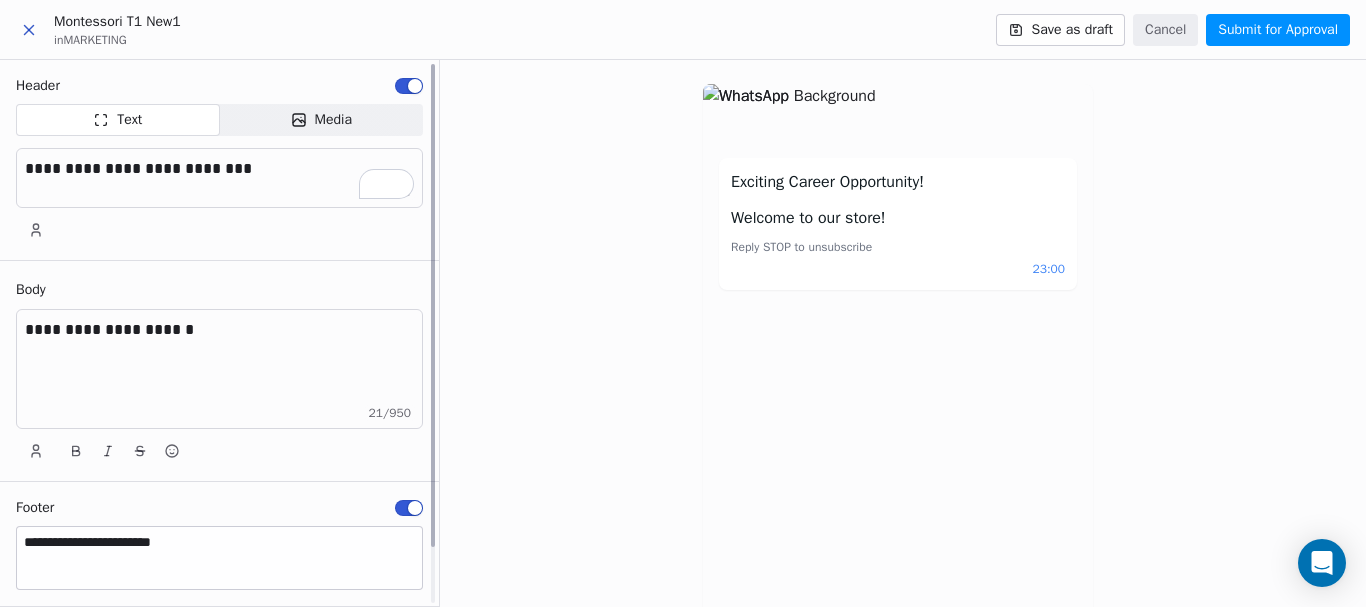 click on "**********" at bounding box center (219, 330) 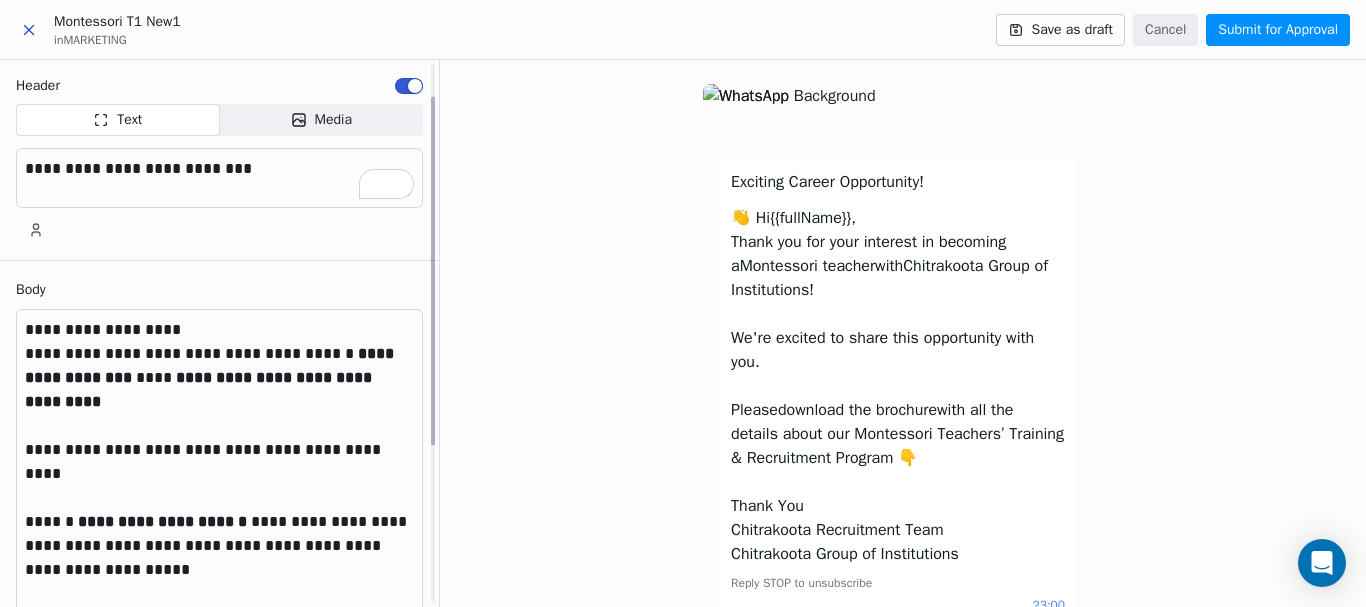 scroll, scrollTop: 51, scrollLeft: 0, axis: vertical 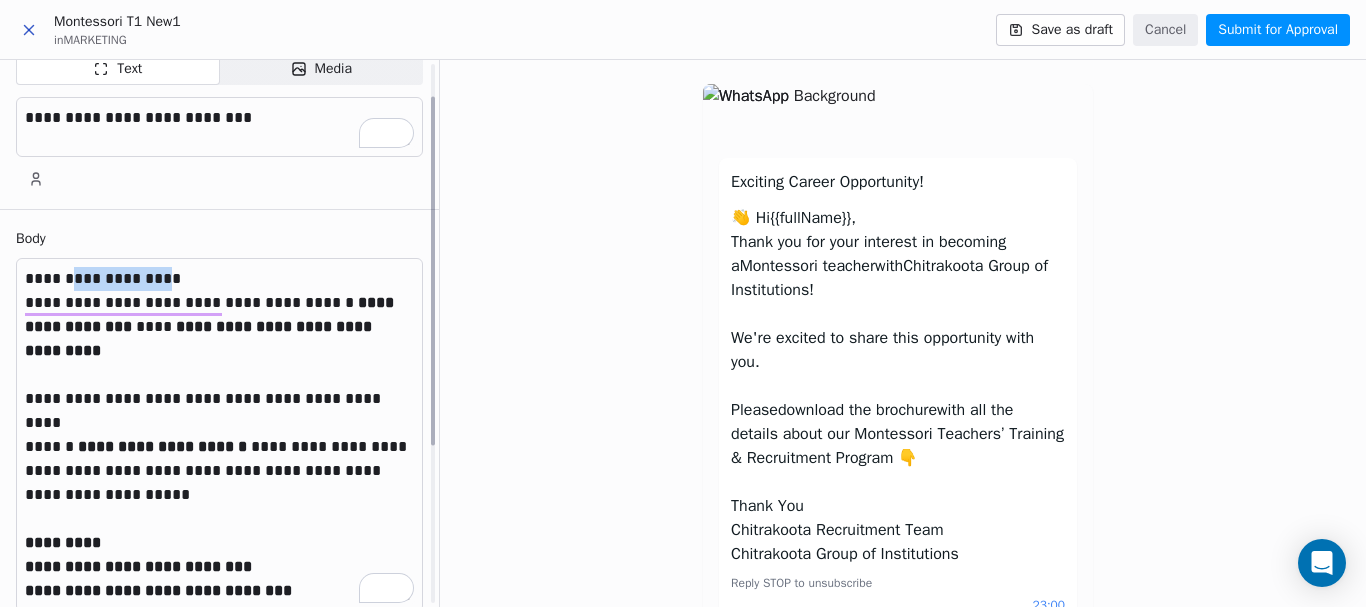 drag, startPoint x: 156, startPoint y: 271, endPoint x: 70, endPoint y: 274, distance: 86.05231 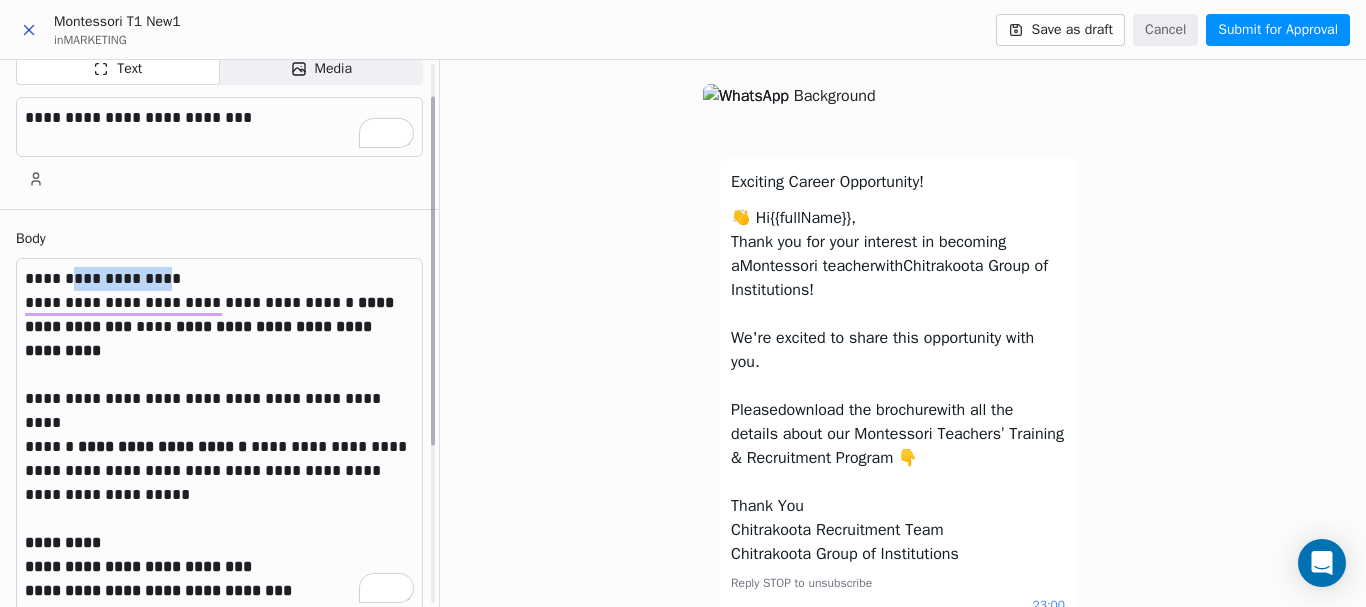 click on "**********" at bounding box center [219, 279] 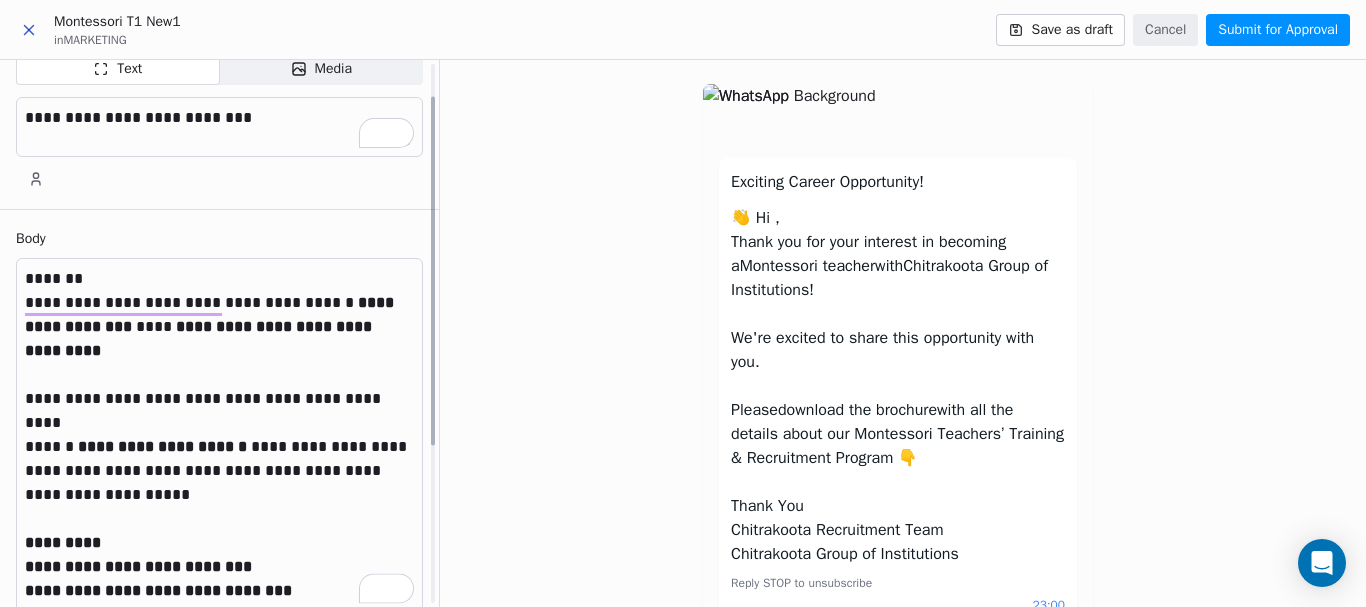scroll, scrollTop: 150, scrollLeft: 0, axis: vertical 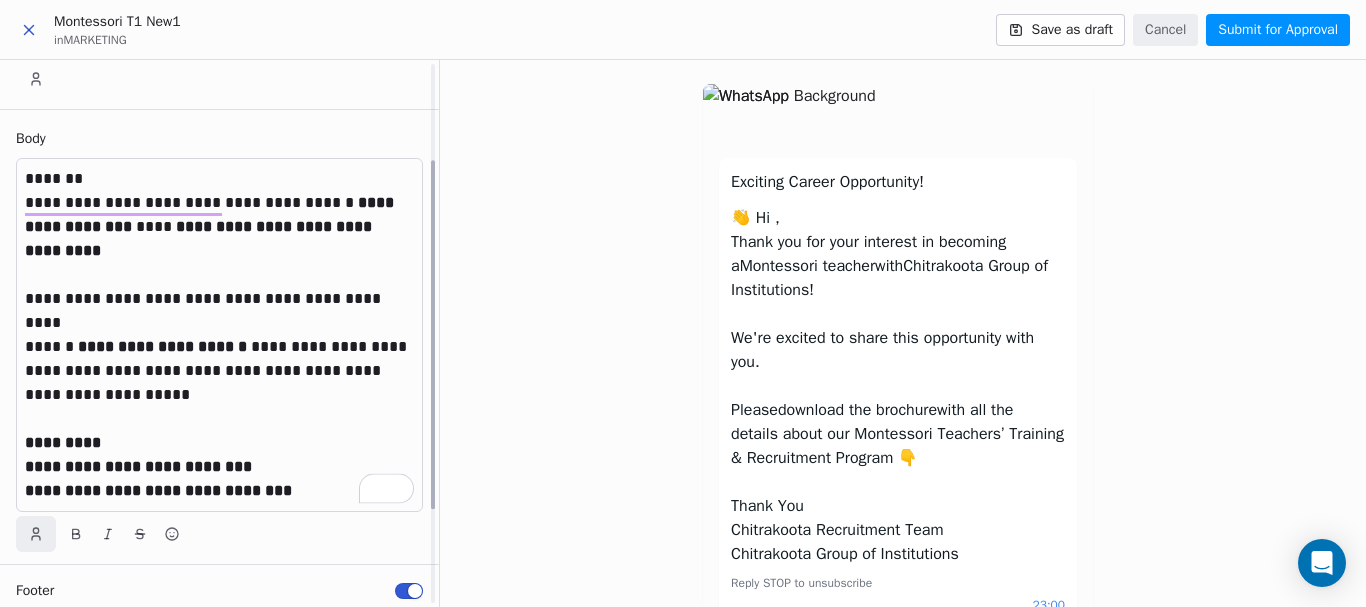 click at bounding box center [36, 534] 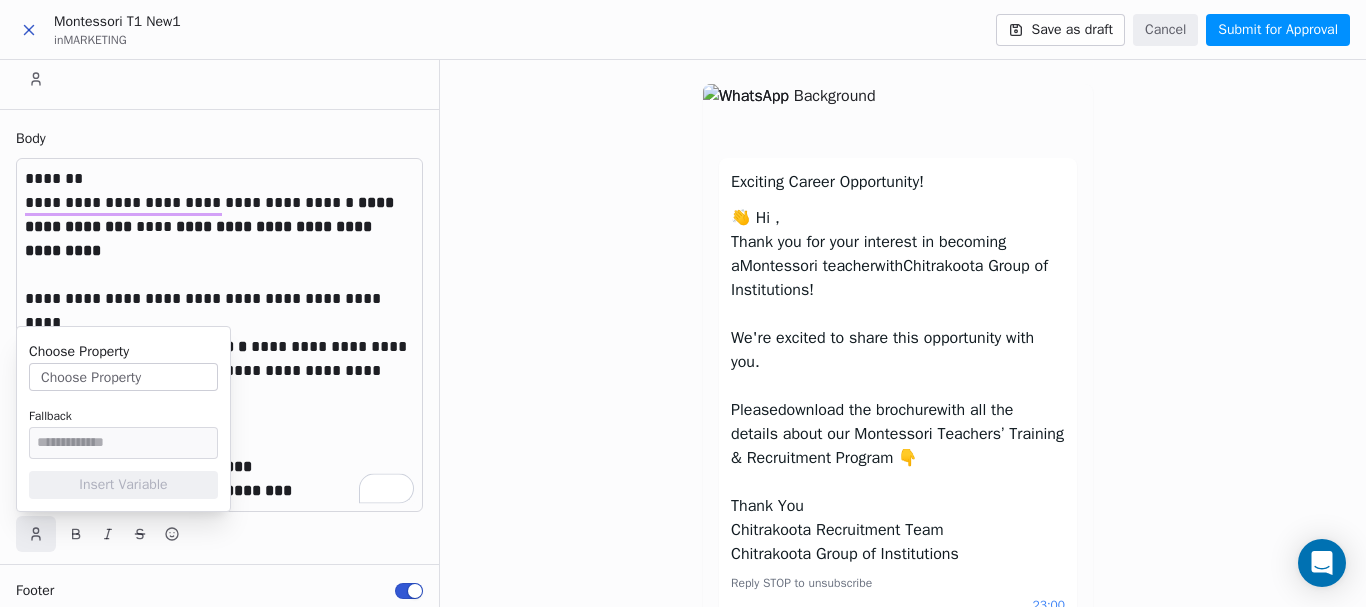 click on "Choose Property" at bounding box center (123, 377) 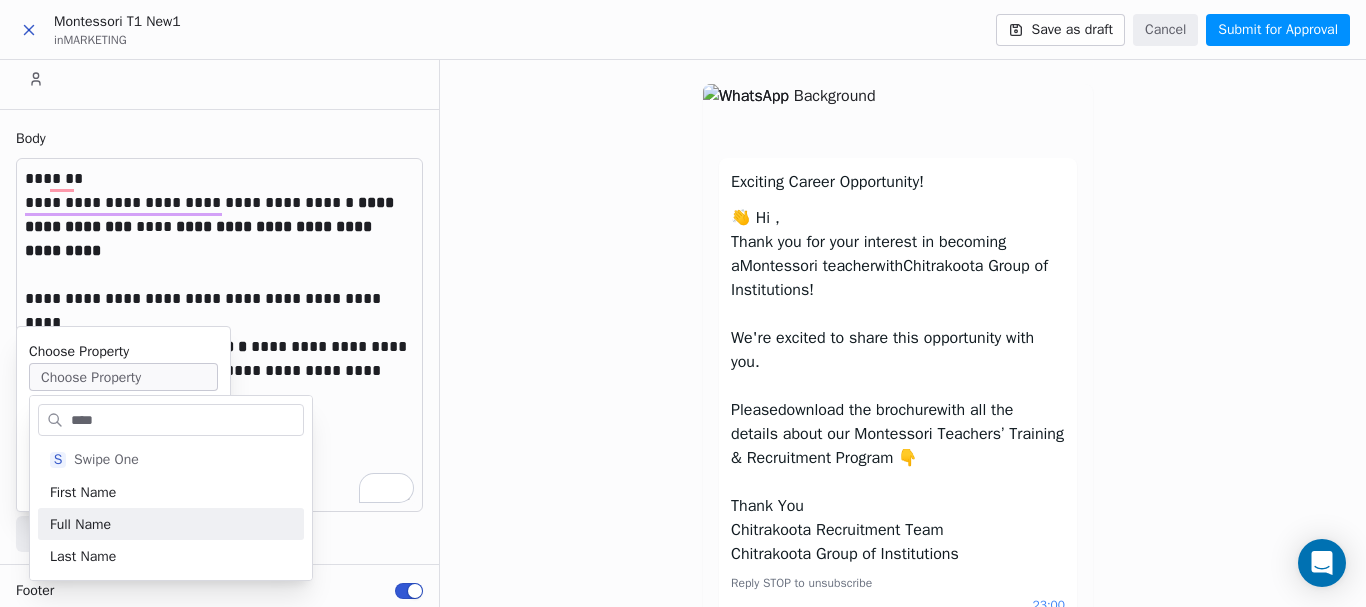 type on "****" 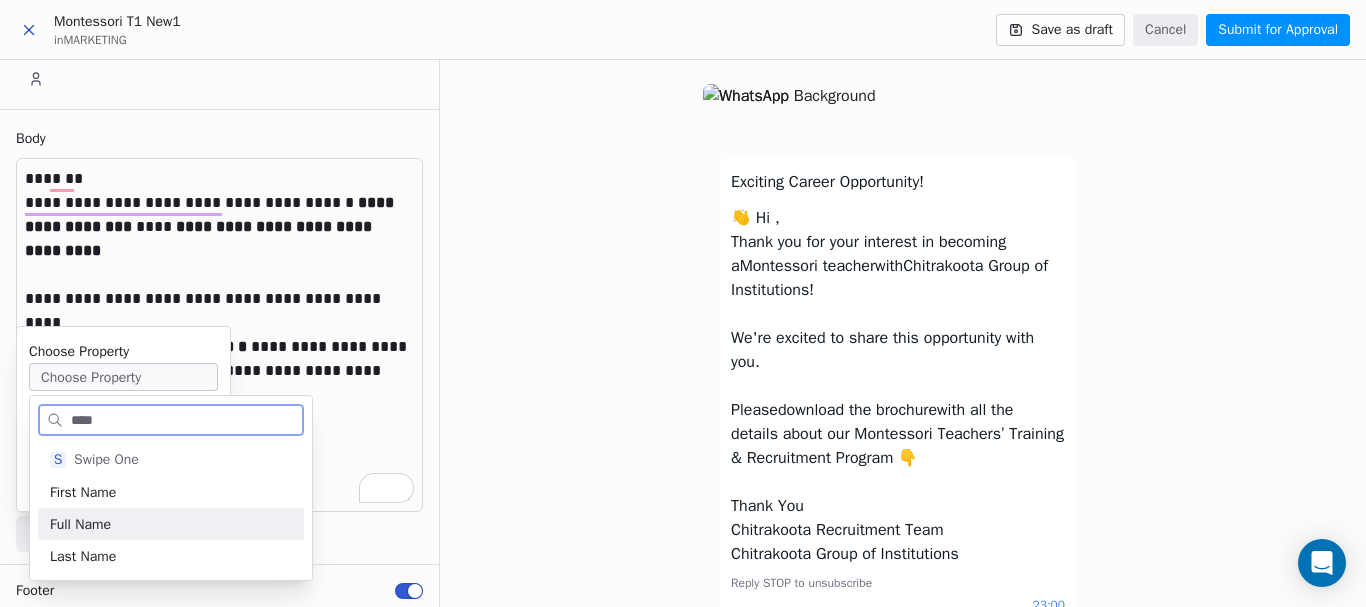 click on "Full Name" at bounding box center [80, 524] 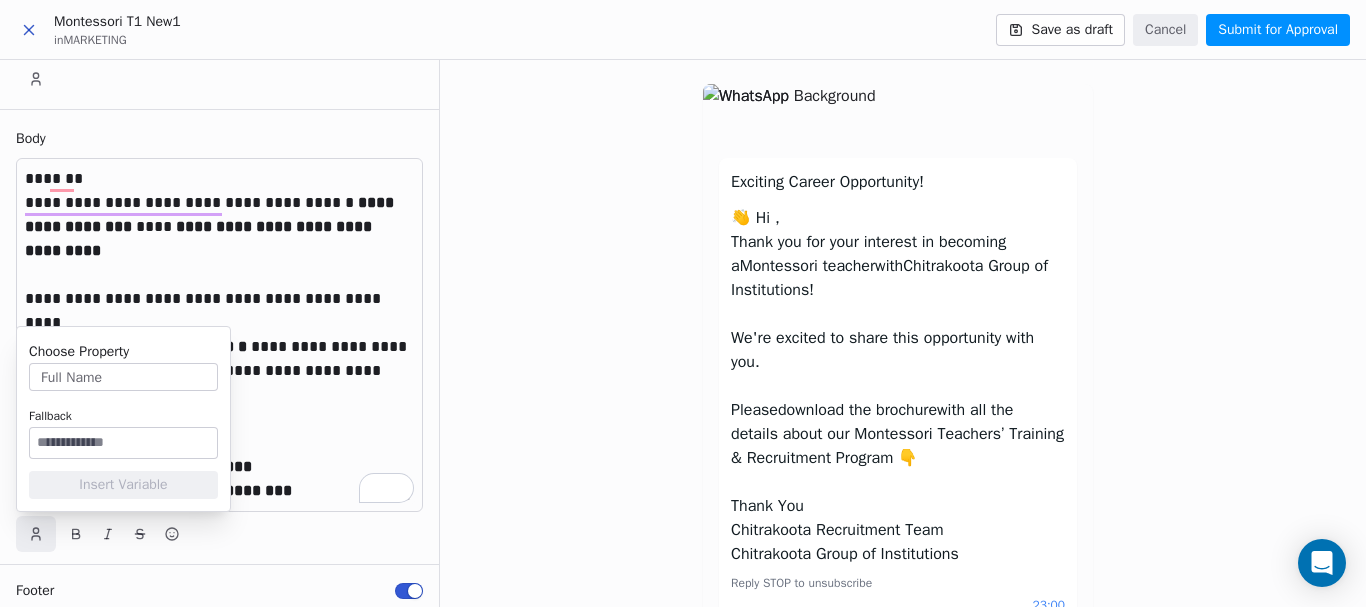 click at bounding box center (123, 443) 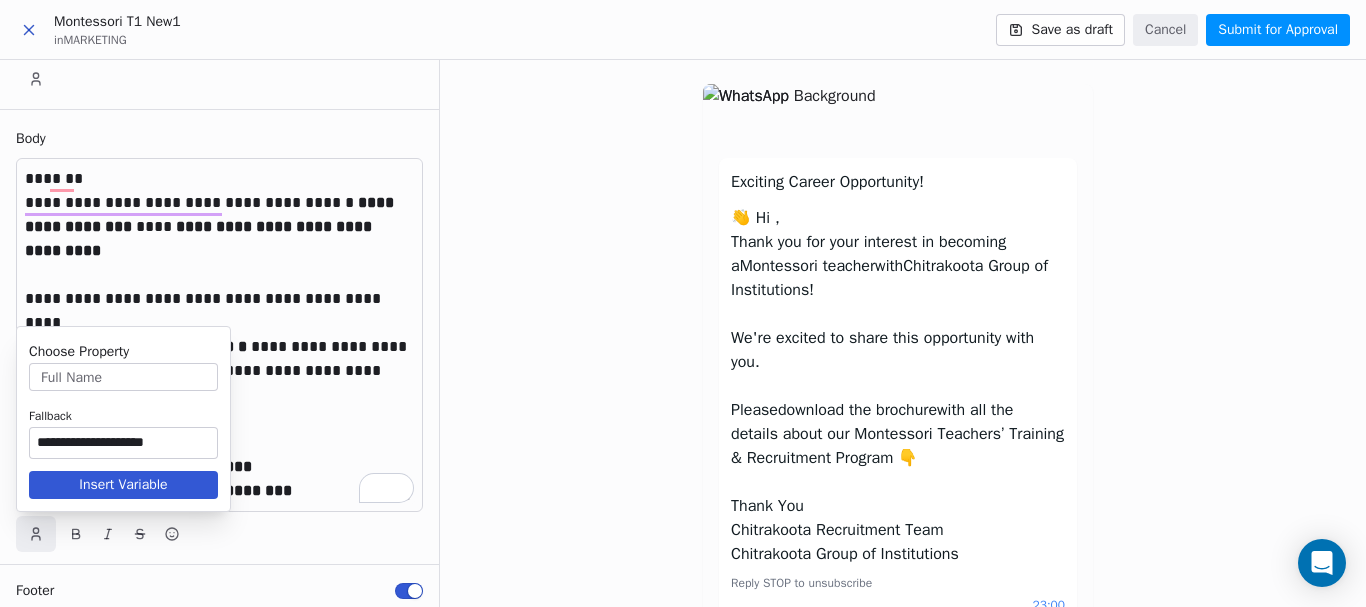 type on "**********" 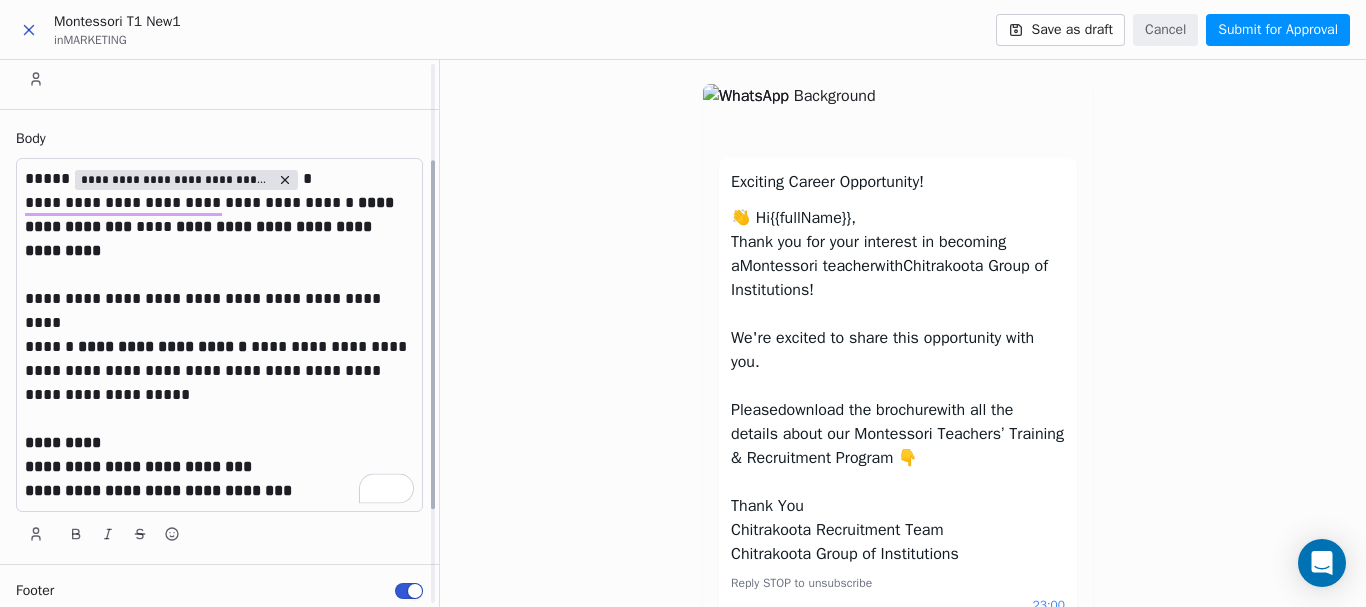 click on "**********" at bounding box center [219, 179] 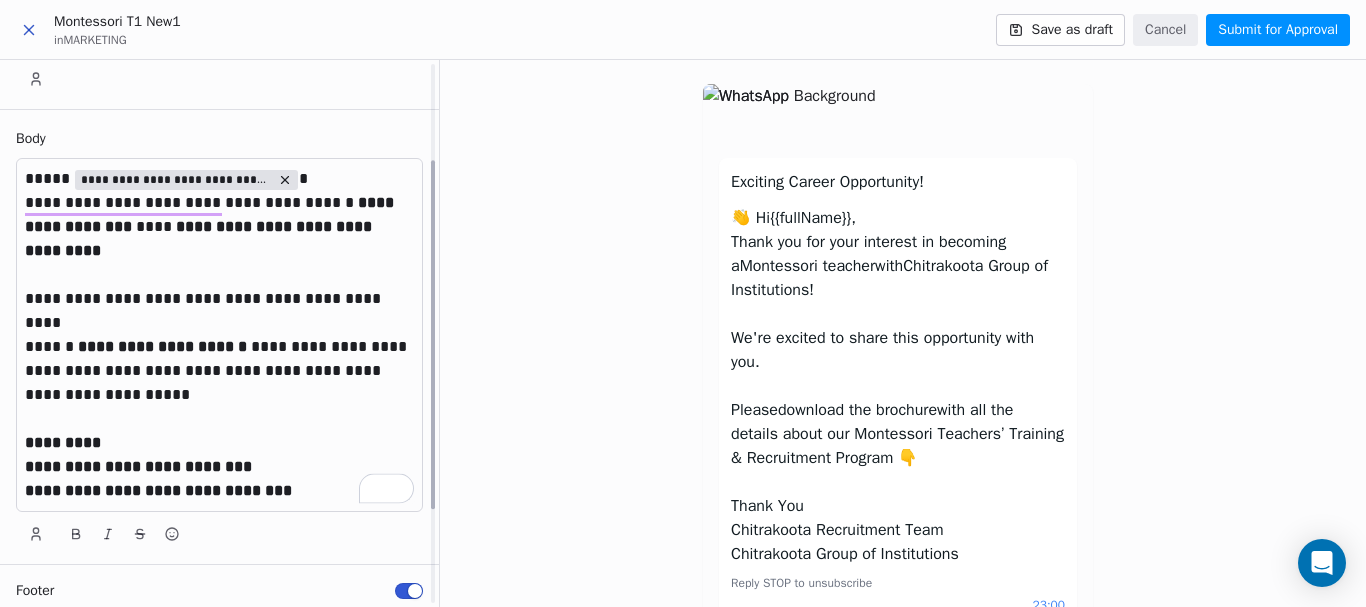 click on "**********" at bounding box center [219, 179] 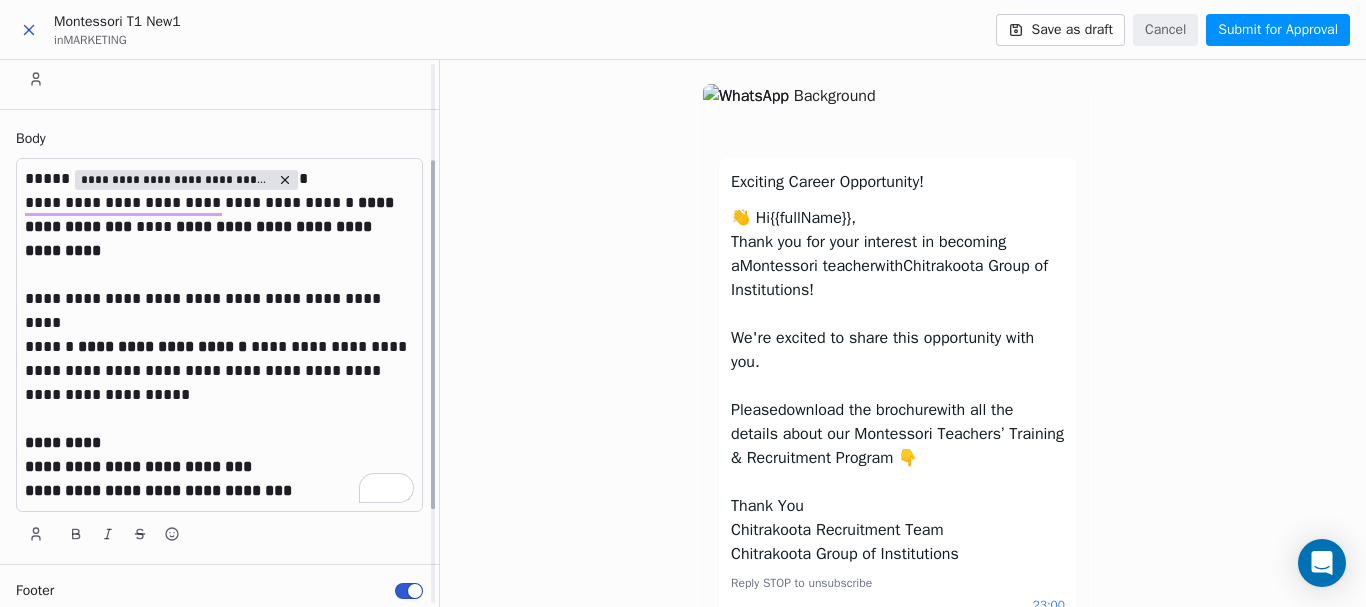 drag, startPoint x: 66, startPoint y: 322, endPoint x: 0, endPoint y: 319, distance: 66.068146 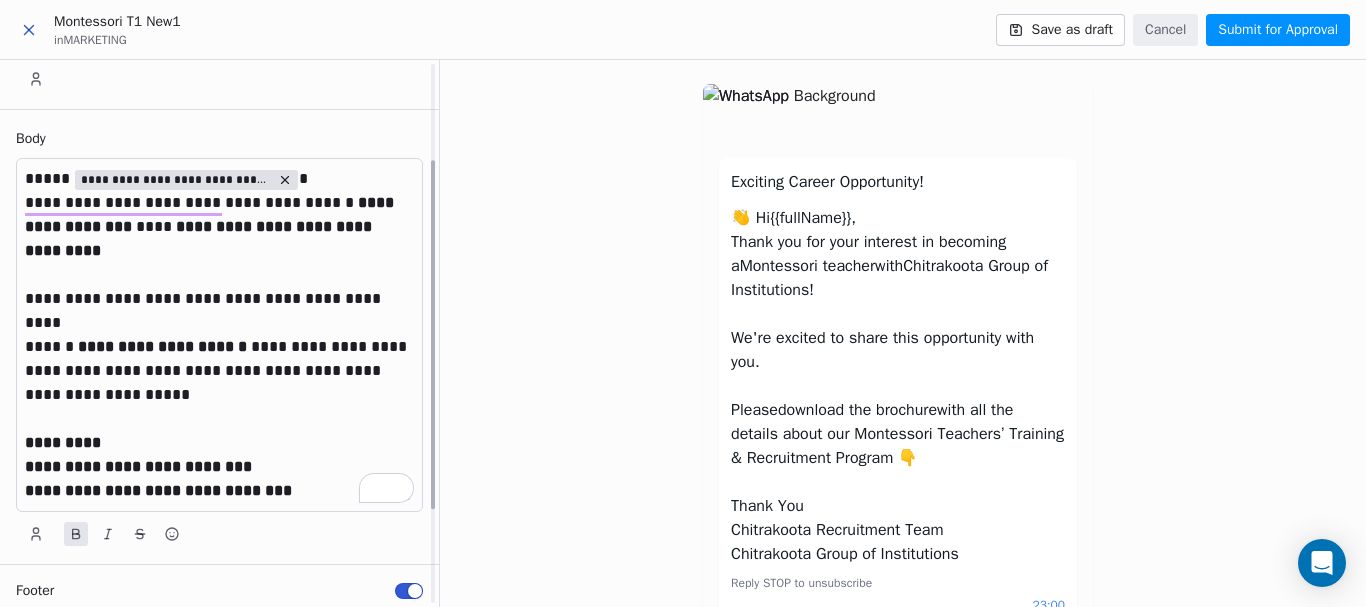 click on "**********" at bounding box center (219, 467) 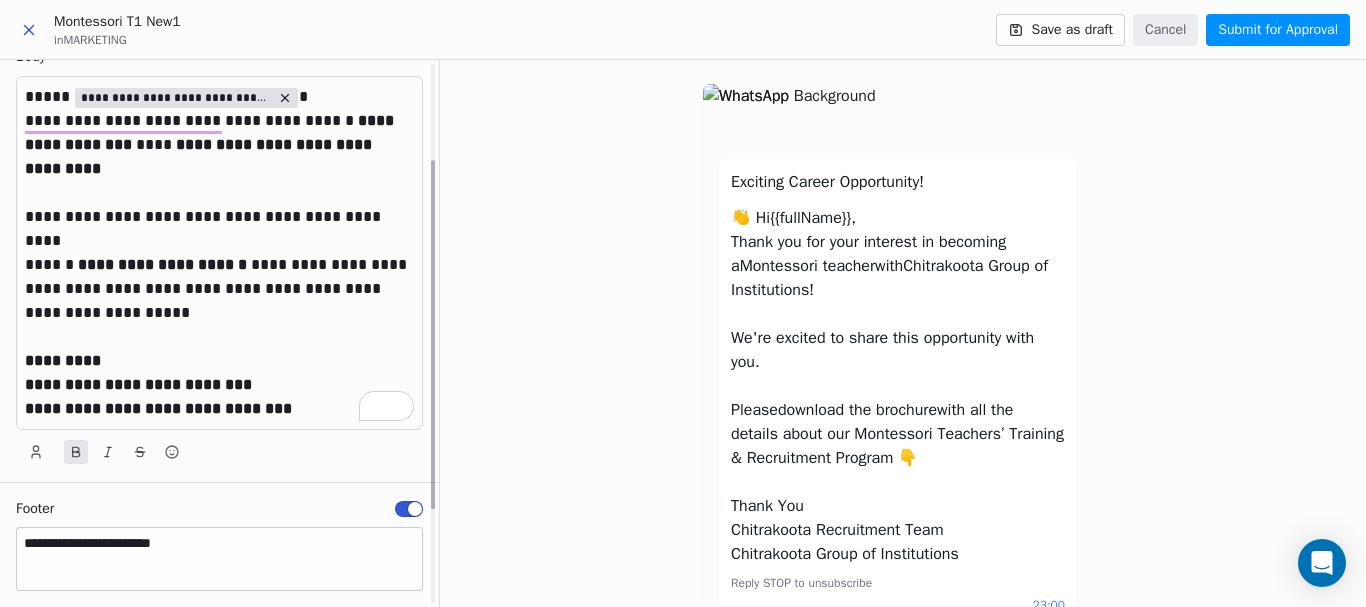 scroll, scrollTop: 233, scrollLeft: 0, axis: vertical 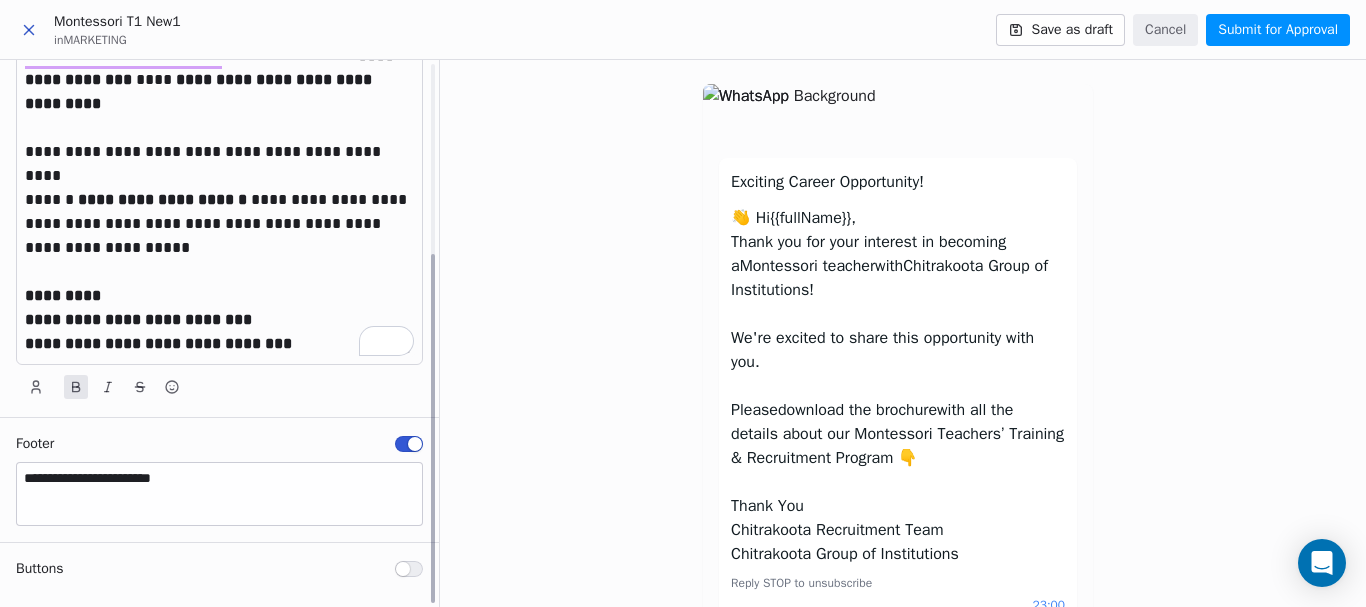 click at bounding box center [409, 569] 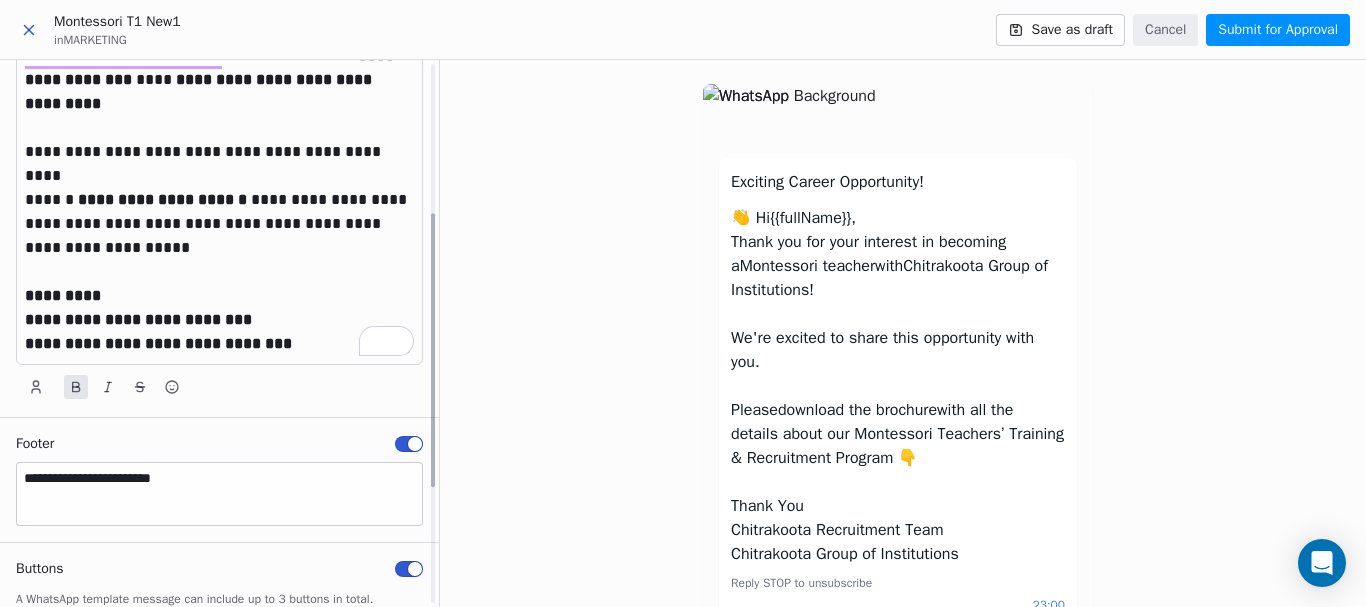 scroll, scrollTop: 465, scrollLeft: 0, axis: vertical 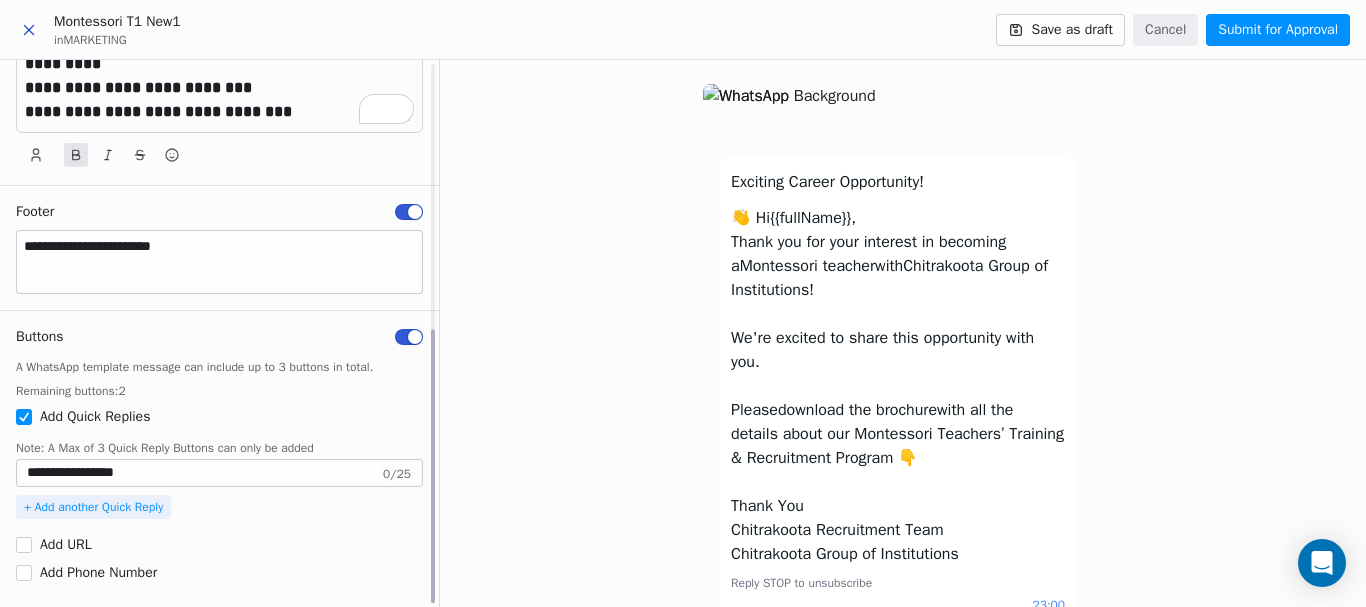 drag, startPoint x: 160, startPoint y: 476, endPoint x: 11, endPoint y: 476, distance: 149 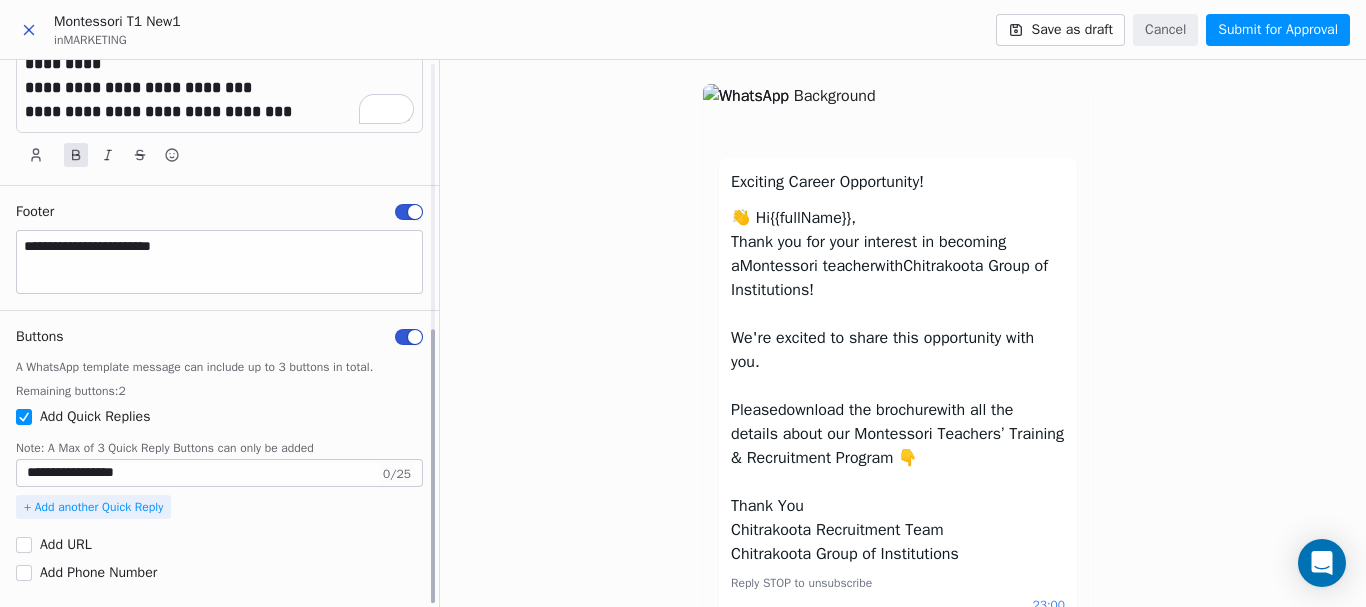 click on "**********" at bounding box center [219, 459] 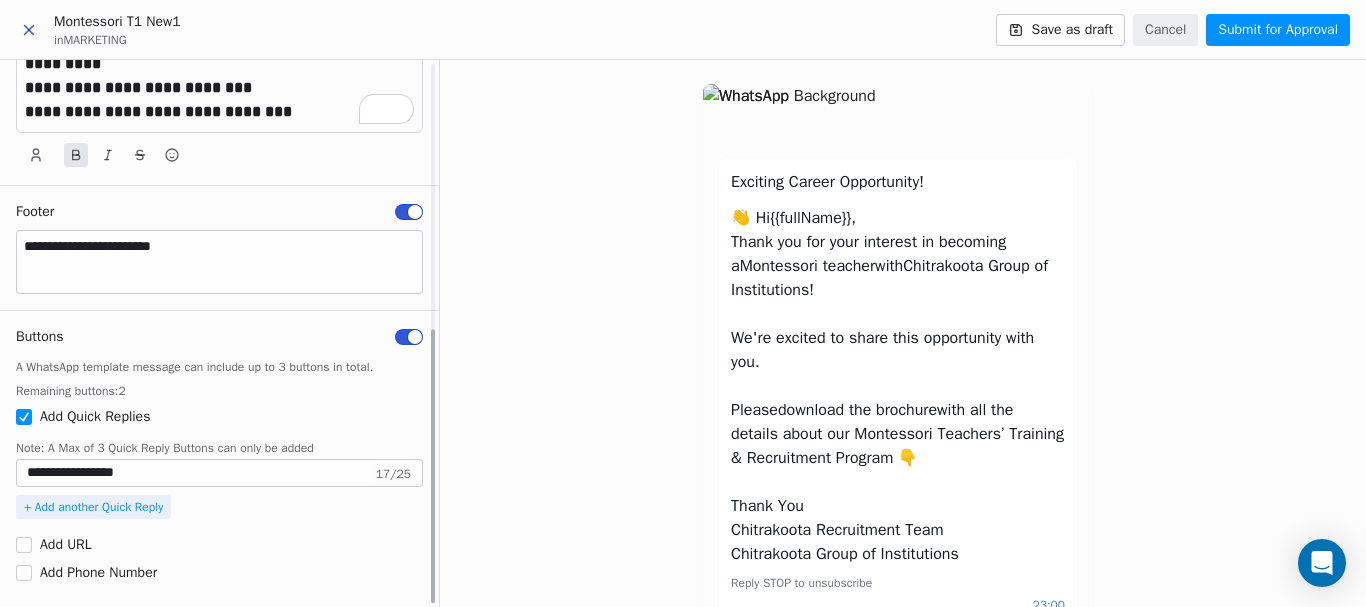 scroll, scrollTop: 335, scrollLeft: 0, axis: vertical 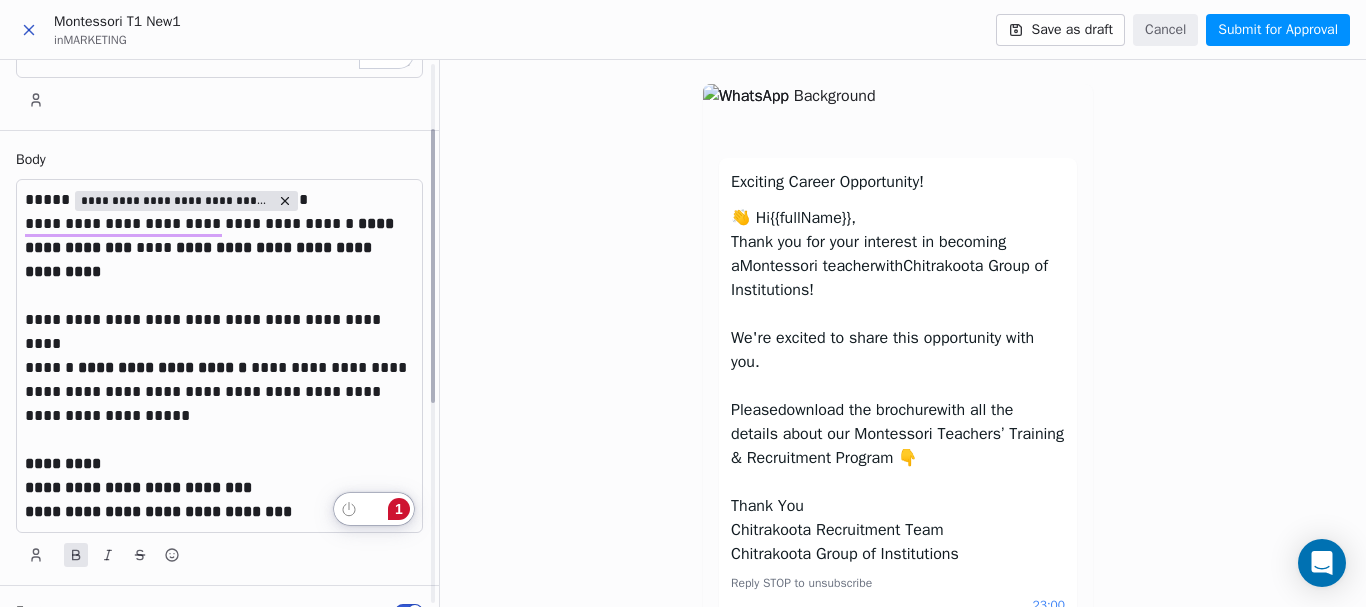 type on "**********" 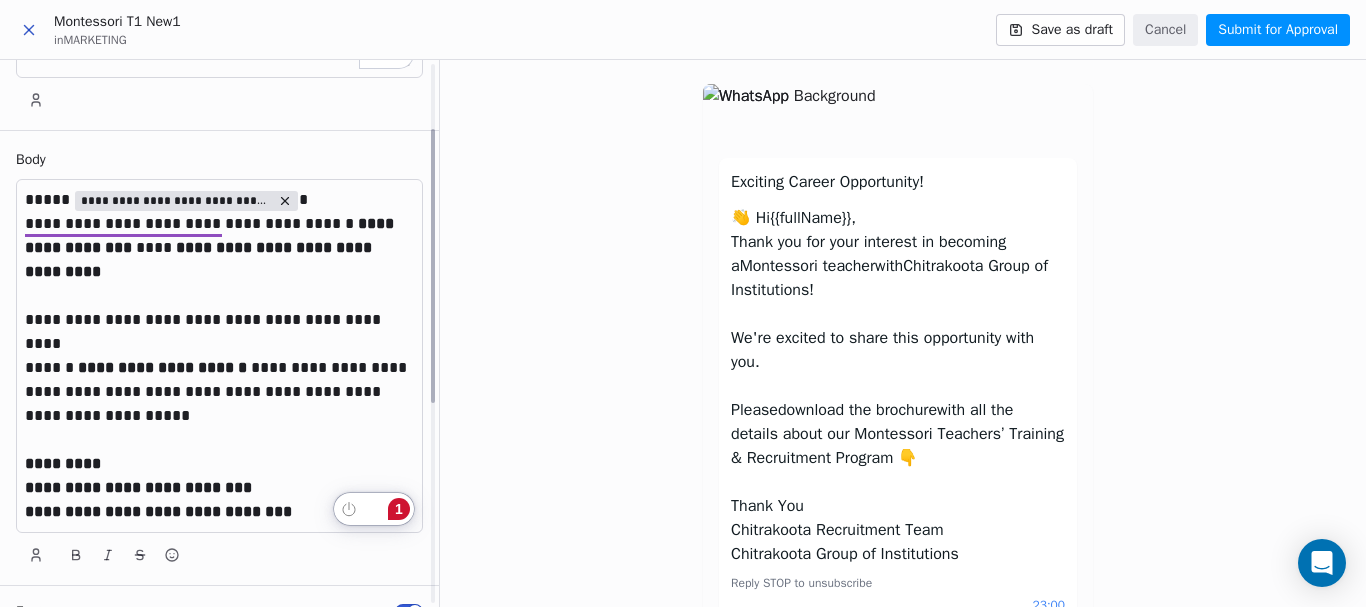 click on "**********" at bounding box center (219, 248) 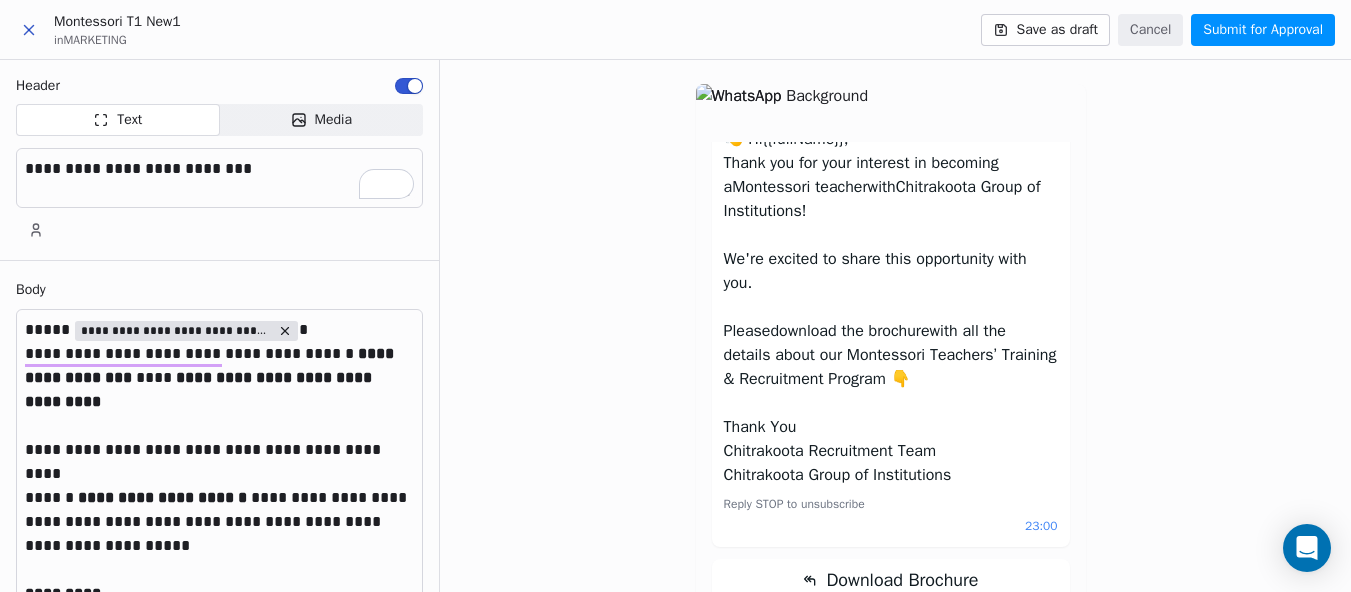 click on "Submit for Approval" at bounding box center (1263, 30) 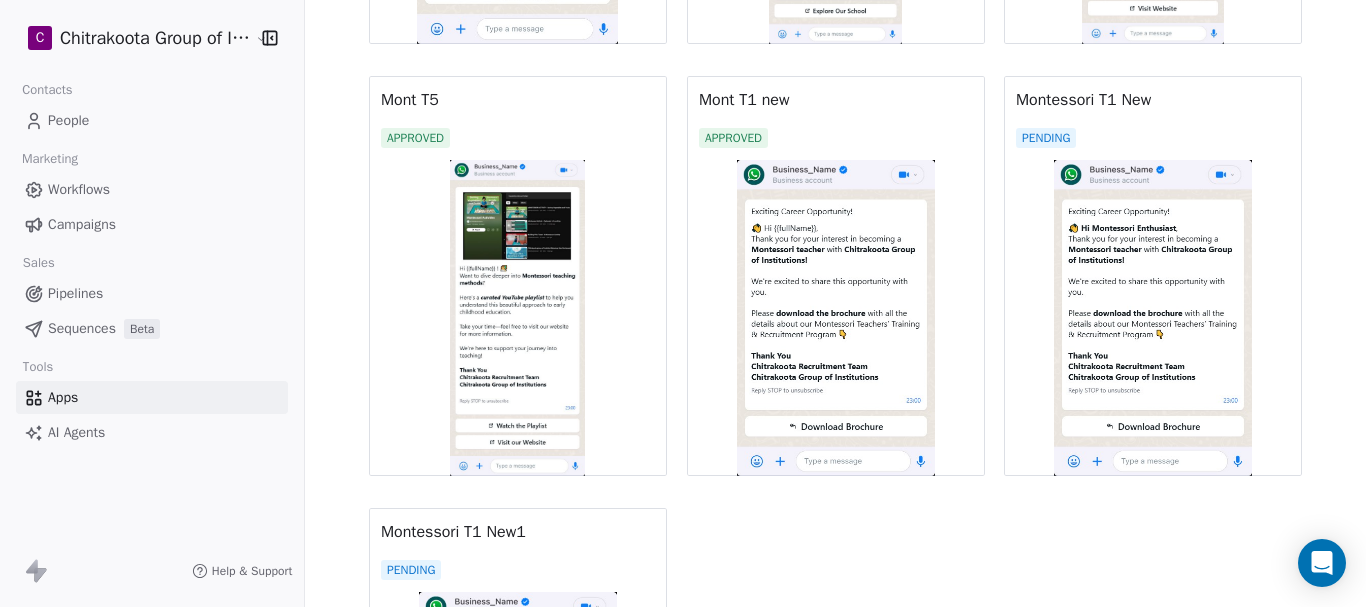 scroll, scrollTop: 1500, scrollLeft: 0, axis: vertical 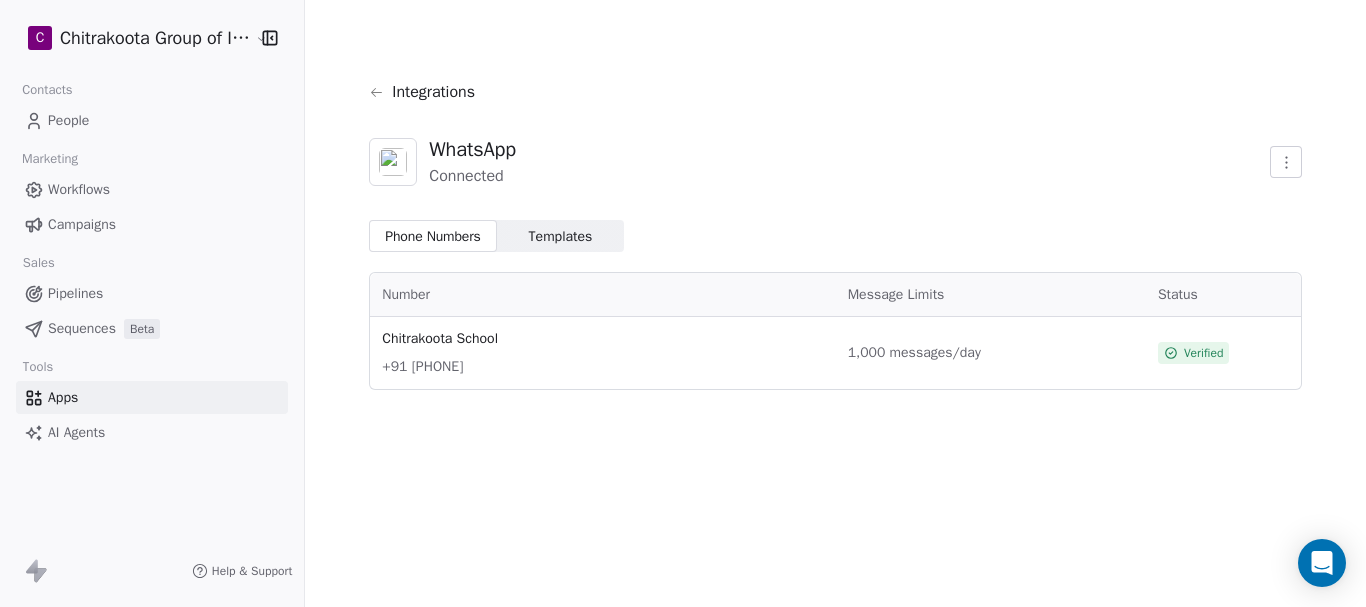 click on "Templates" at bounding box center (561, 236) 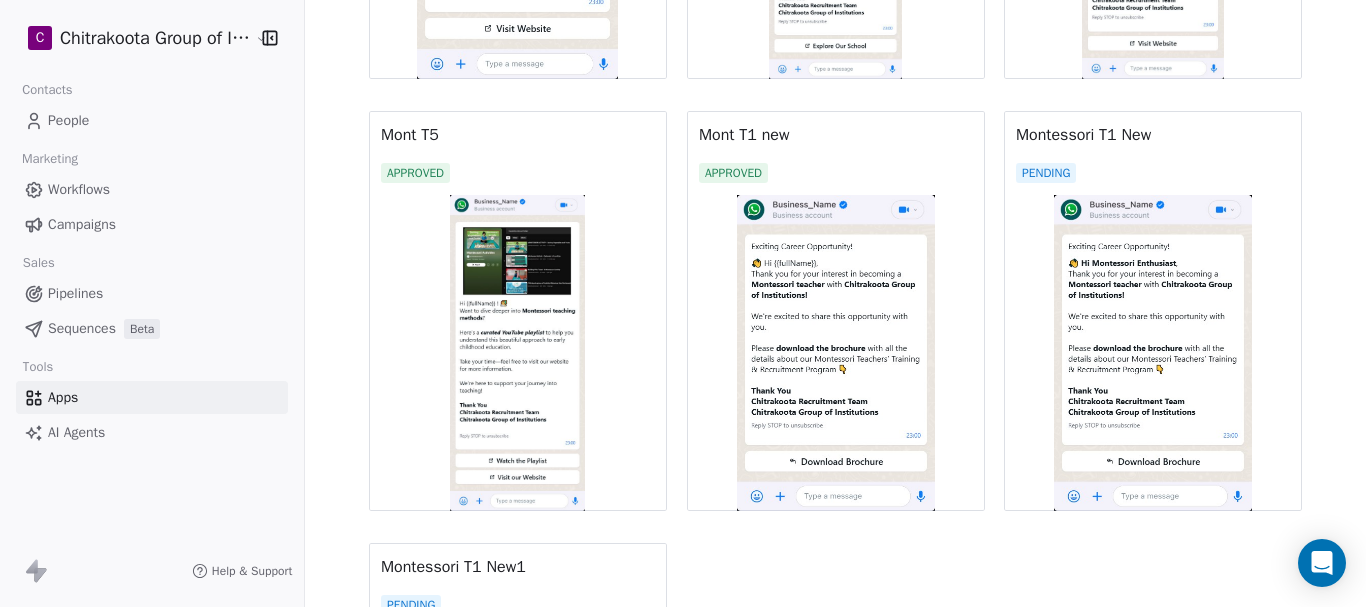 scroll, scrollTop: 1500, scrollLeft: 0, axis: vertical 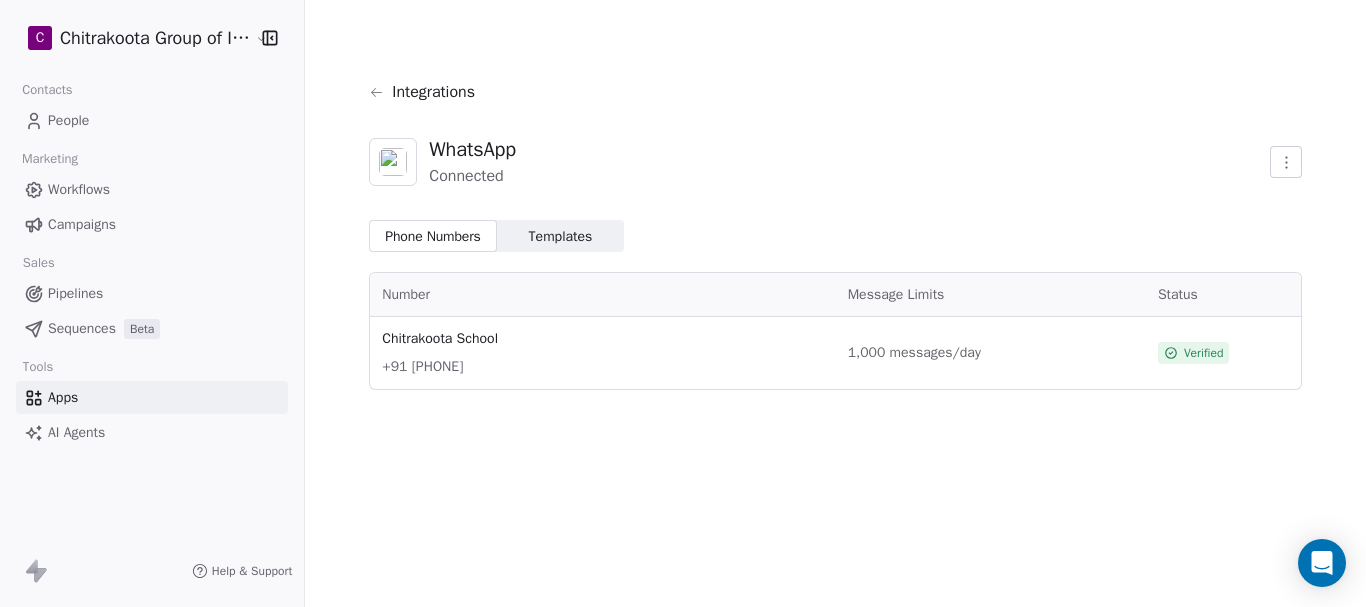 click on "Templates" at bounding box center (561, 236) 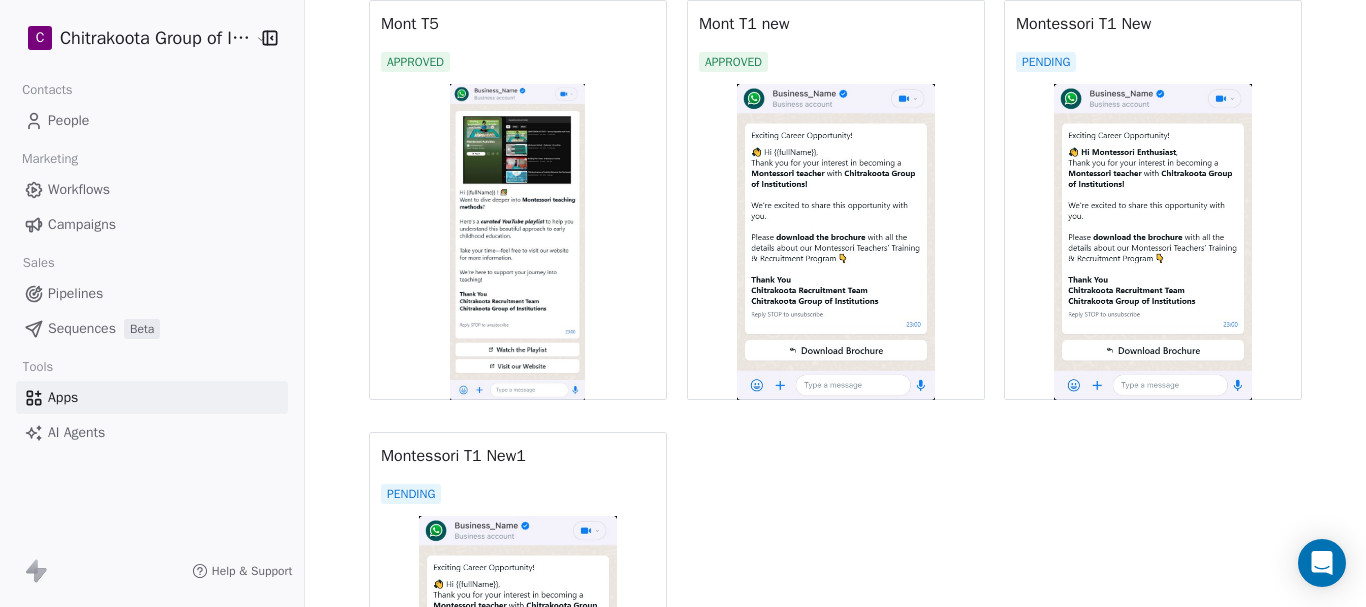 scroll, scrollTop: 1400, scrollLeft: 0, axis: vertical 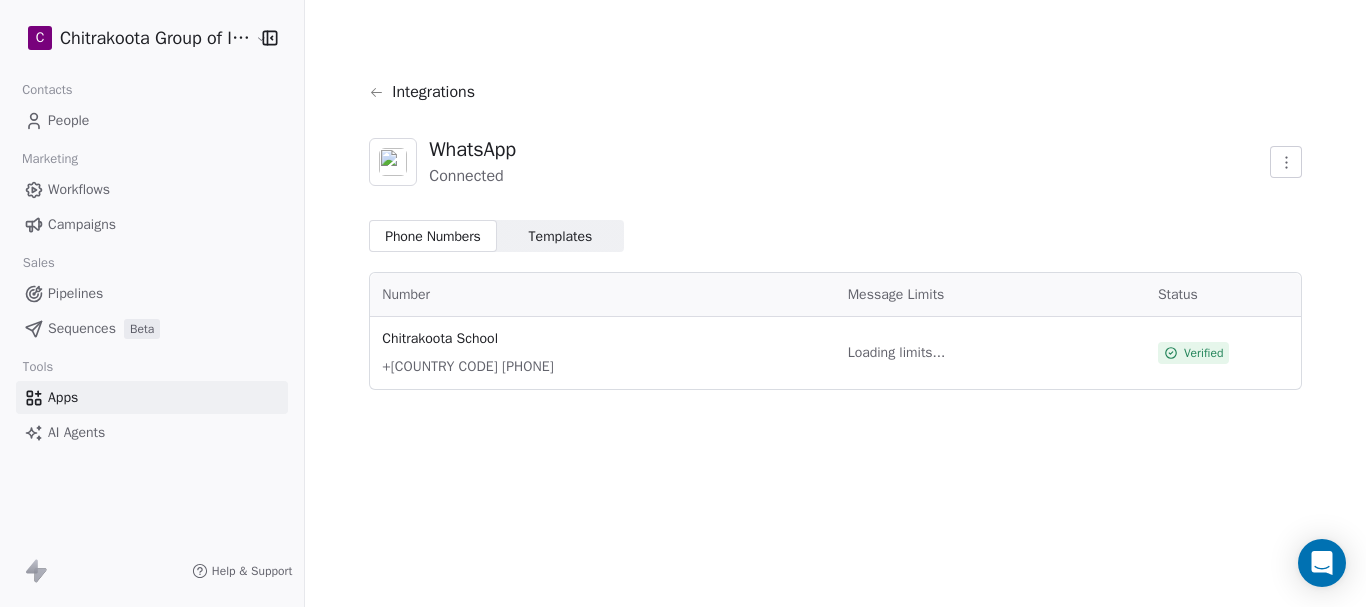 click on "Templates" at bounding box center [561, 236] 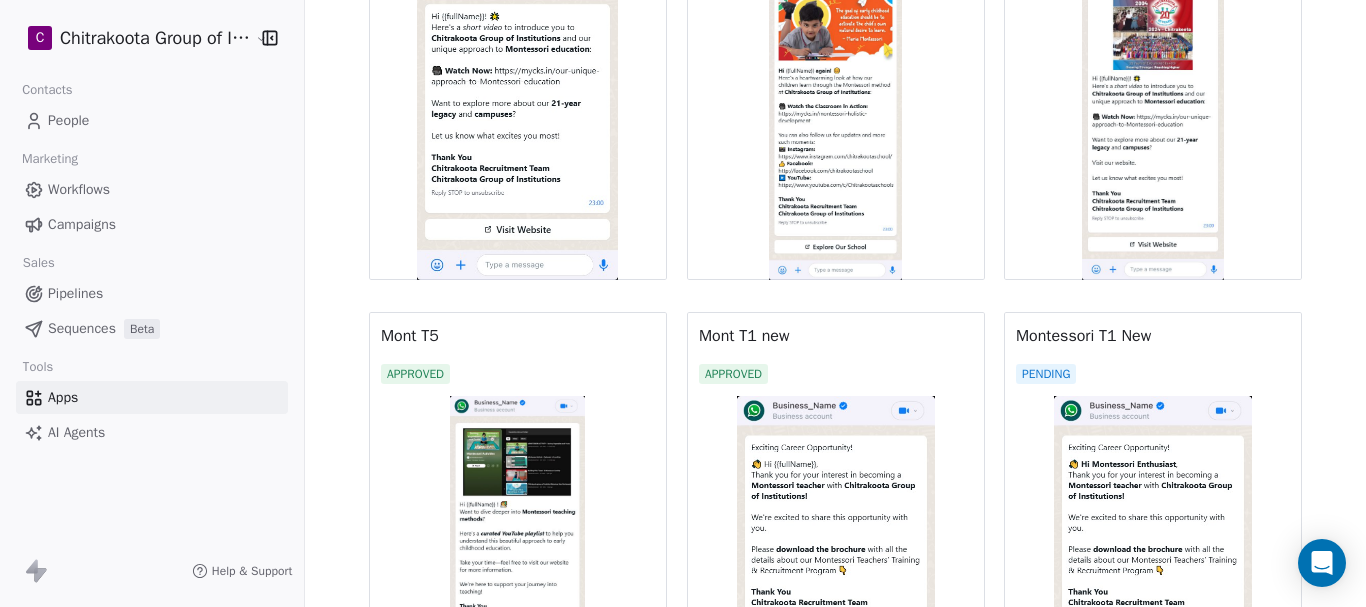 scroll, scrollTop: 1700, scrollLeft: 0, axis: vertical 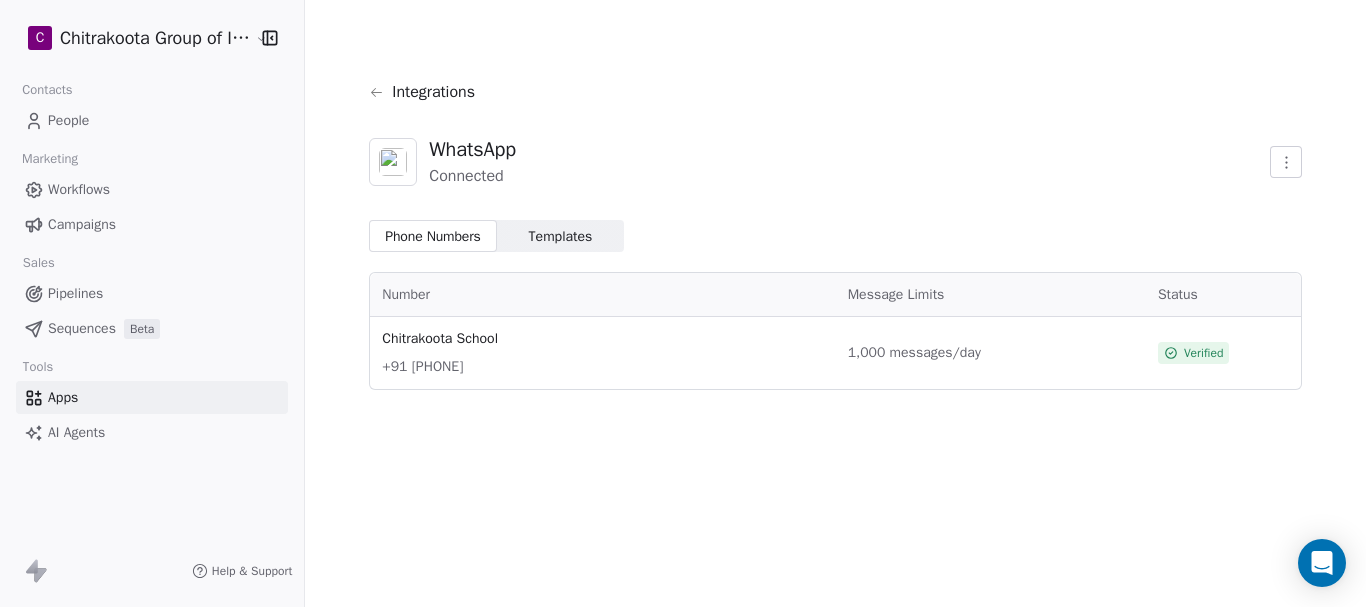 click on "Templates" at bounding box center [561, 236] 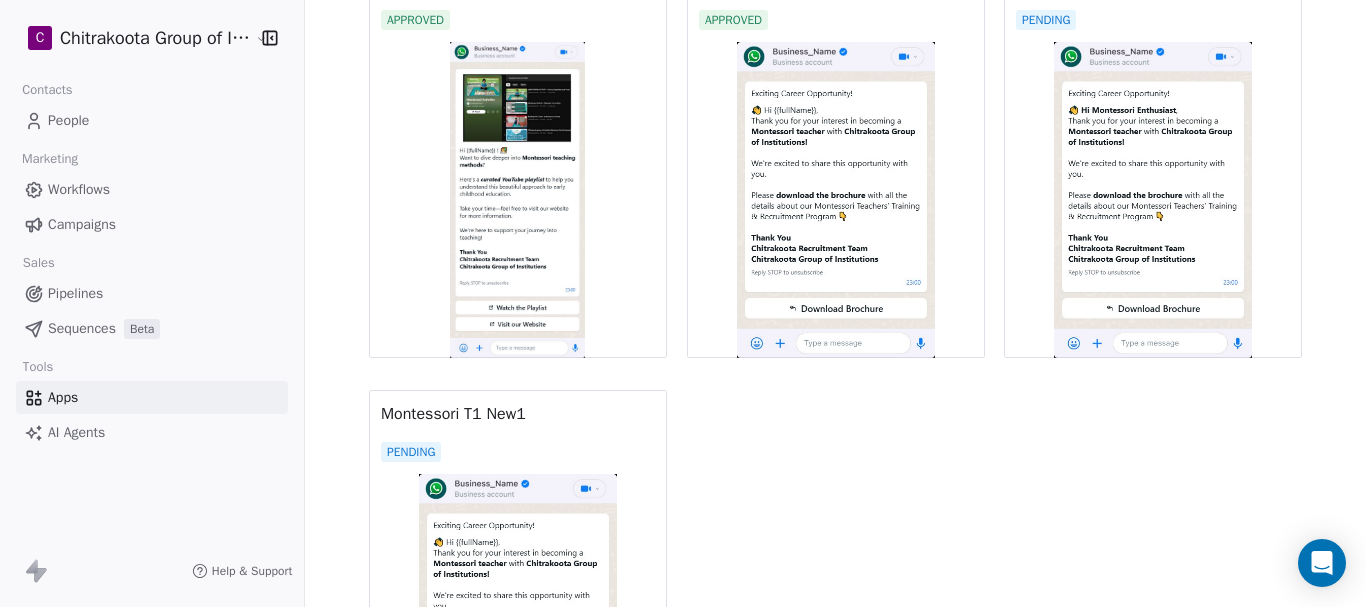 scroll, scrollTop: 1517, scrollLeft: 0, axis: vertical 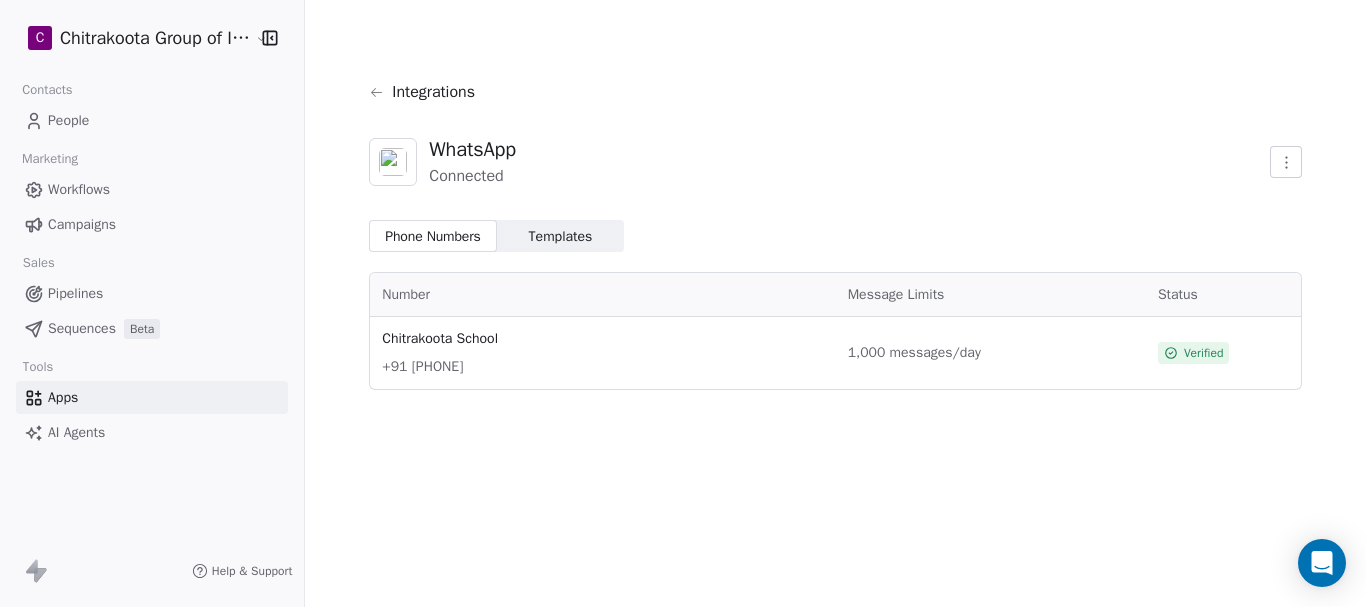 click on "Templates" at bounding box center [561, 236] 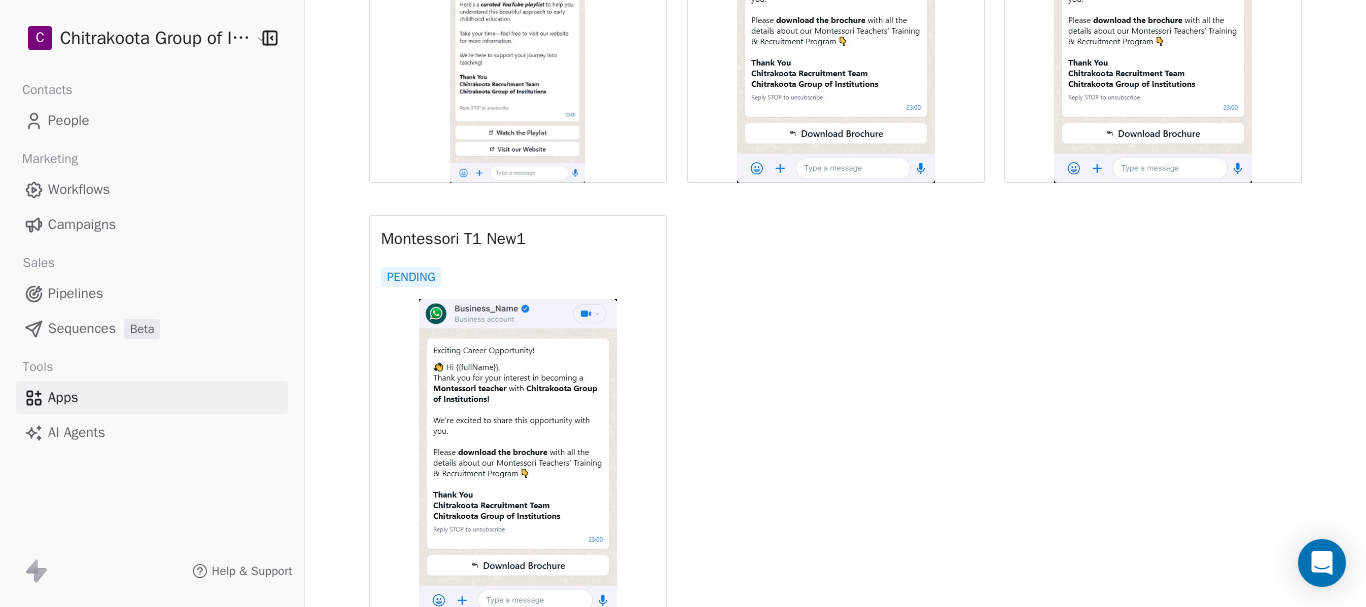 scroll, scrollTop: 1900, scrollLeft: 0, axis: vertical 